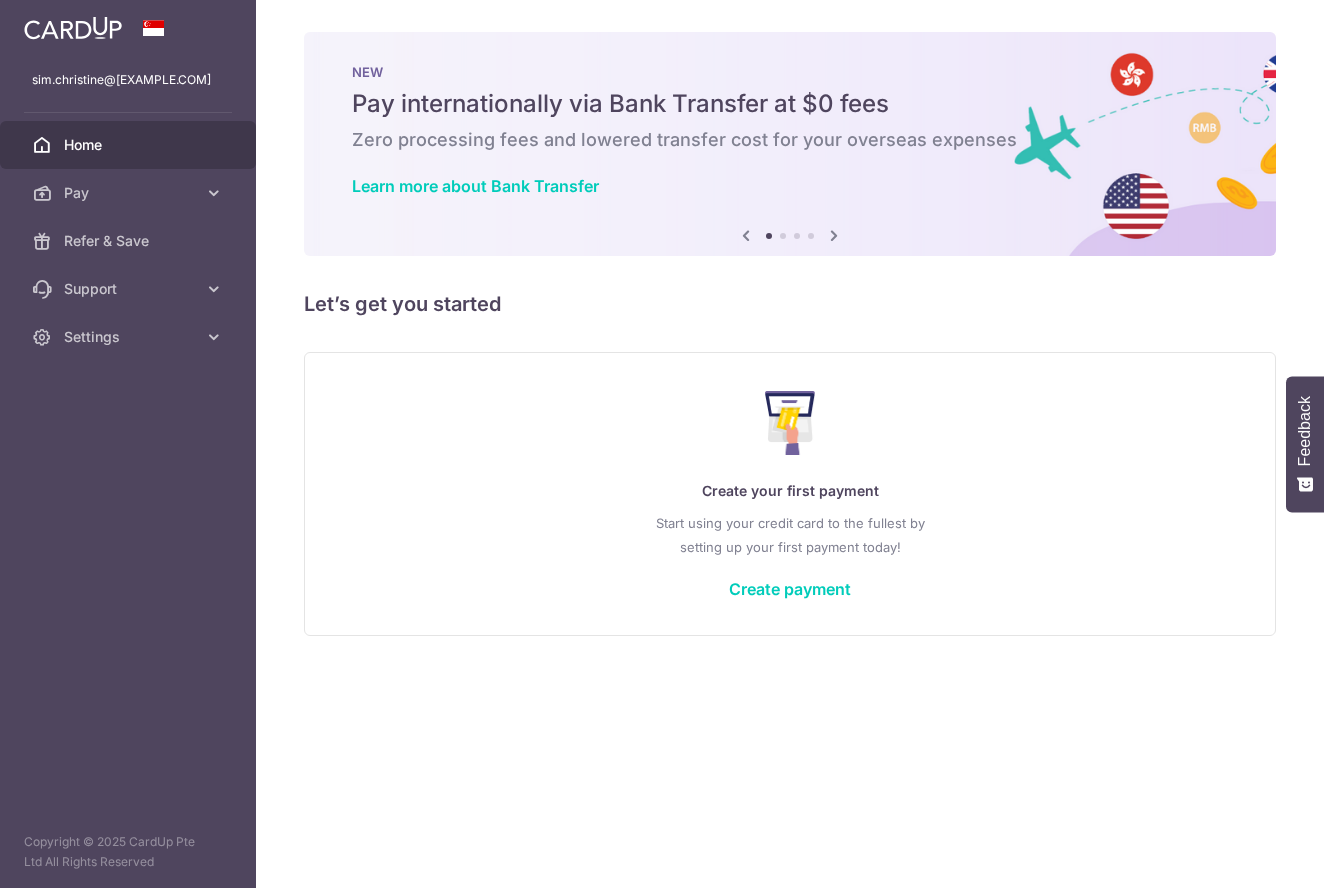 scroll, scrollTop: 0, scrollLeft: 0, axis: both 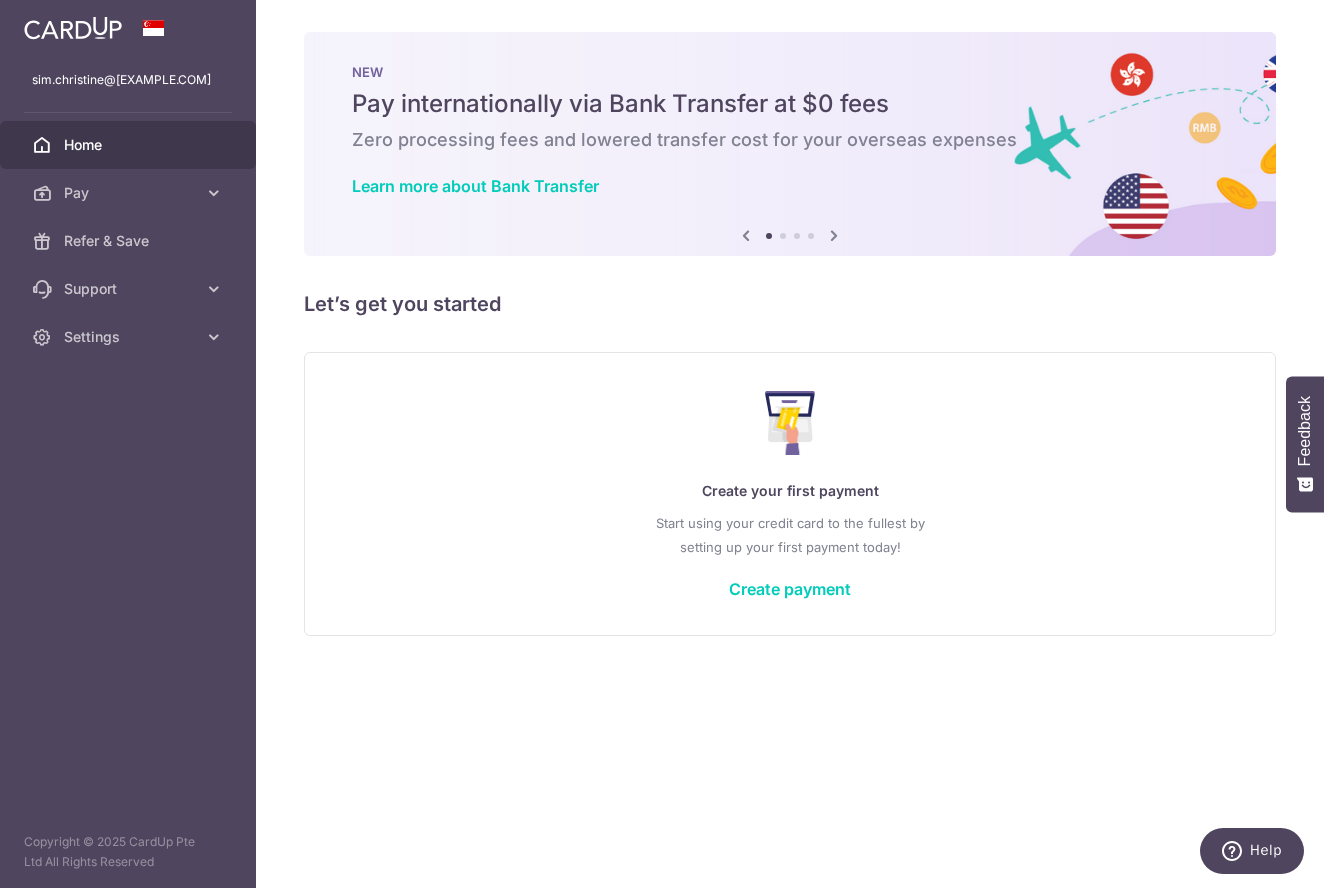 click on "Create payment" at bounding box center [790, 589] 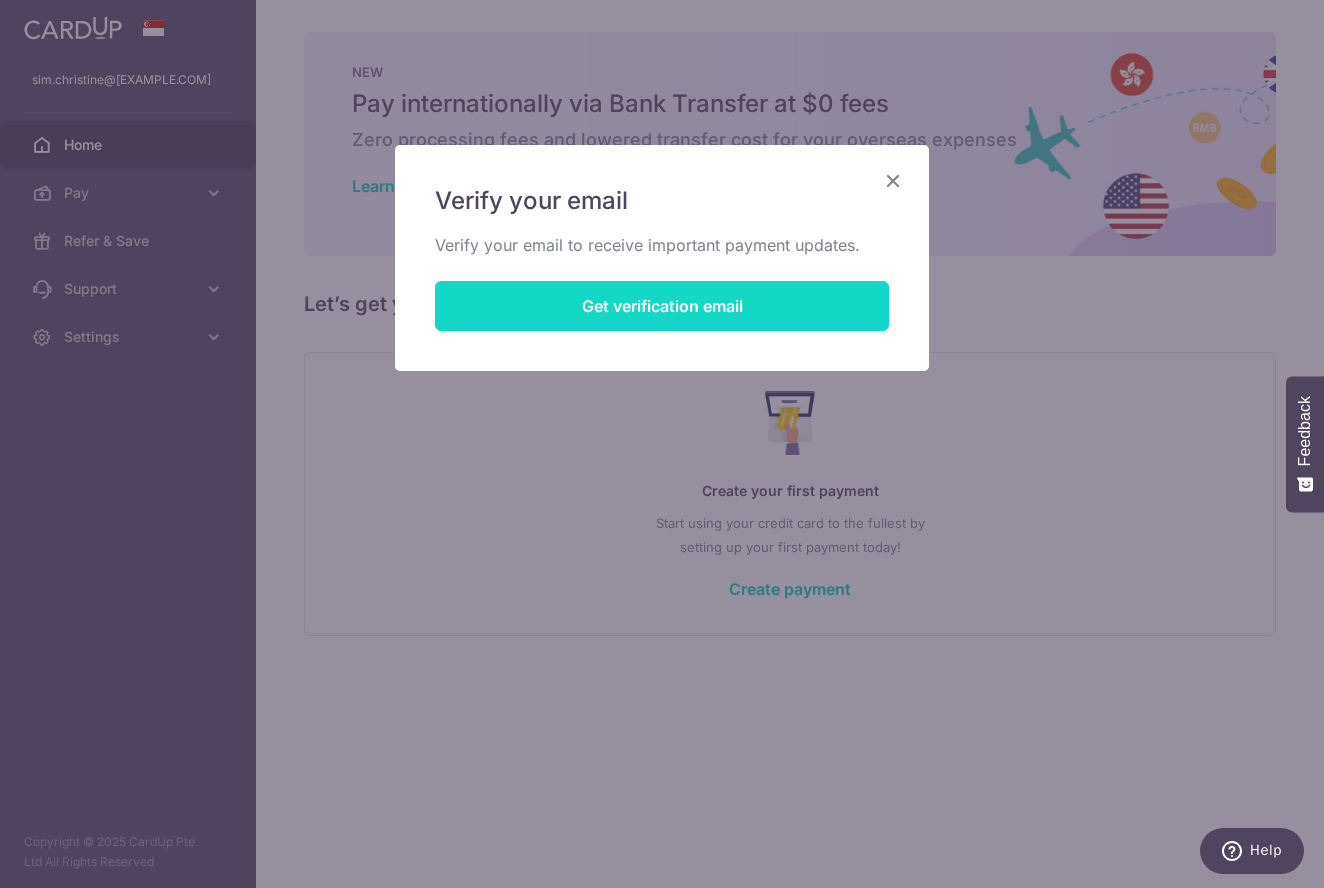 click on "Get verification email" at bounding box center (662, 306) 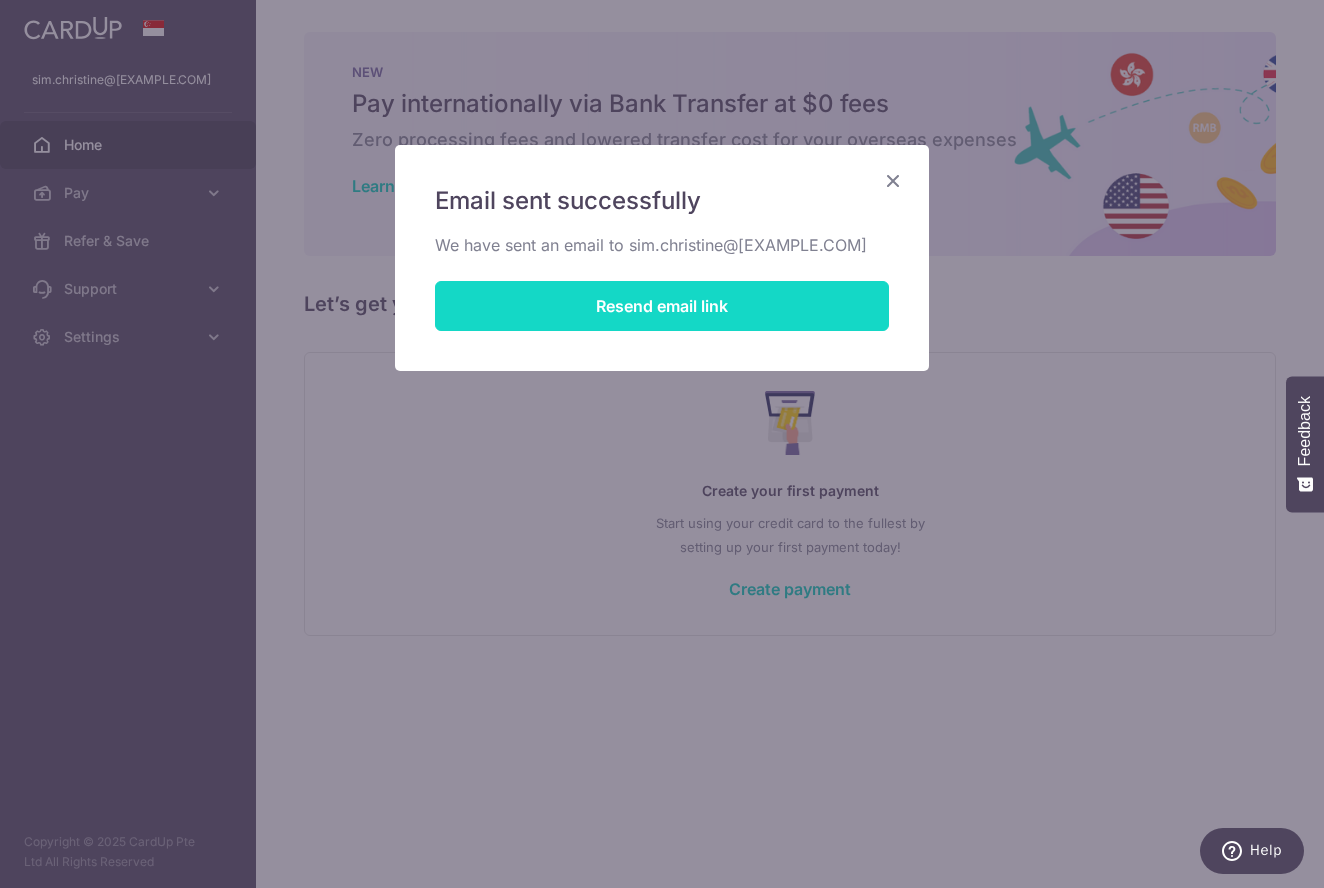 click on "Resend email link" at bounding box center [662, 306] 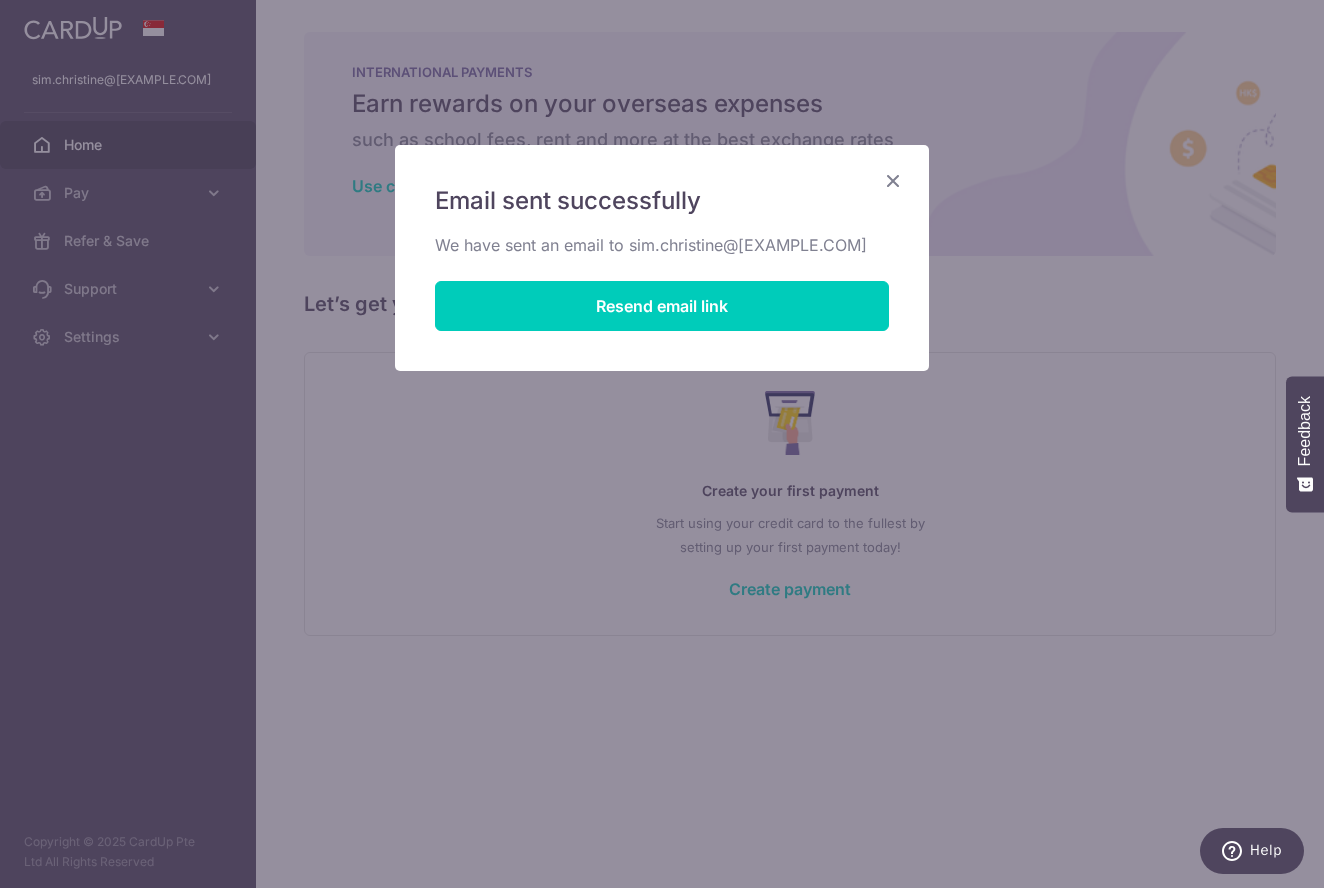 click at bounding box center (893, 180) 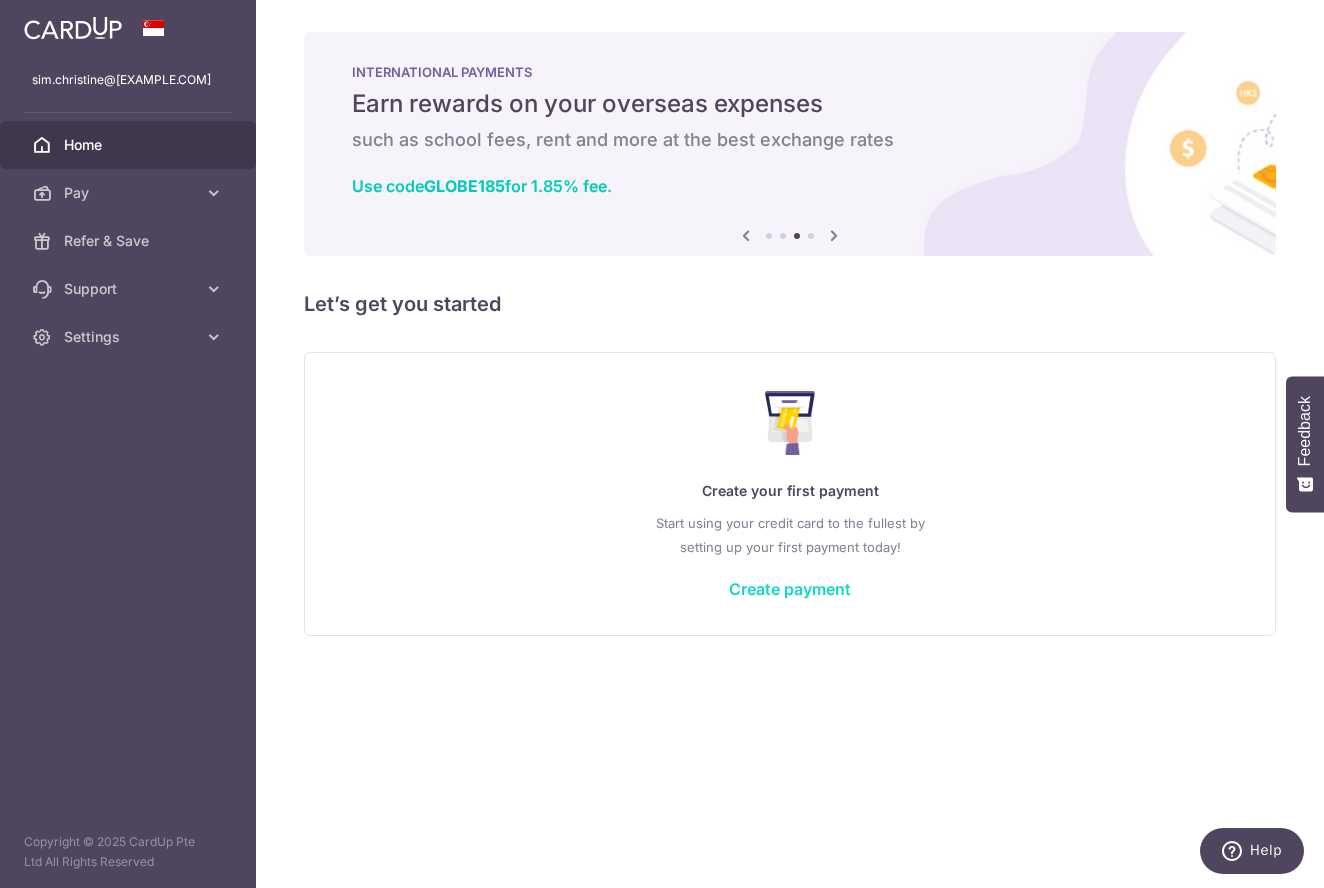 click on "Create payment" at bounding box center [790, 589] 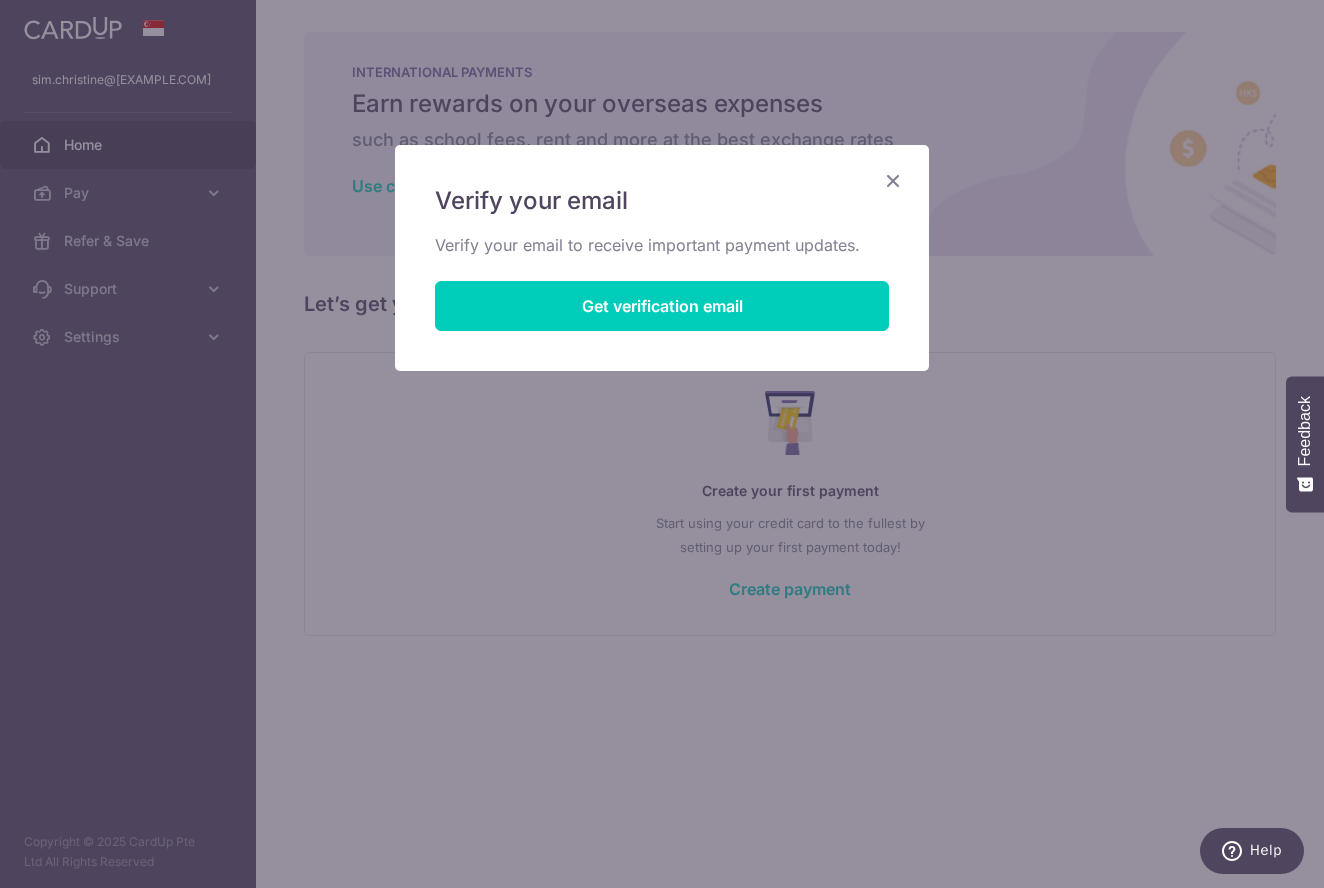 click at bounding box center (893, 180) 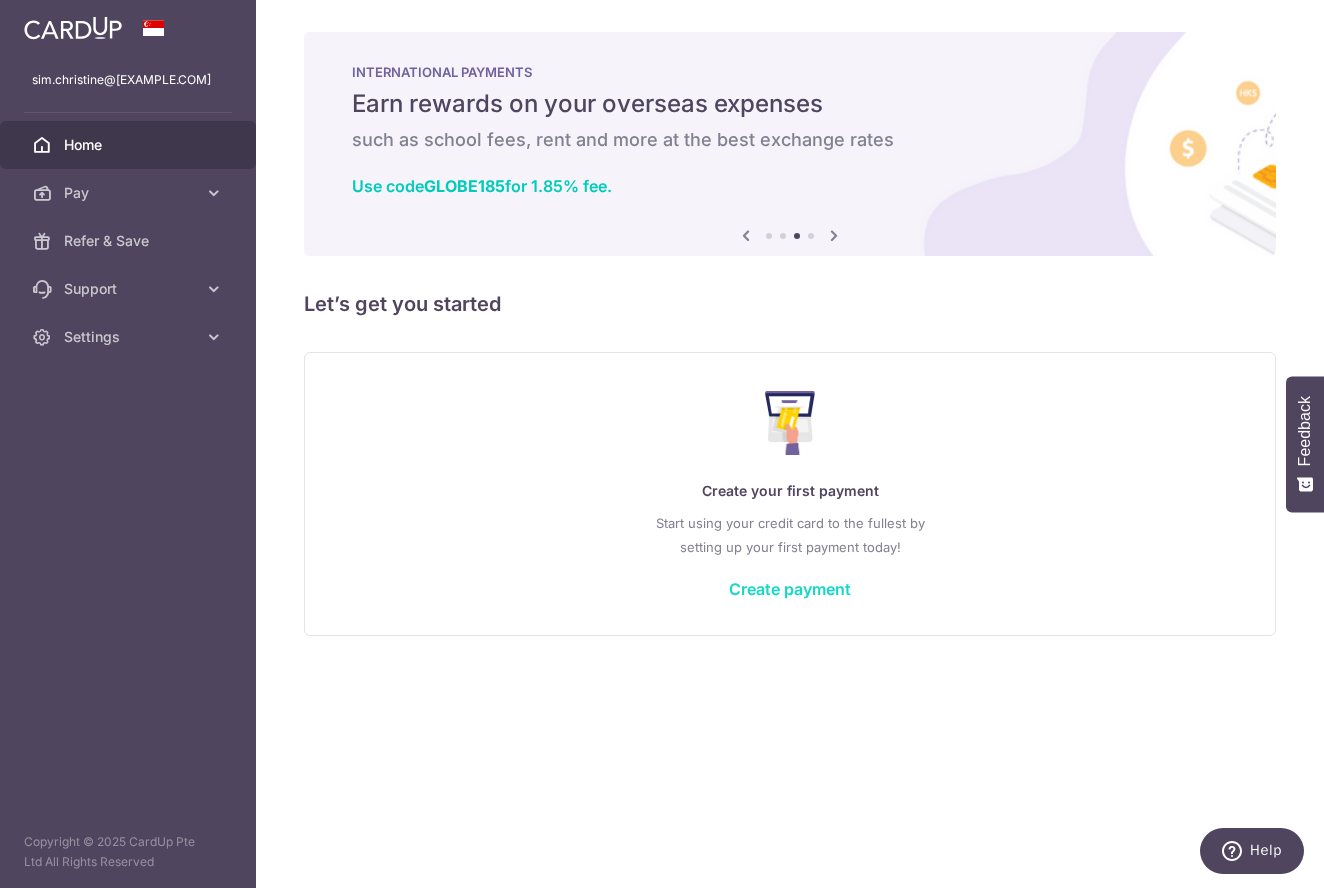 click on "Create payment" at bounding box center (790, 589) 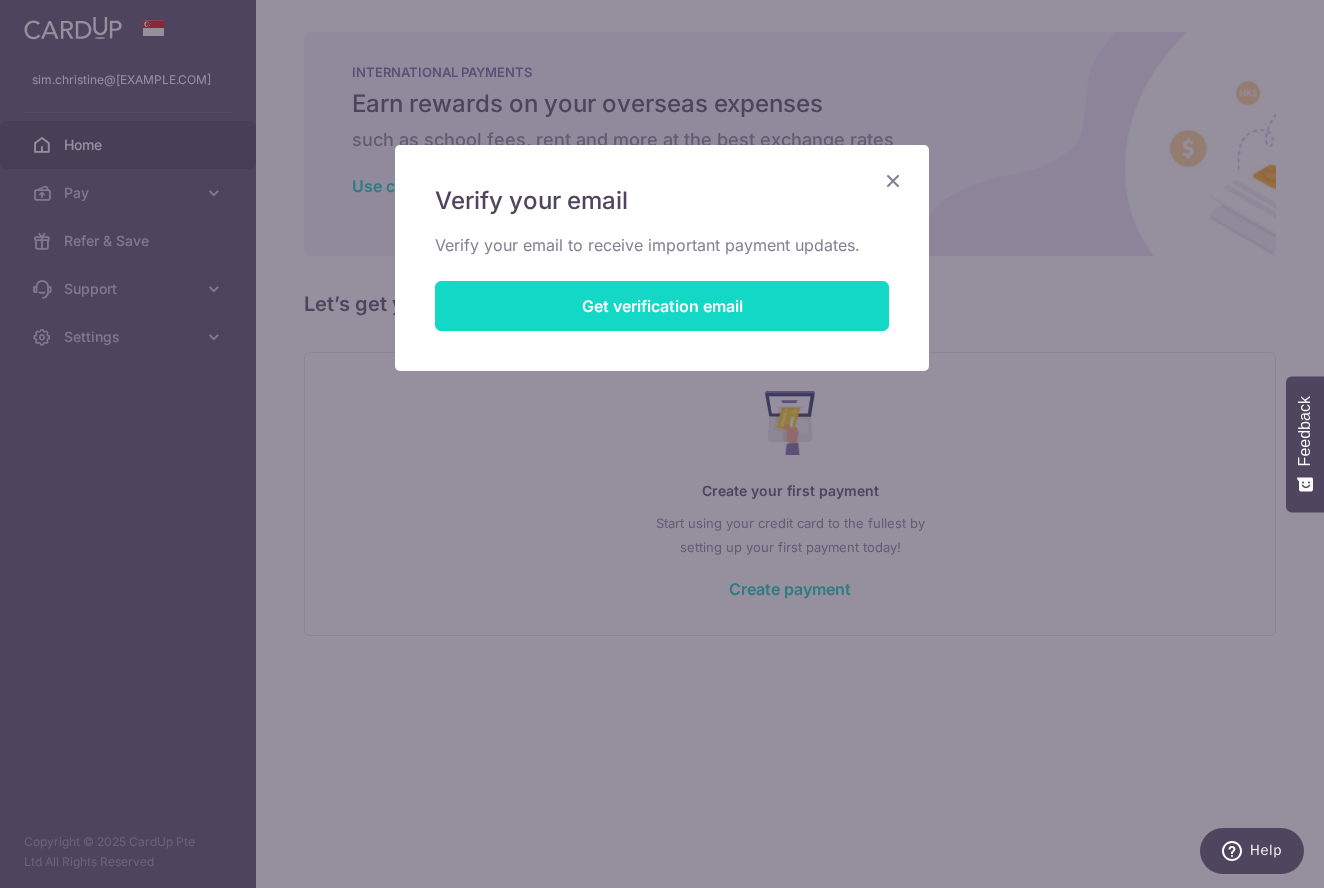 click on "Get verification email" at bounding box center [662, 306] 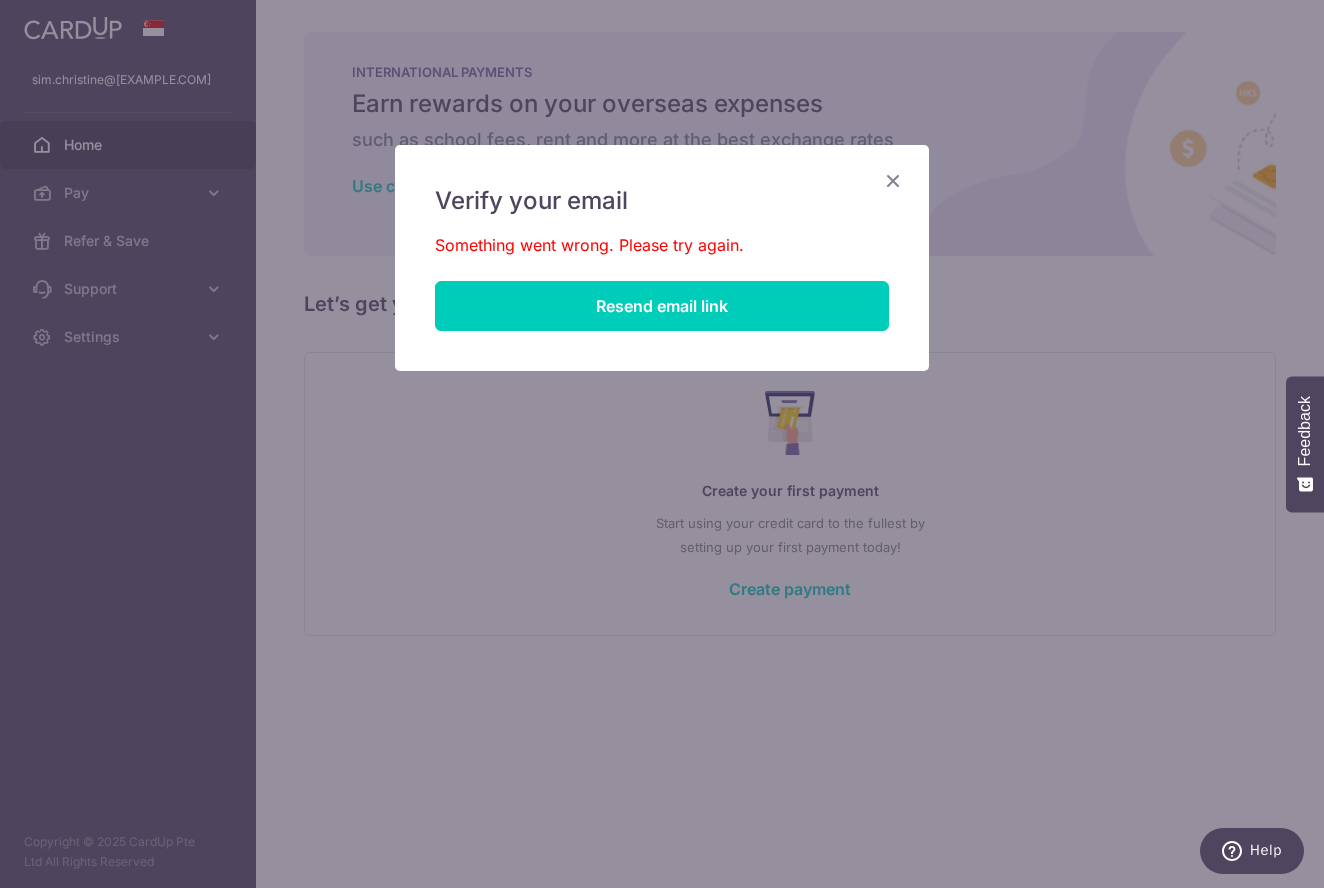 click at bounding box center [893, 180] 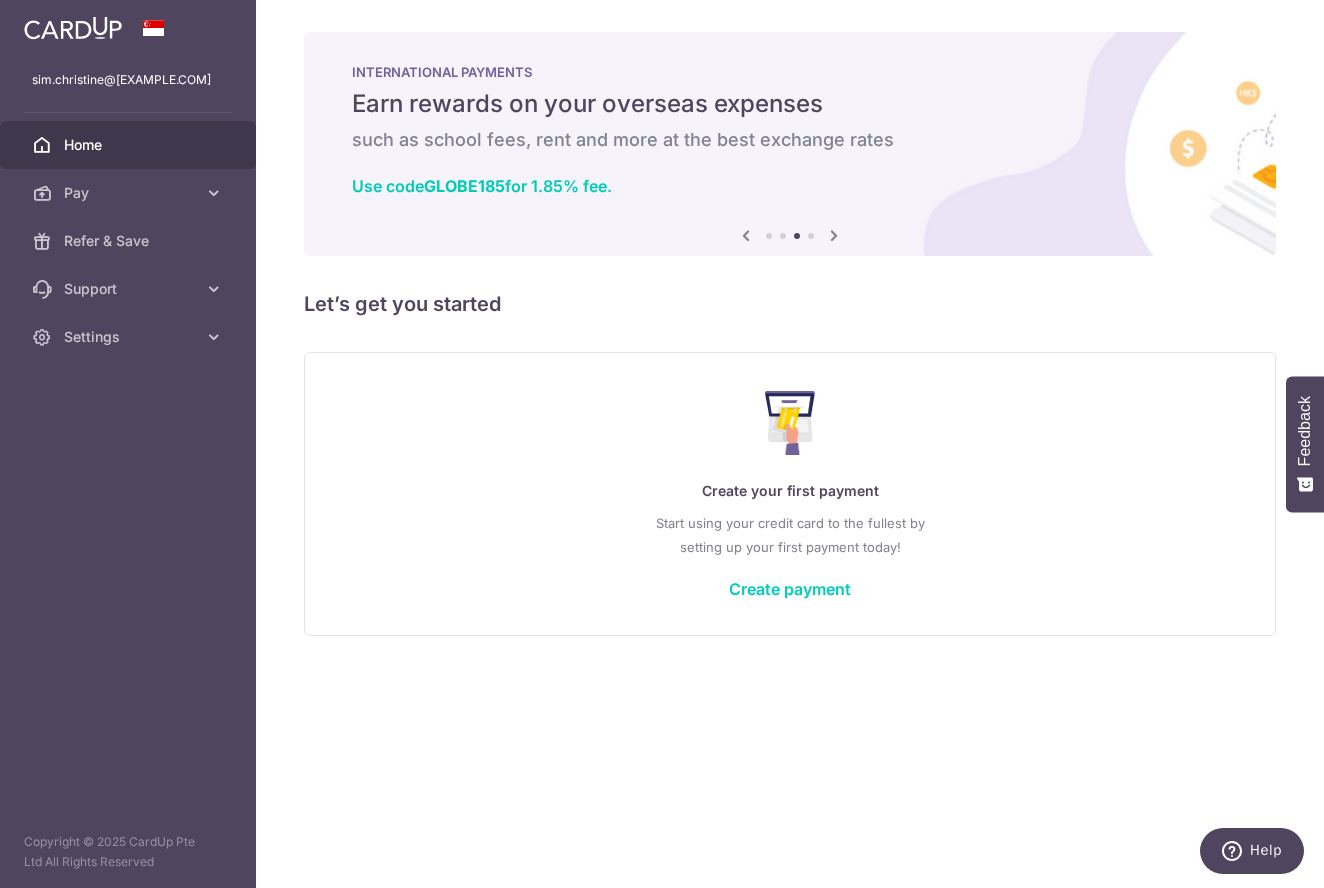 click on "Home" at bounding box center (130, 145) 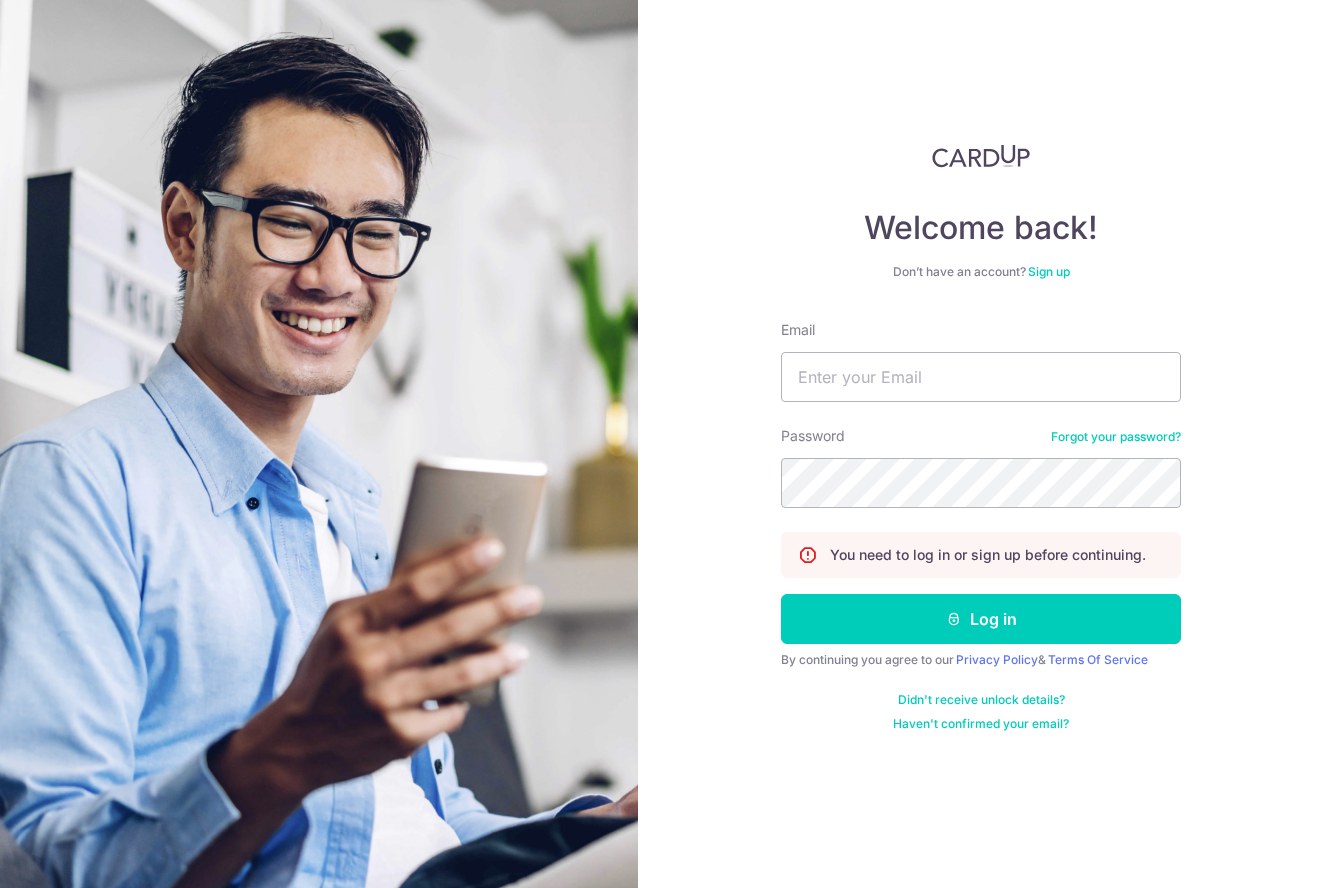 scroll, scrollTop: 0, scrollLeft: 0, axis: both 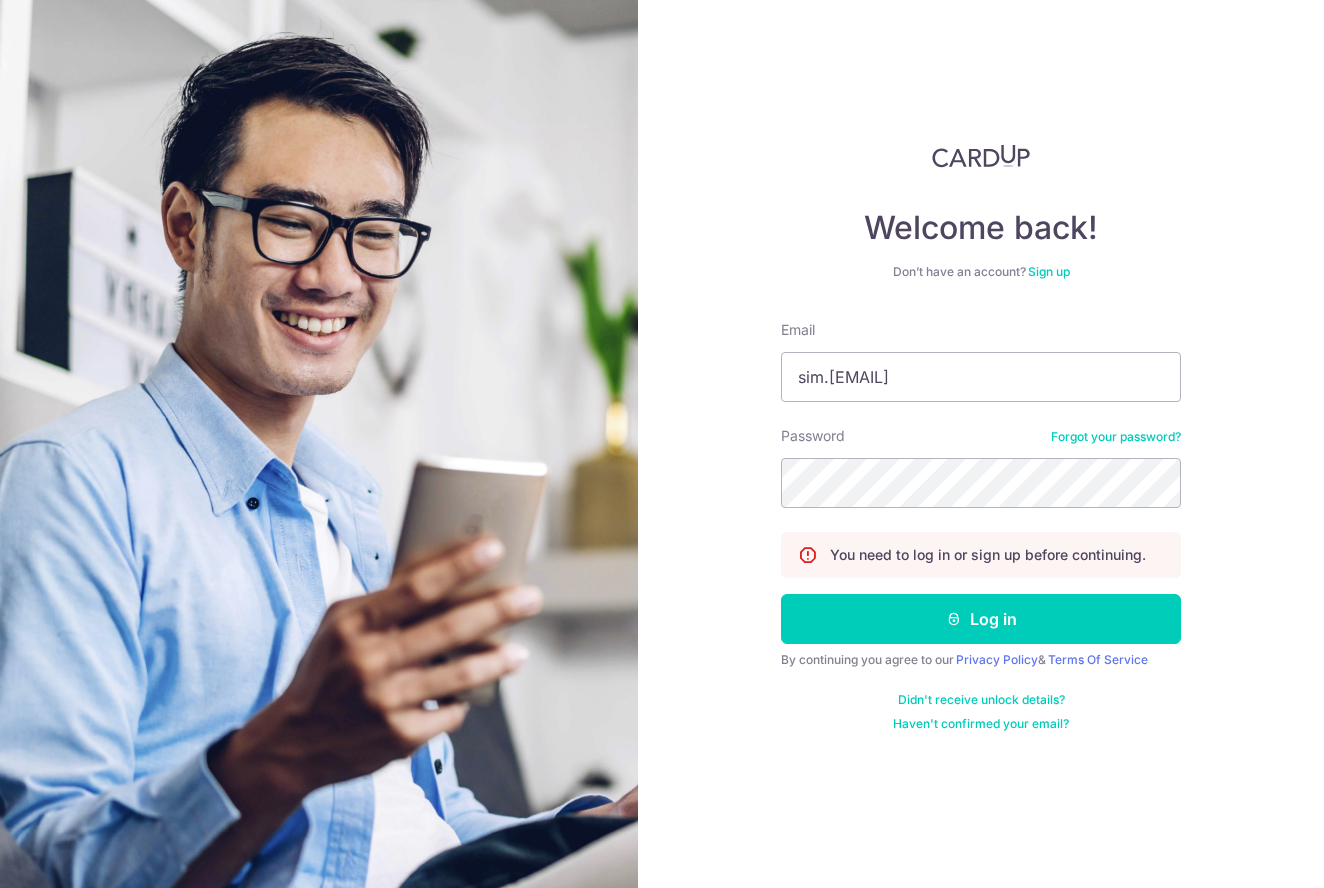 type on "sim.christine@[EXAMPLE.COM]" 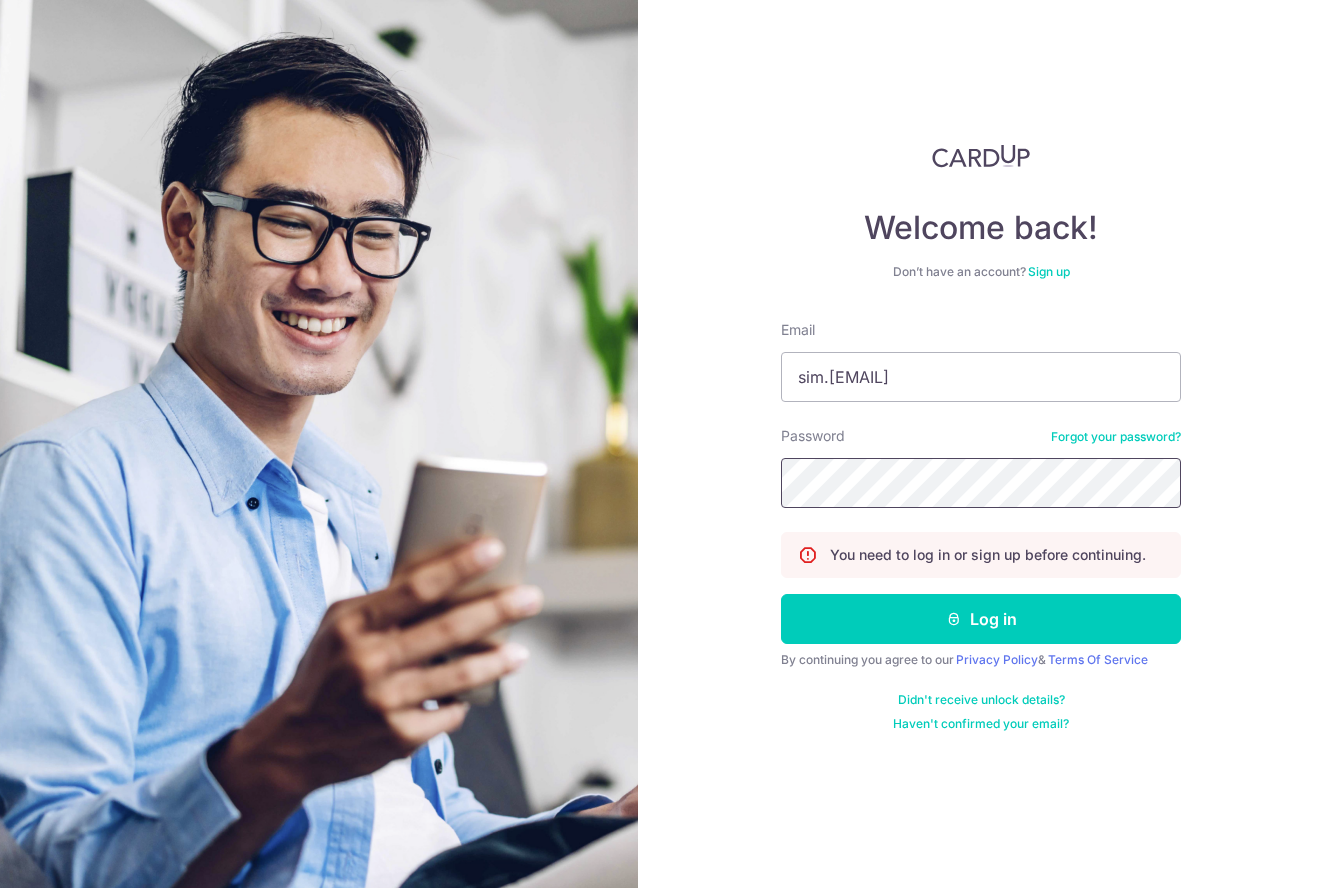 click on "Log in" at bounding box center [981, 619] 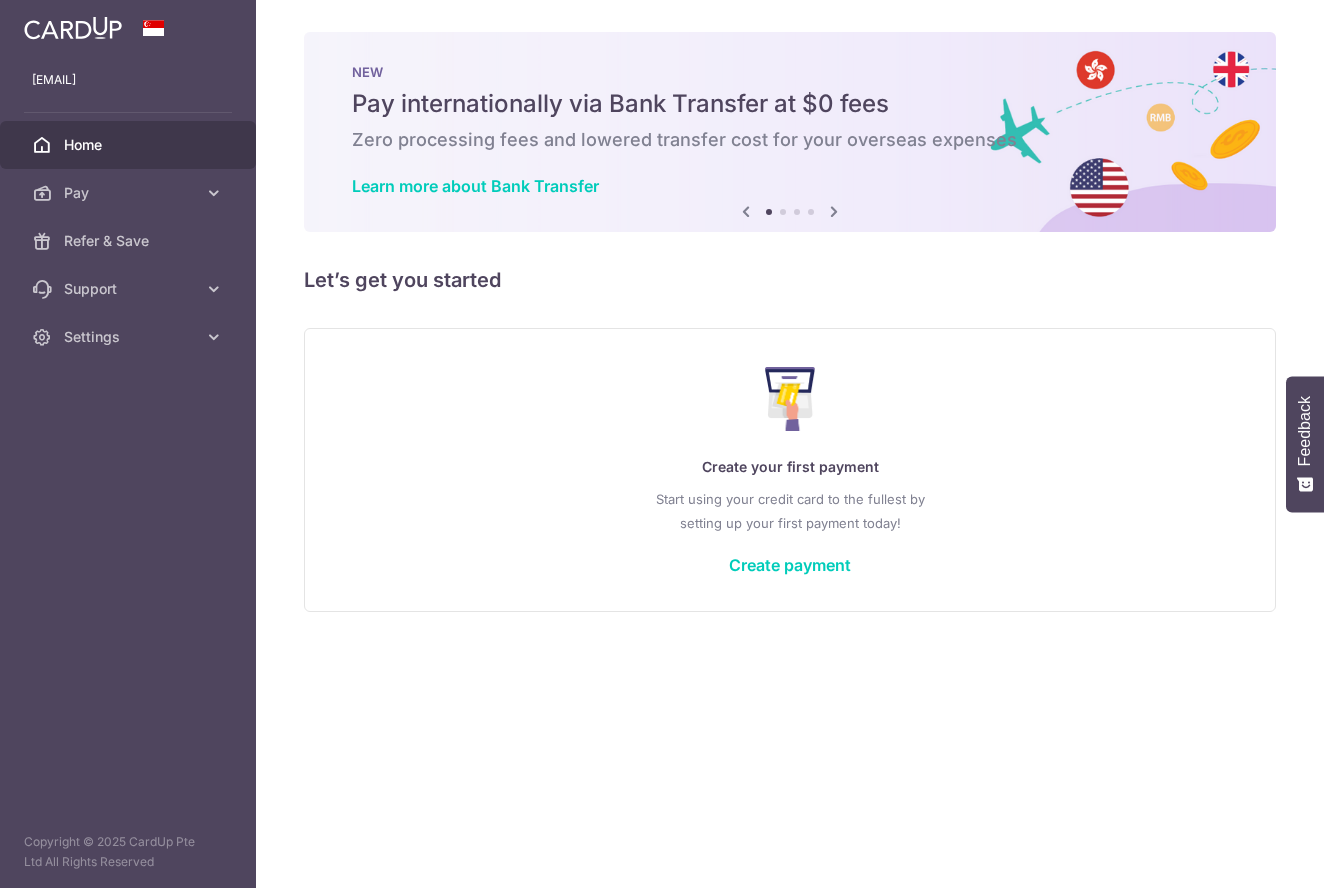 scroll, scrollTop: 0, scrollLeft: 0, axis: both 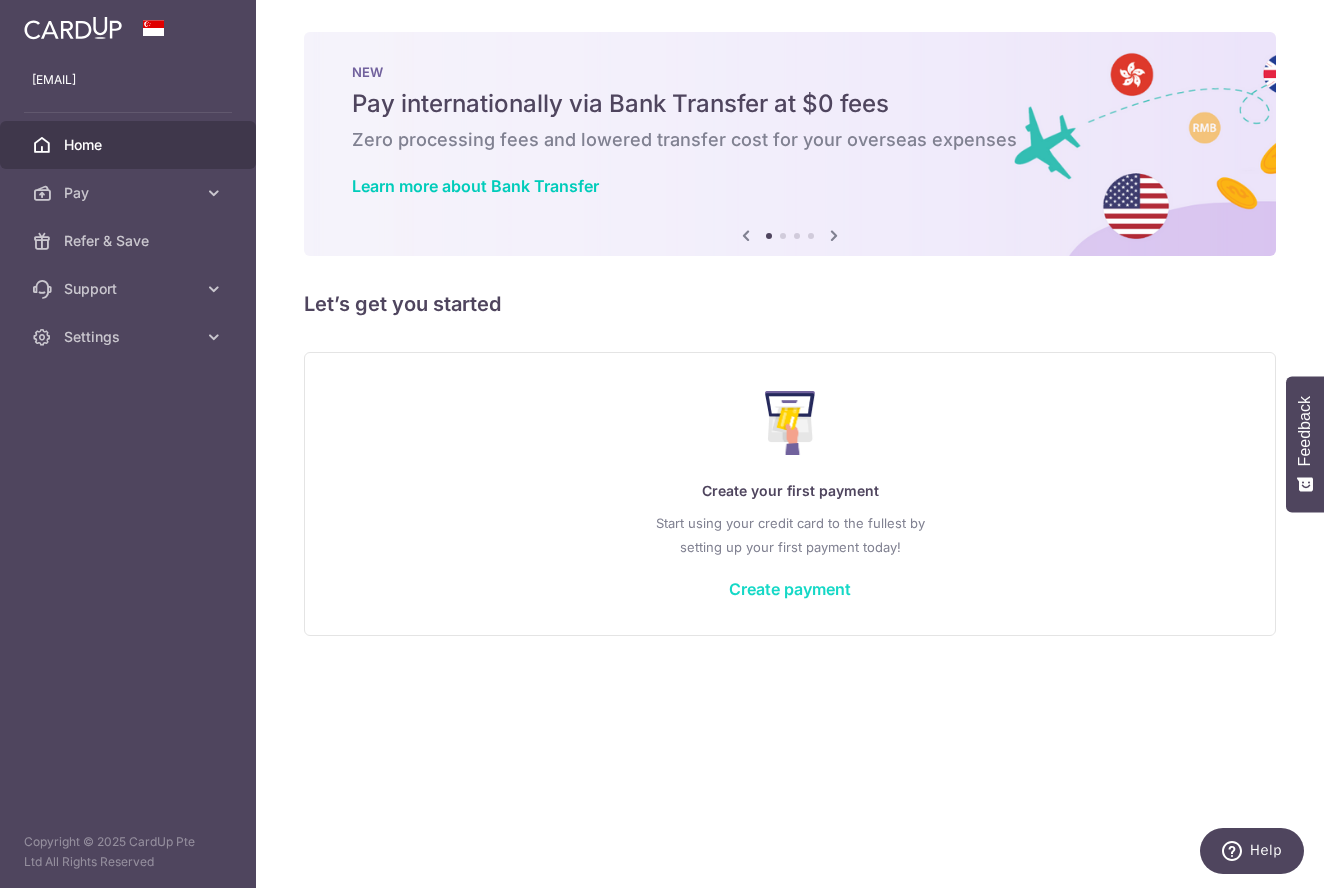 click on "Create payment" at bounding box center (790, 589) 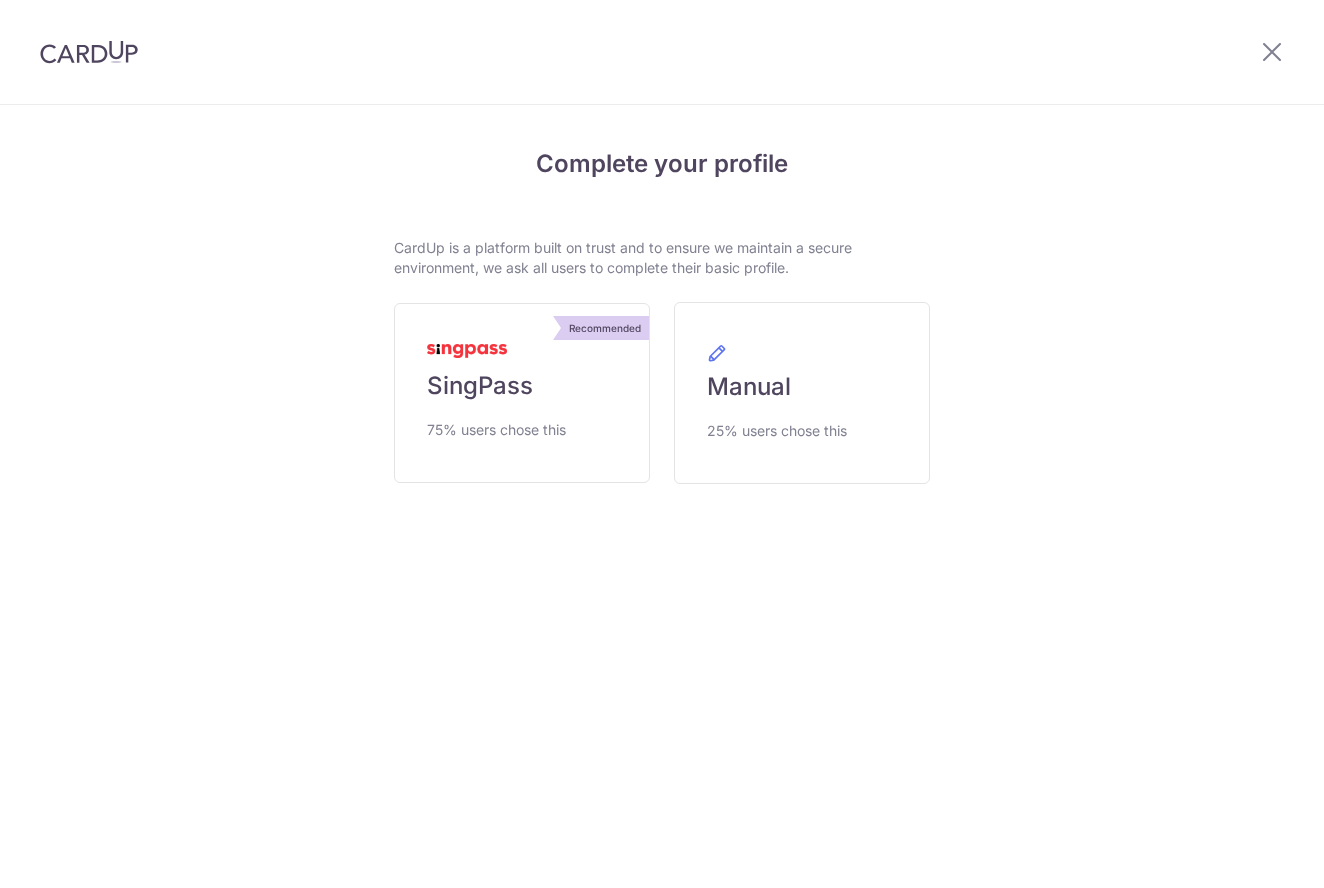 scroll, scrollTop: 0, scrollLeft: 0, axis: both 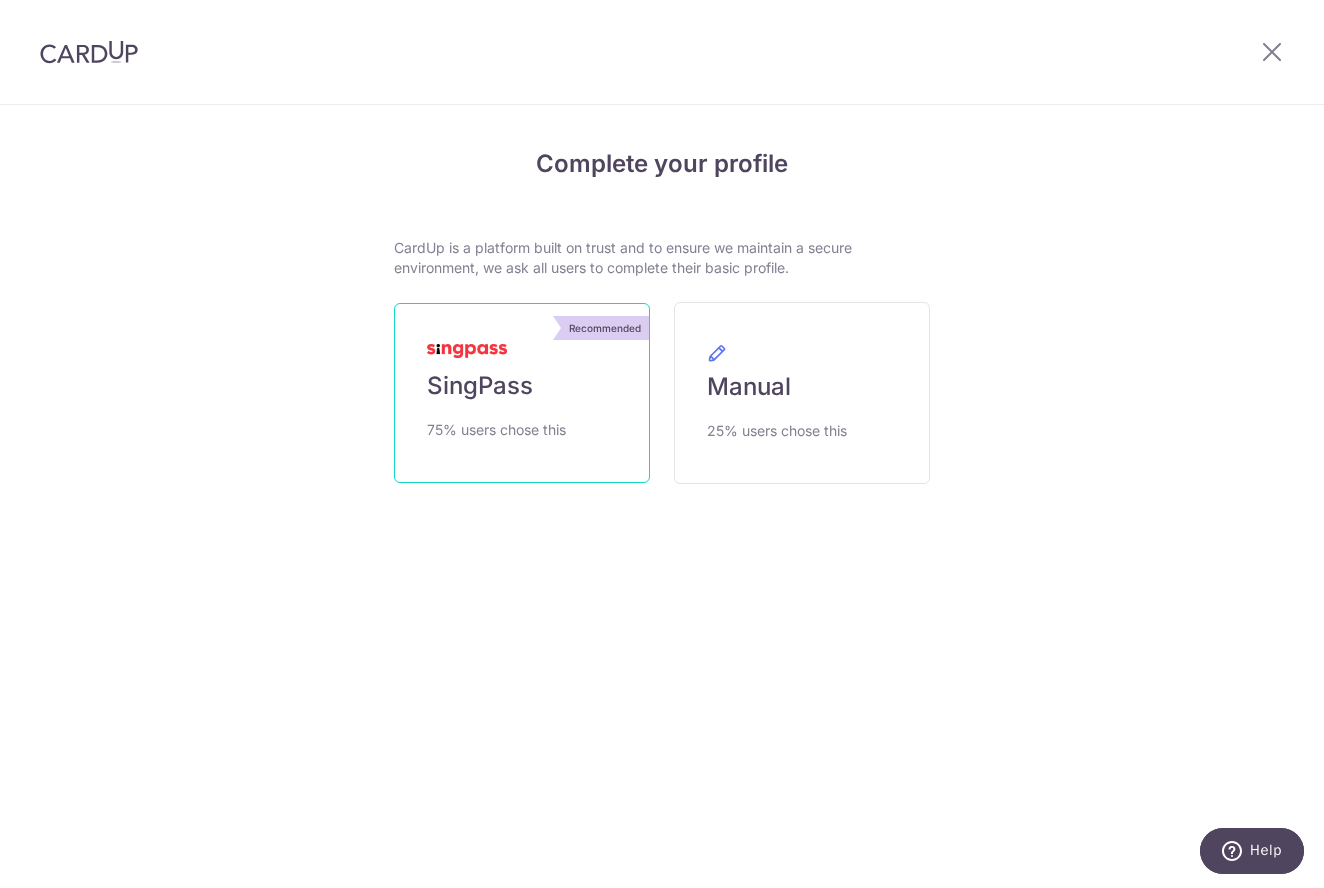 click on "SingPass" at bounding box center (480, 386) 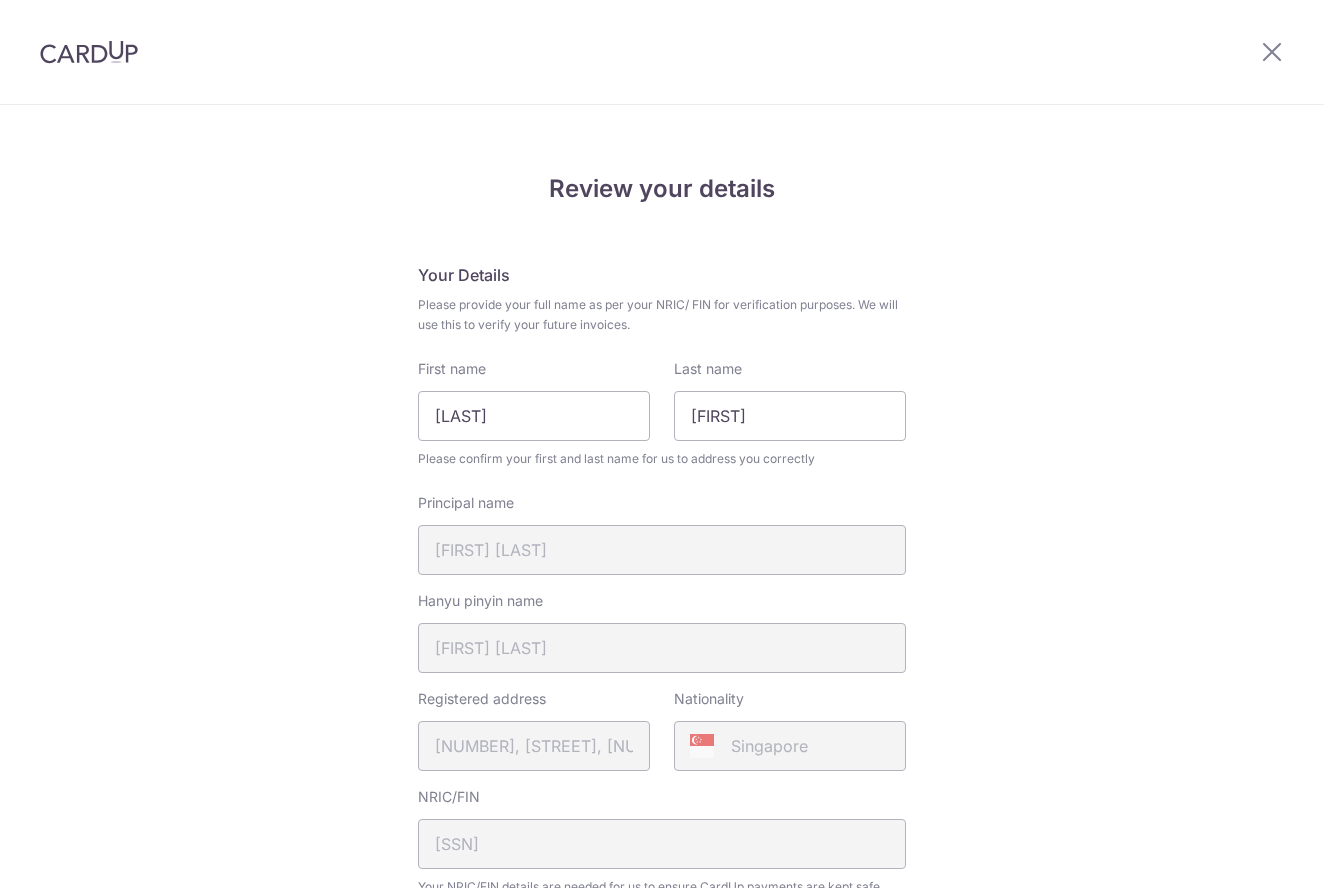 scroll, scrollTop: 0, scrollLeft: 0, axis: both 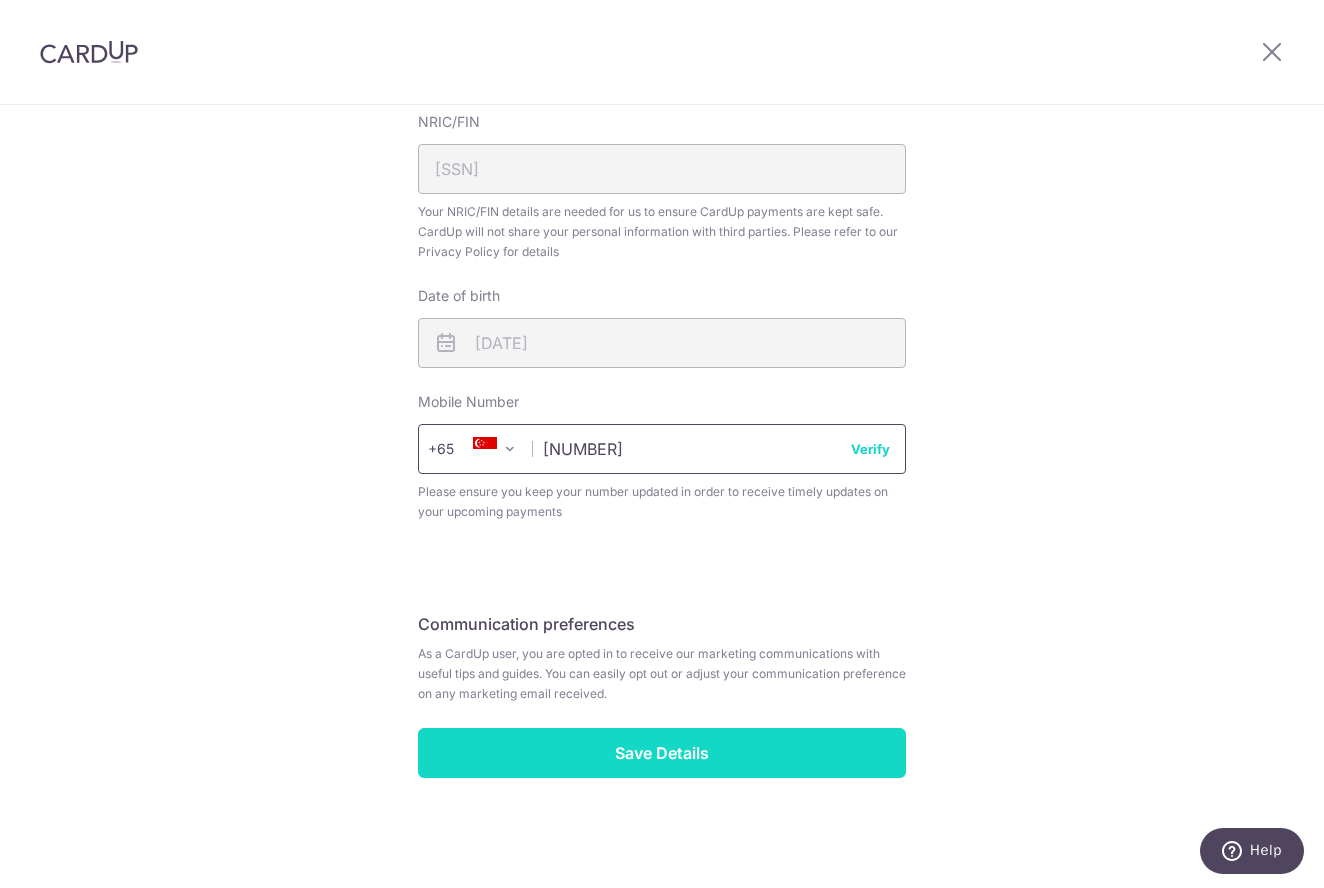 type on "97962043" 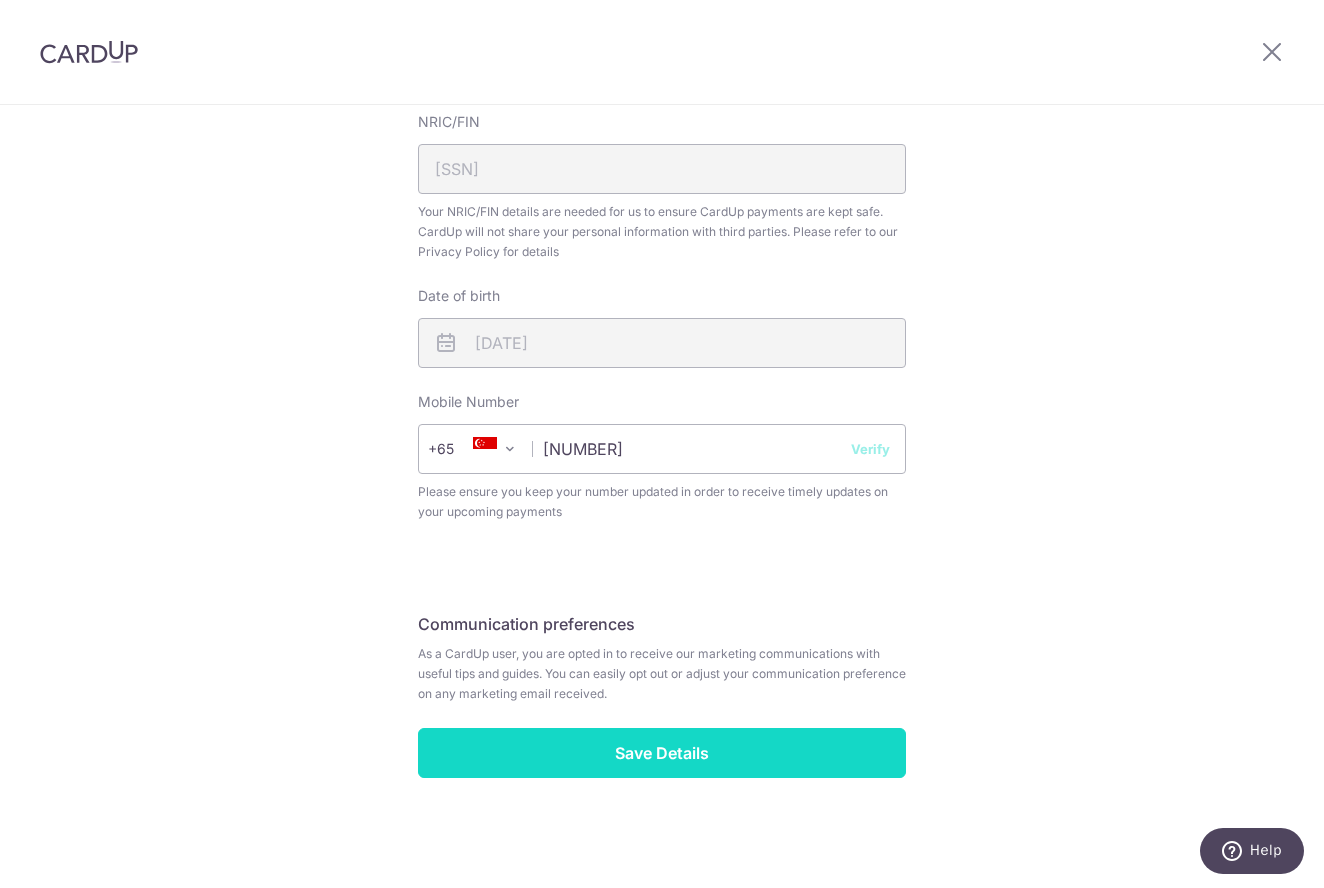 click on "Save Details" at bounding box center (662, 753) 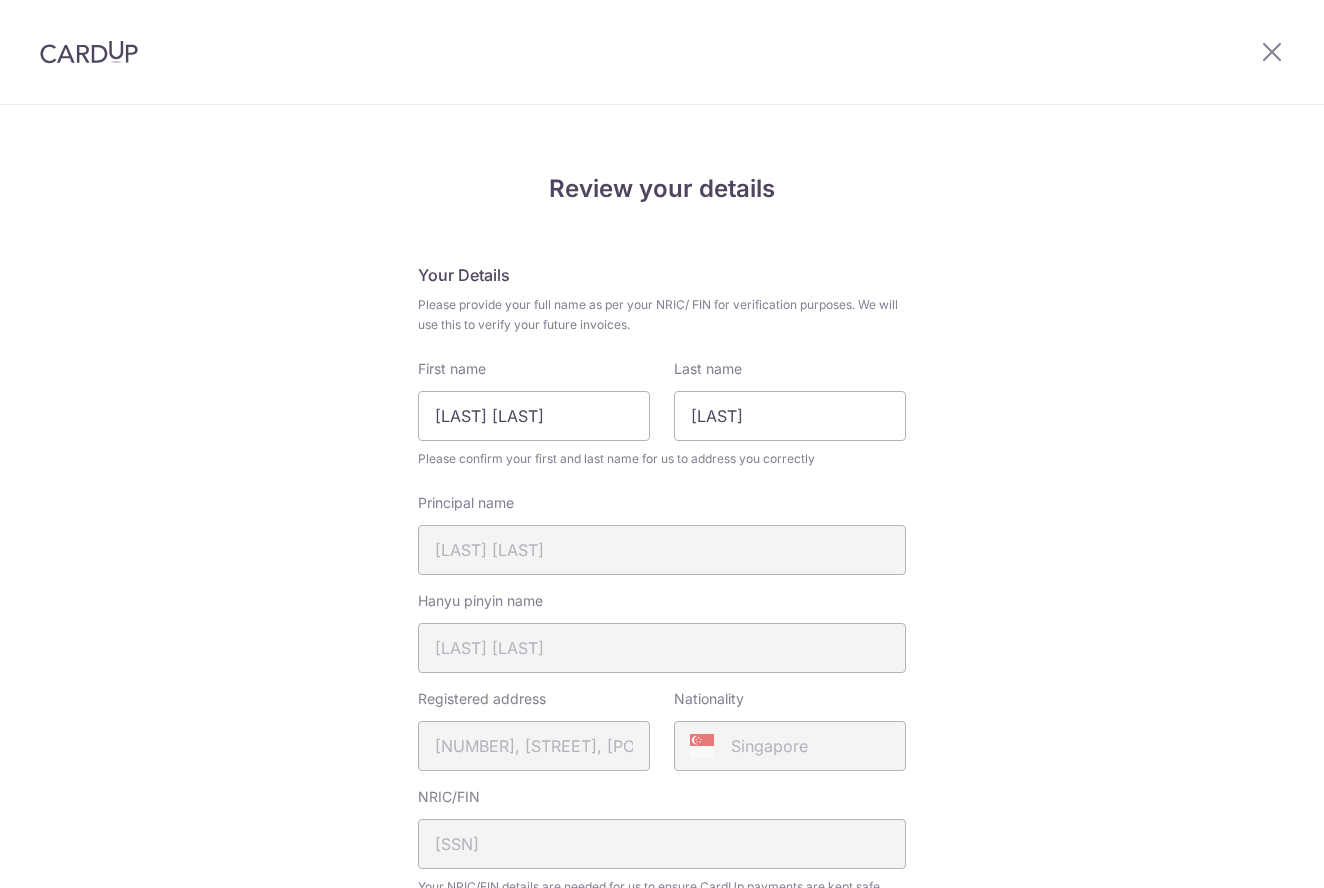scroll, scrollTop: 0, scrollLeft: 0, axis: both 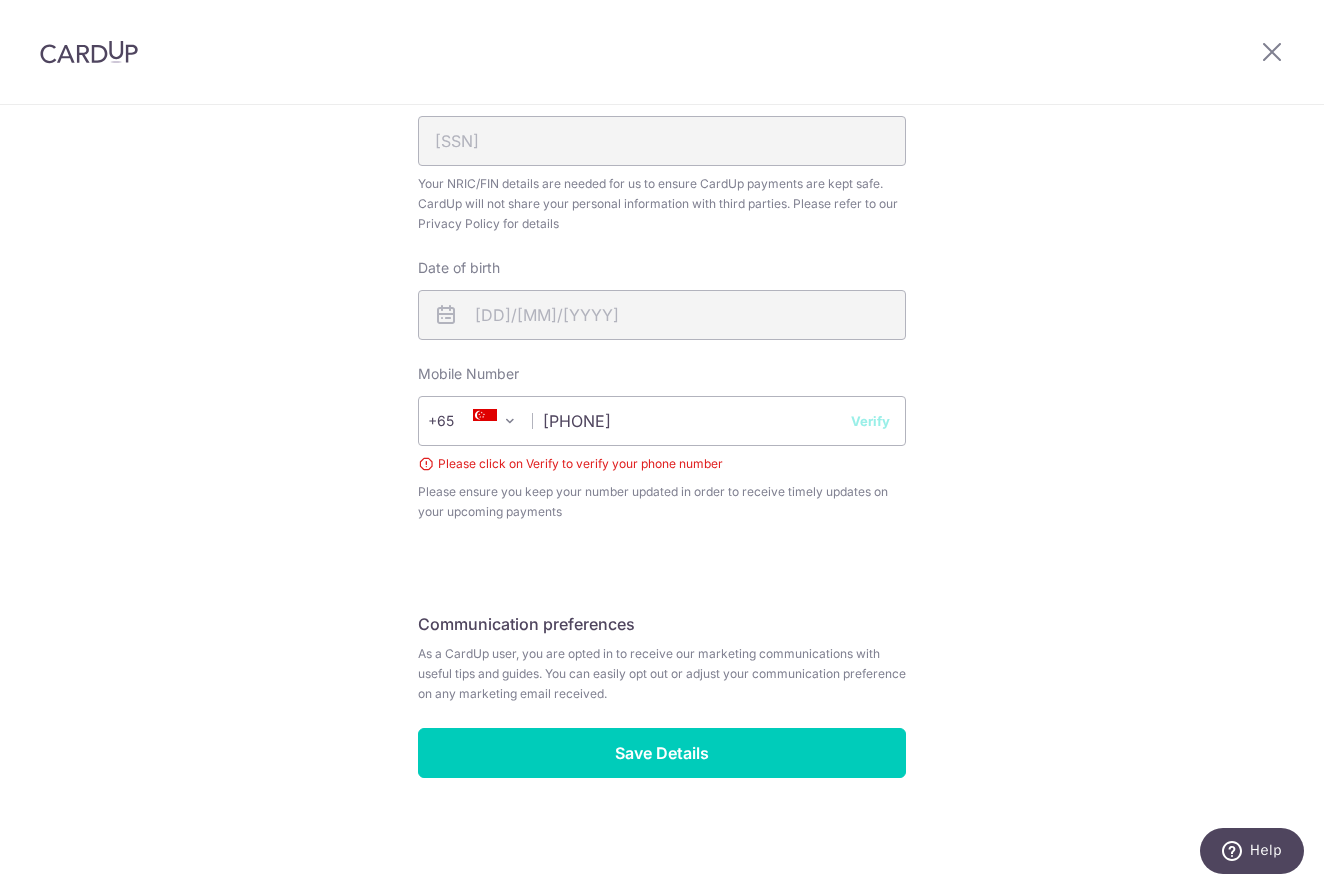 click on "Verify" at bounding box center (870, 421) 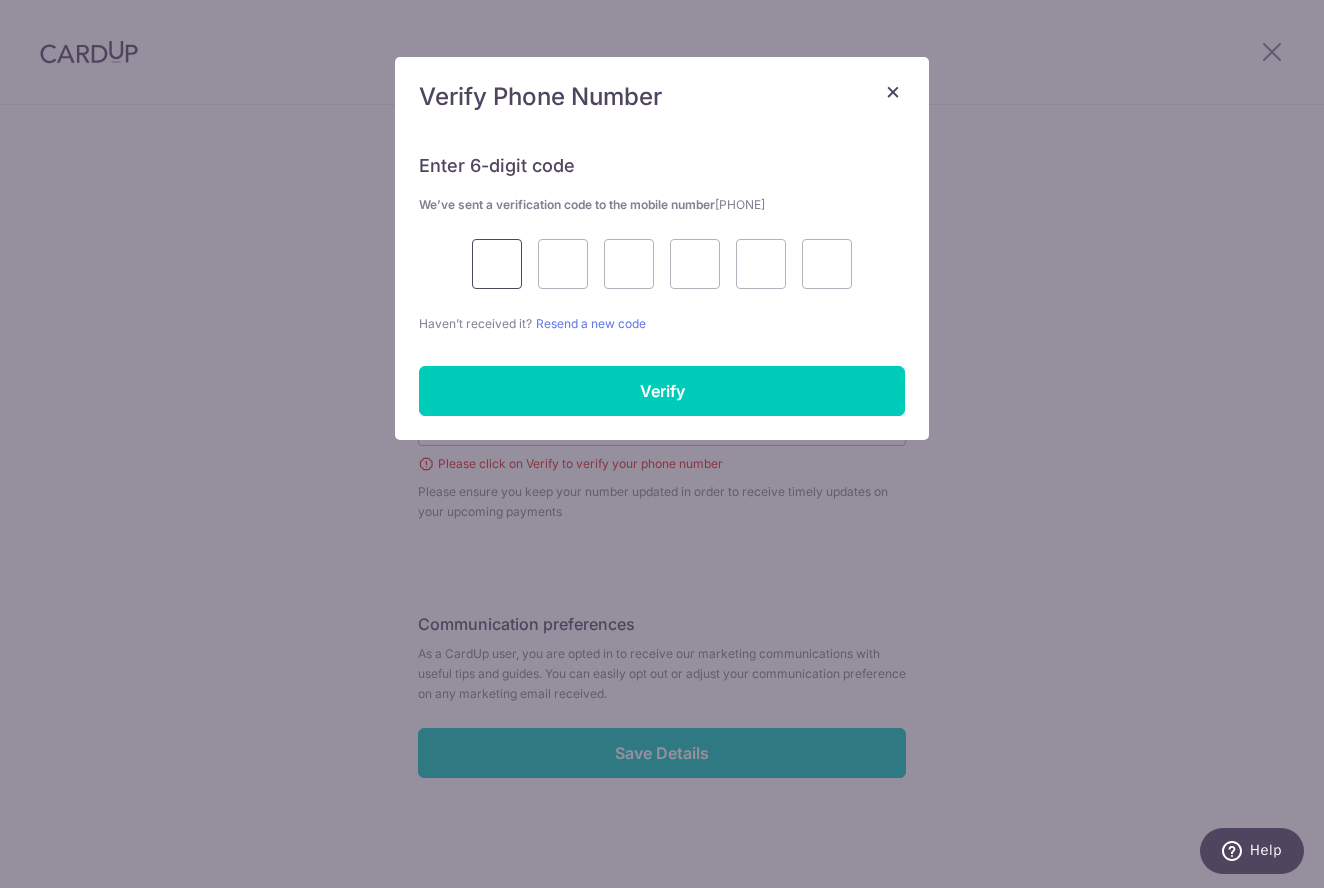 click at bounding box center [497, 264] 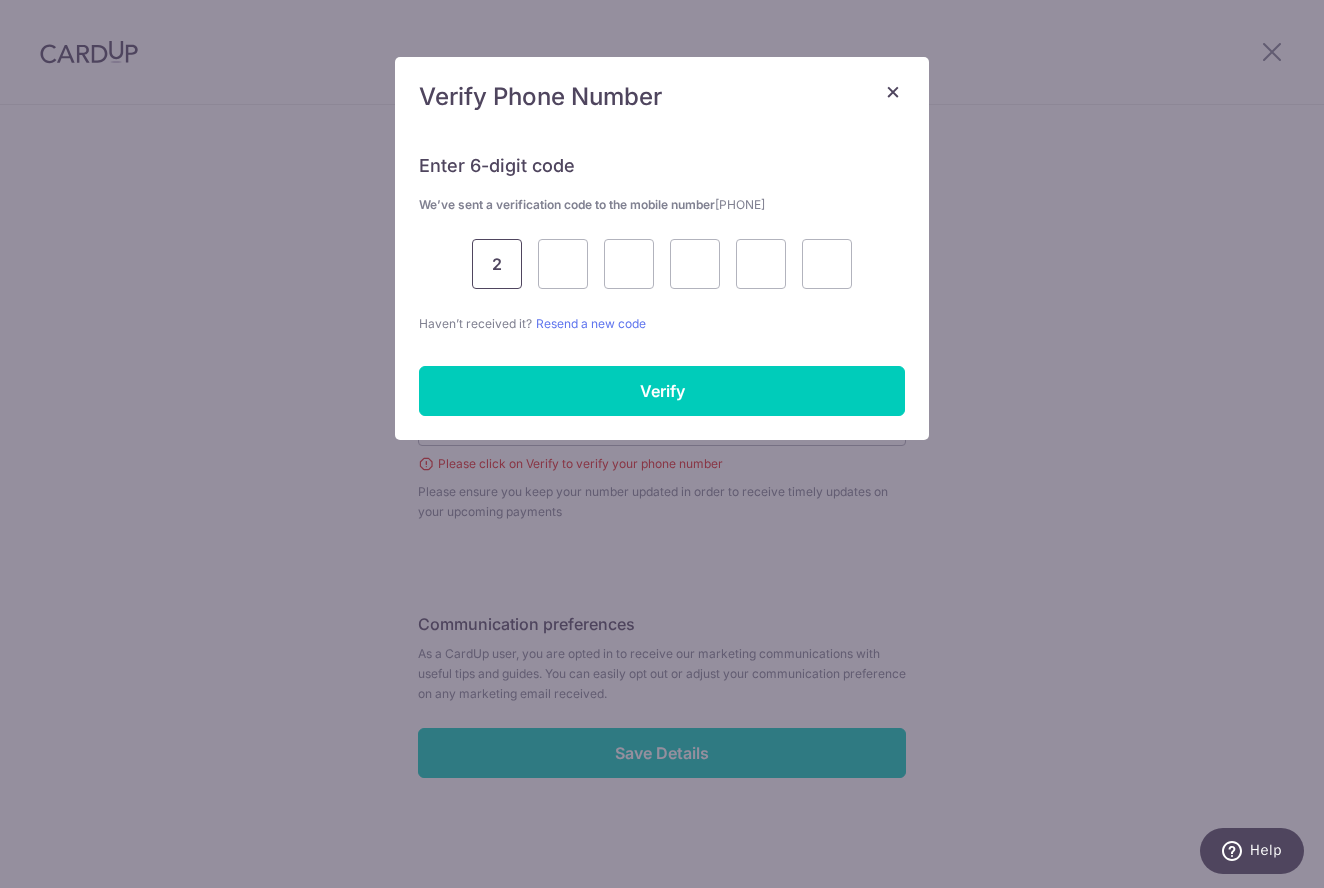 type on "2" 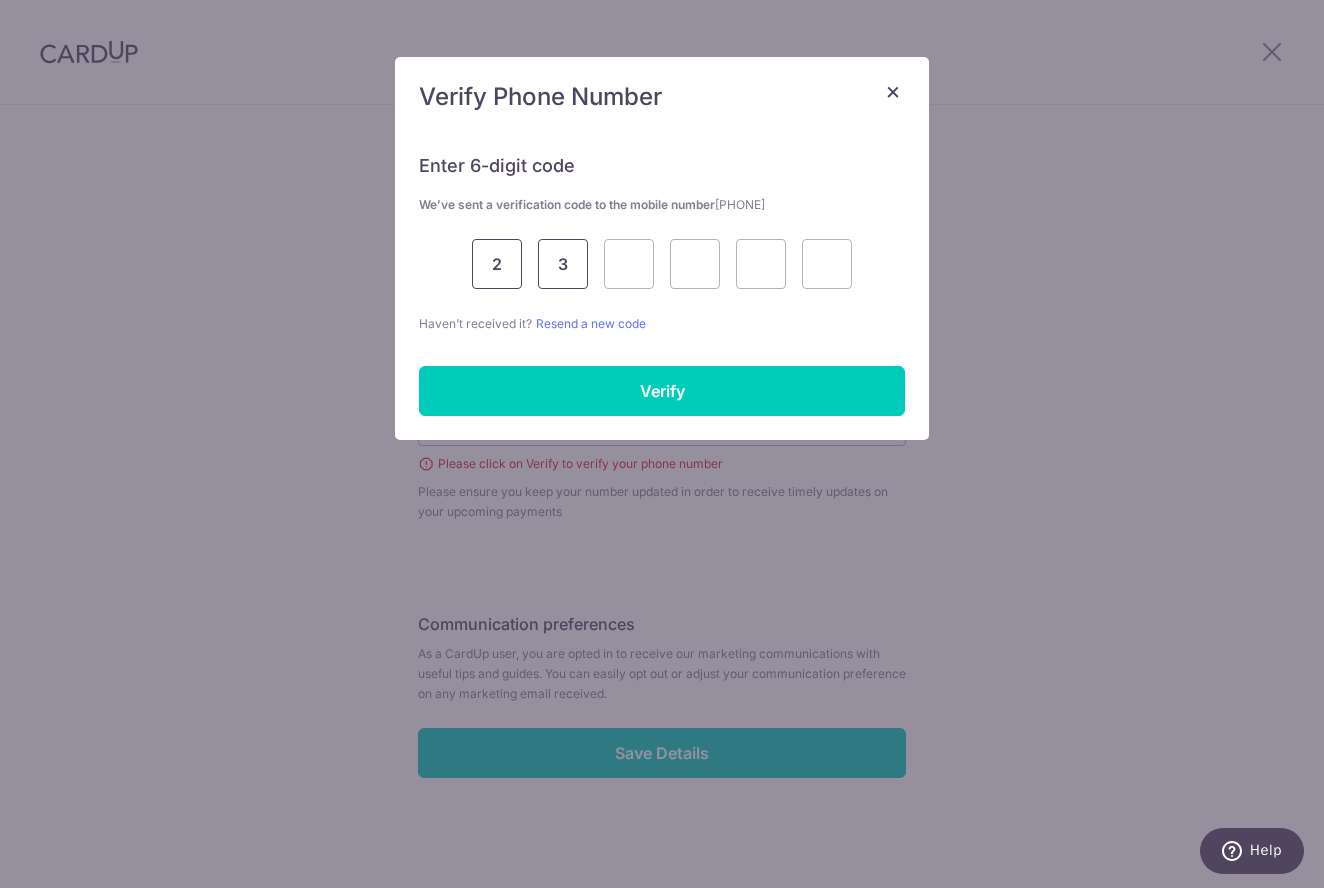 type on "3" 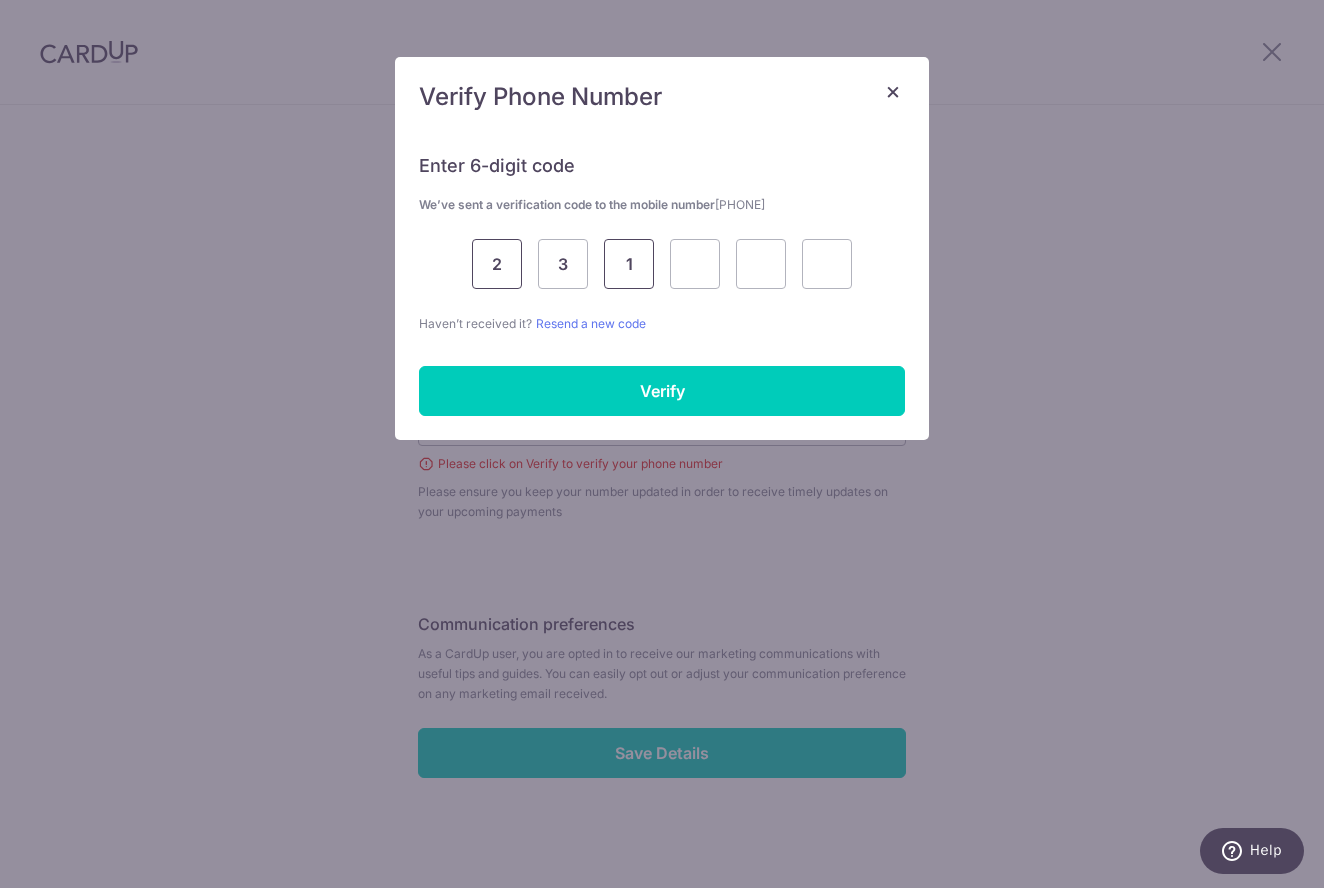 type on "1" 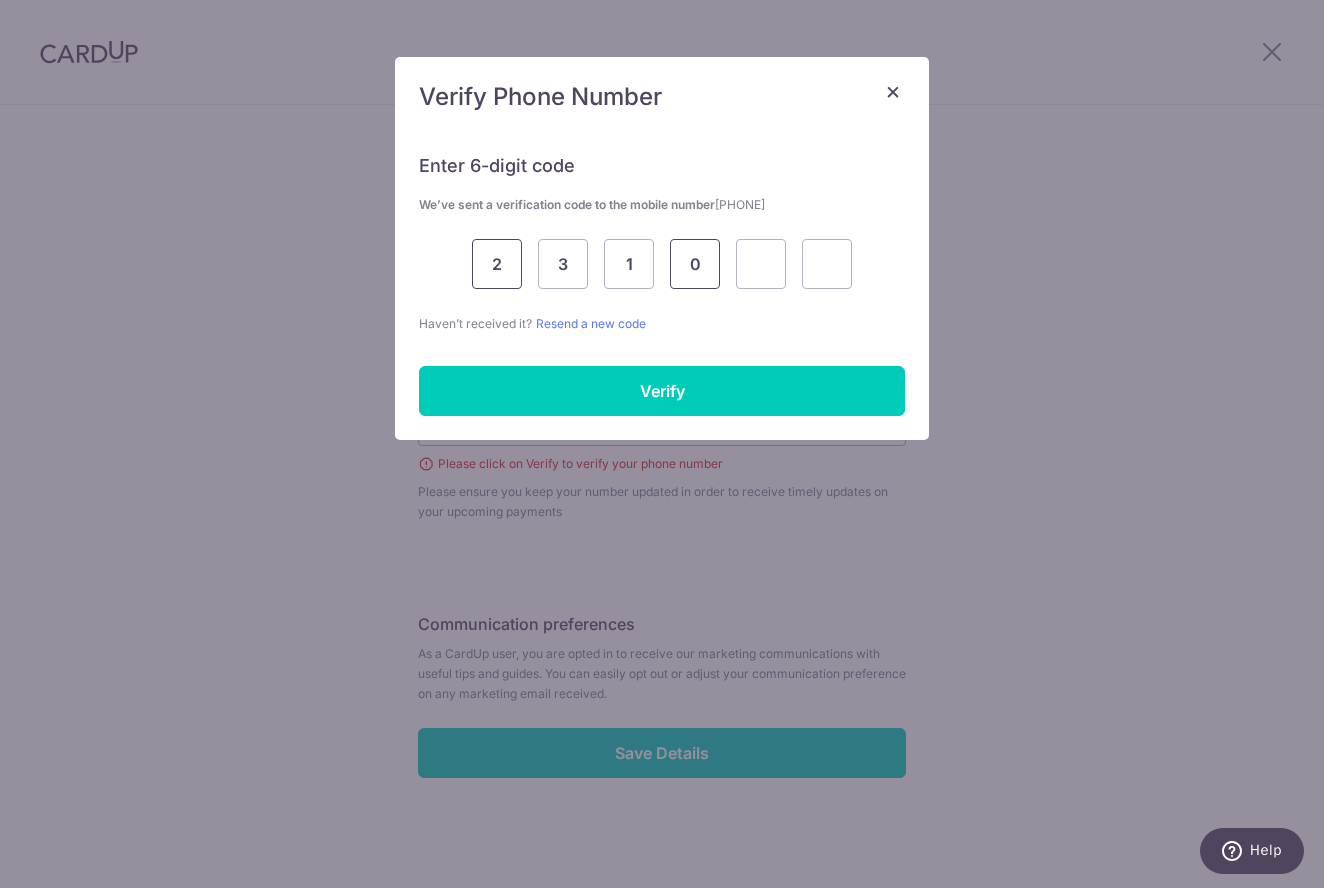 type on "0" 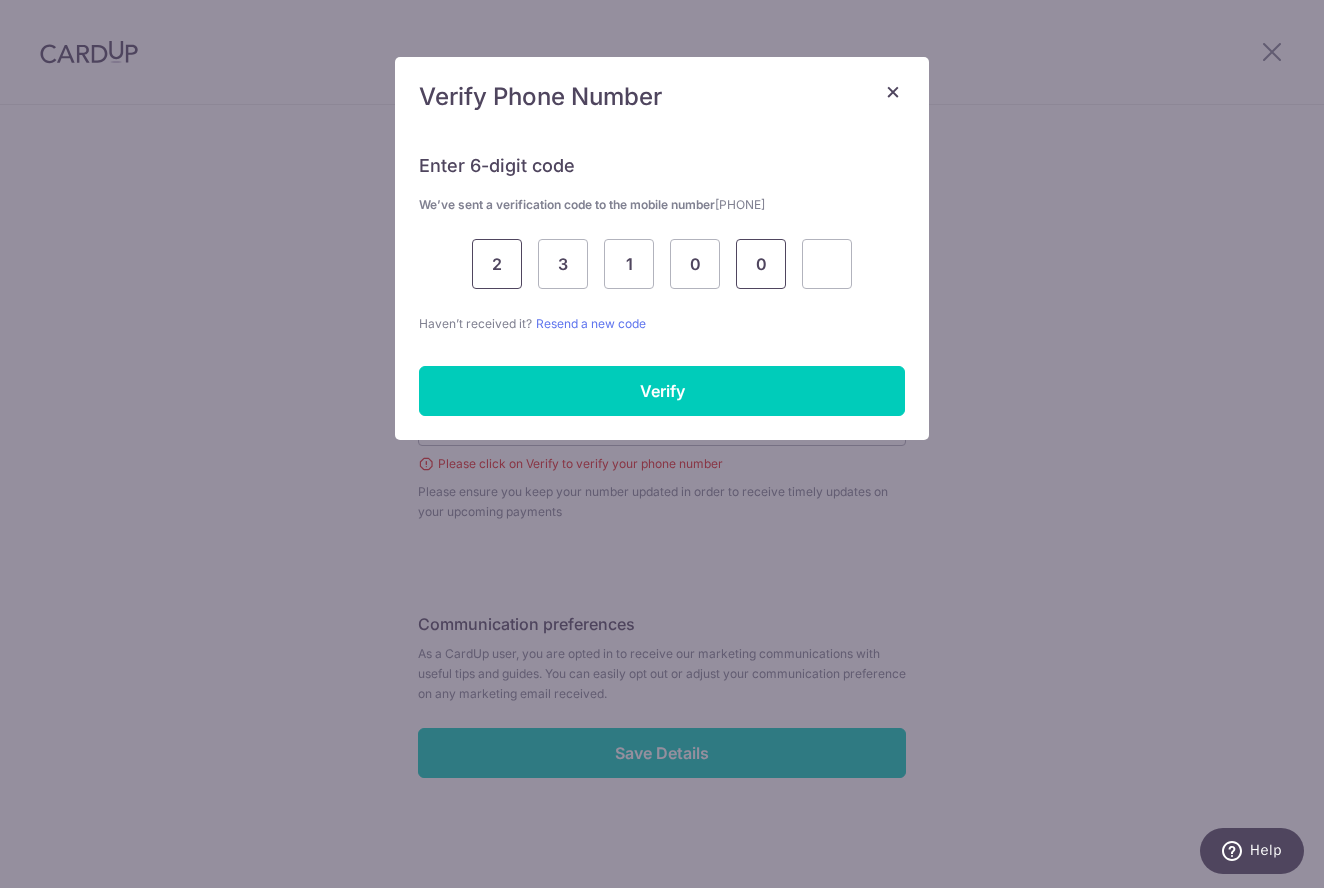 type on "0" 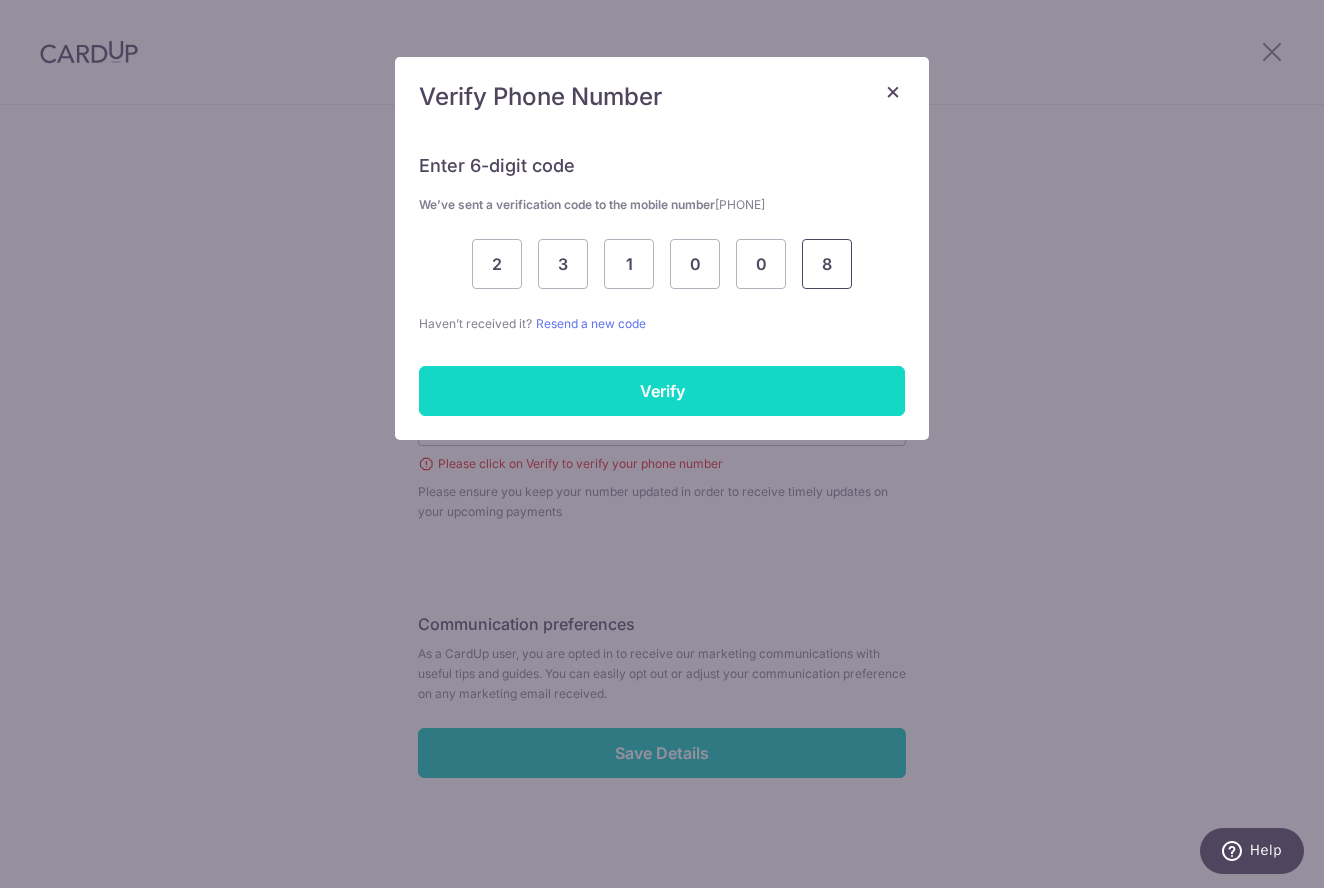 type on "8" 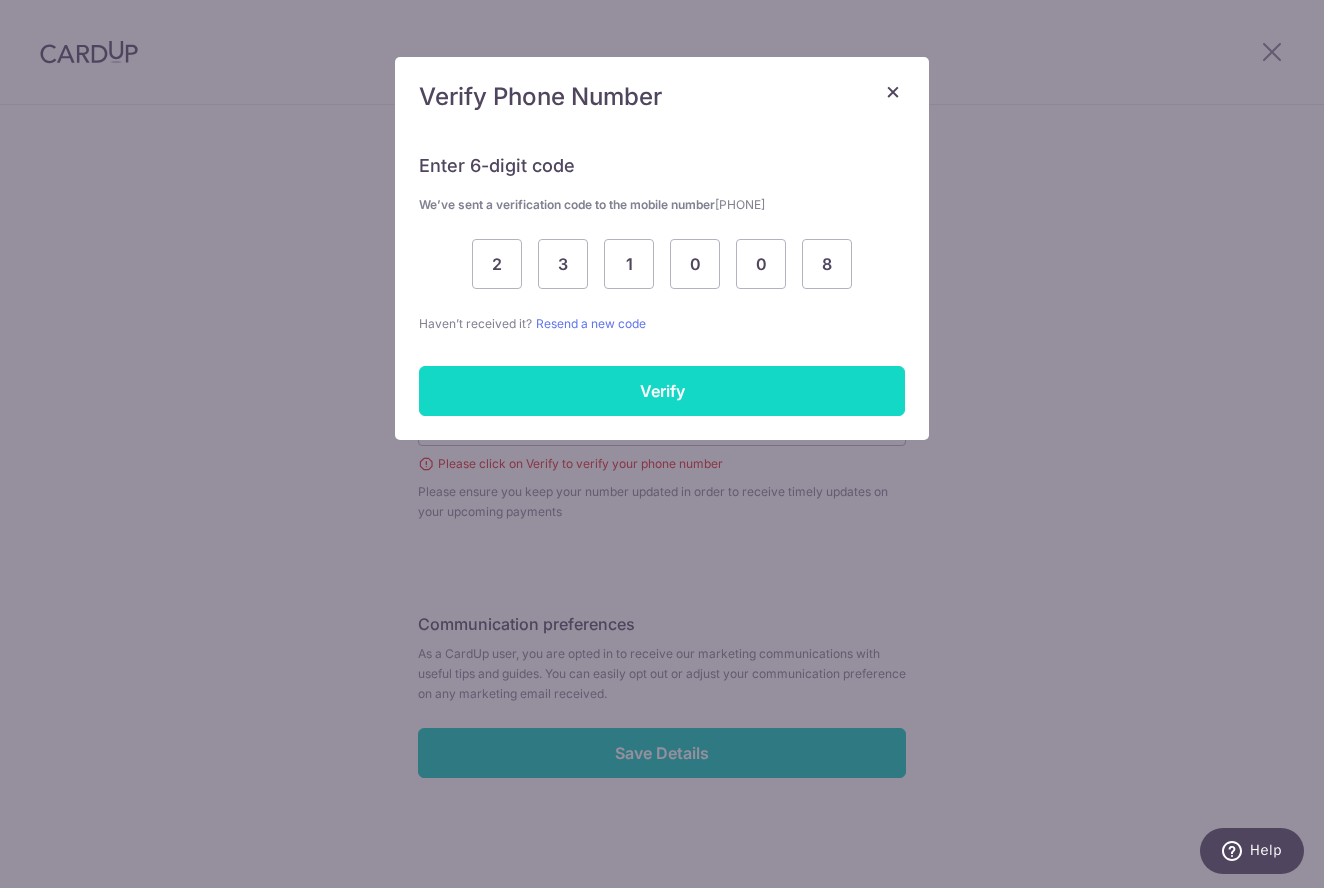 click on "Verify" at bounding box center [662, 391] 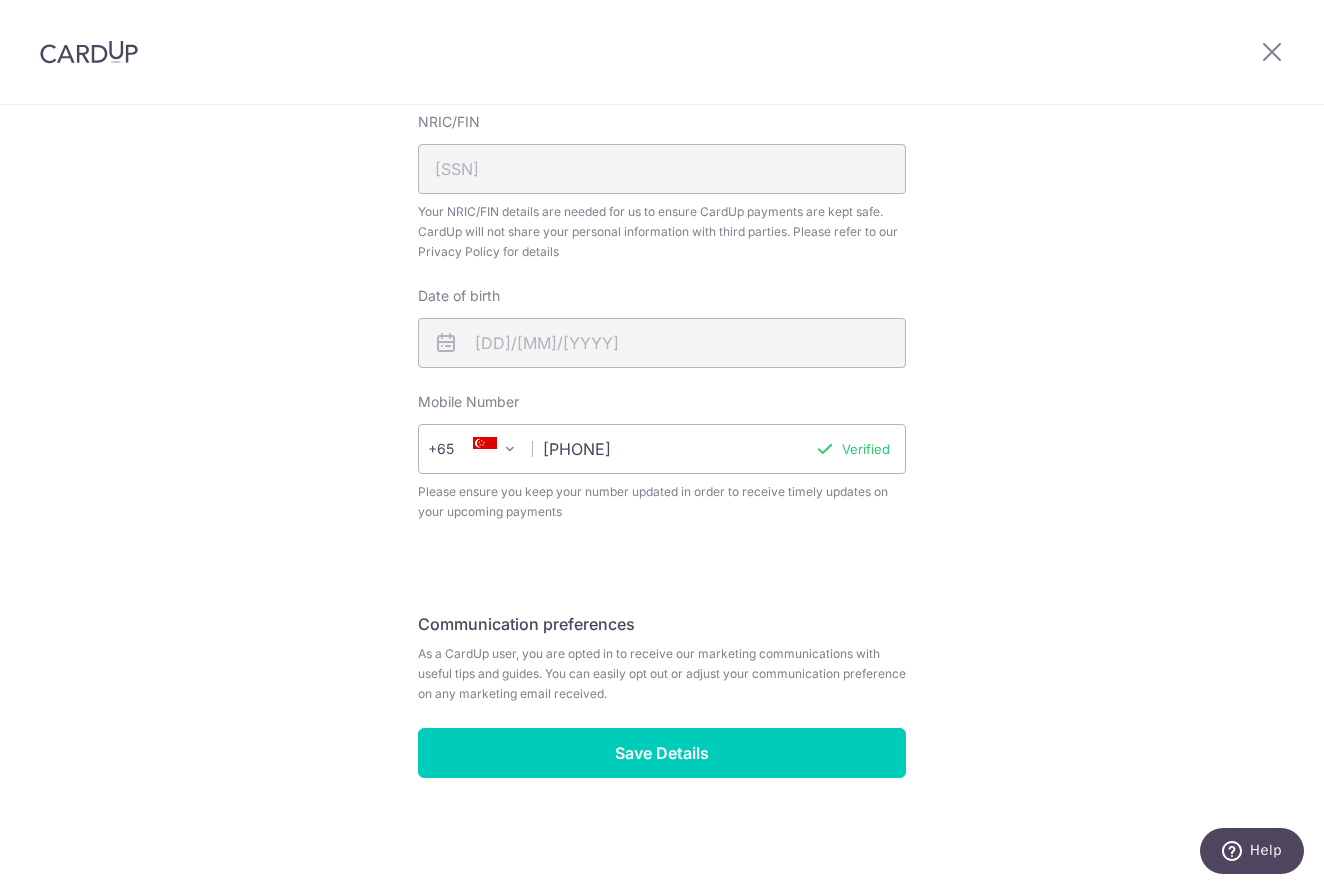 scroll, scrollTop: 675, scrollLeft: 0, axis: vertical 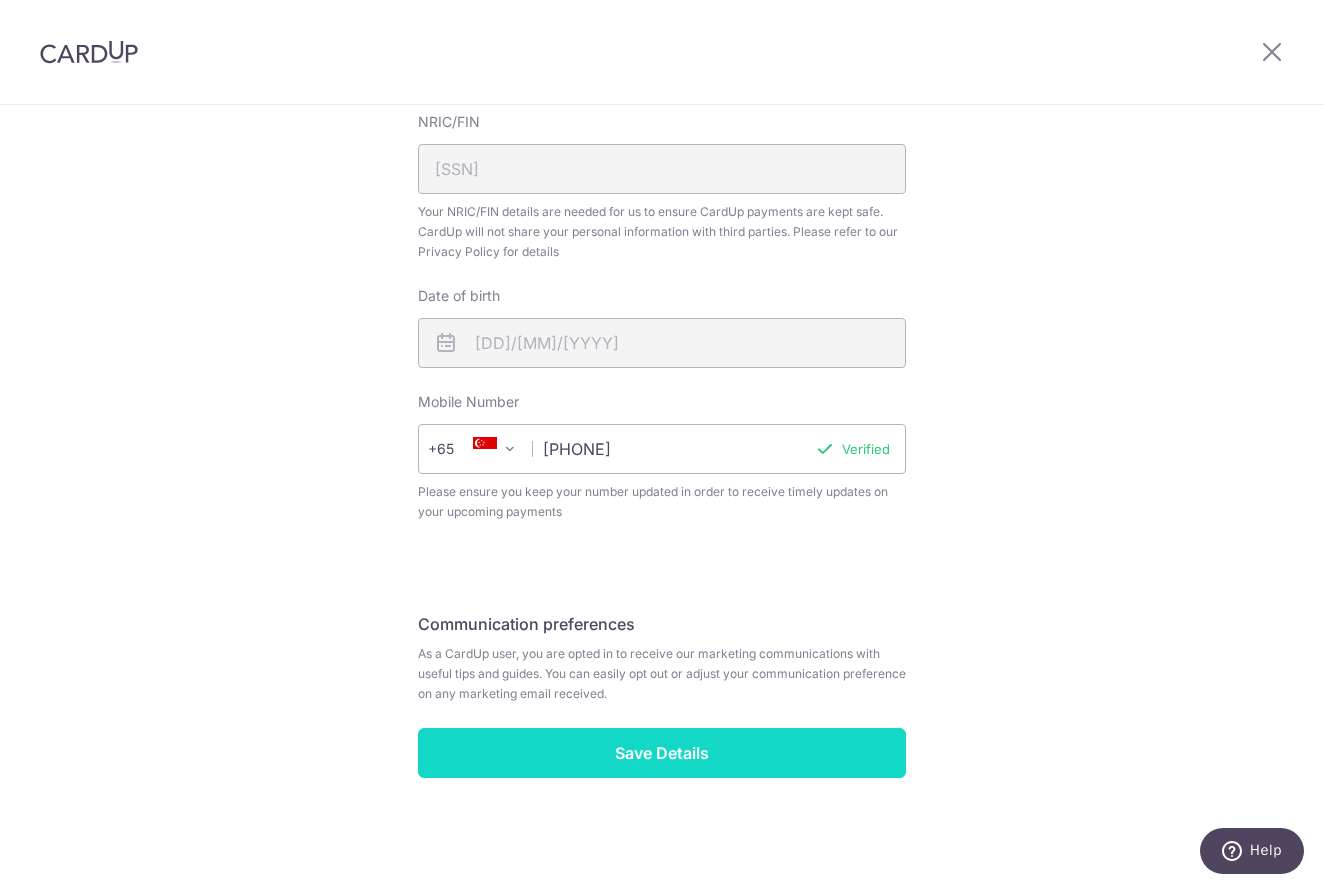 click on "Save Details" at bounding box center [662, 753] 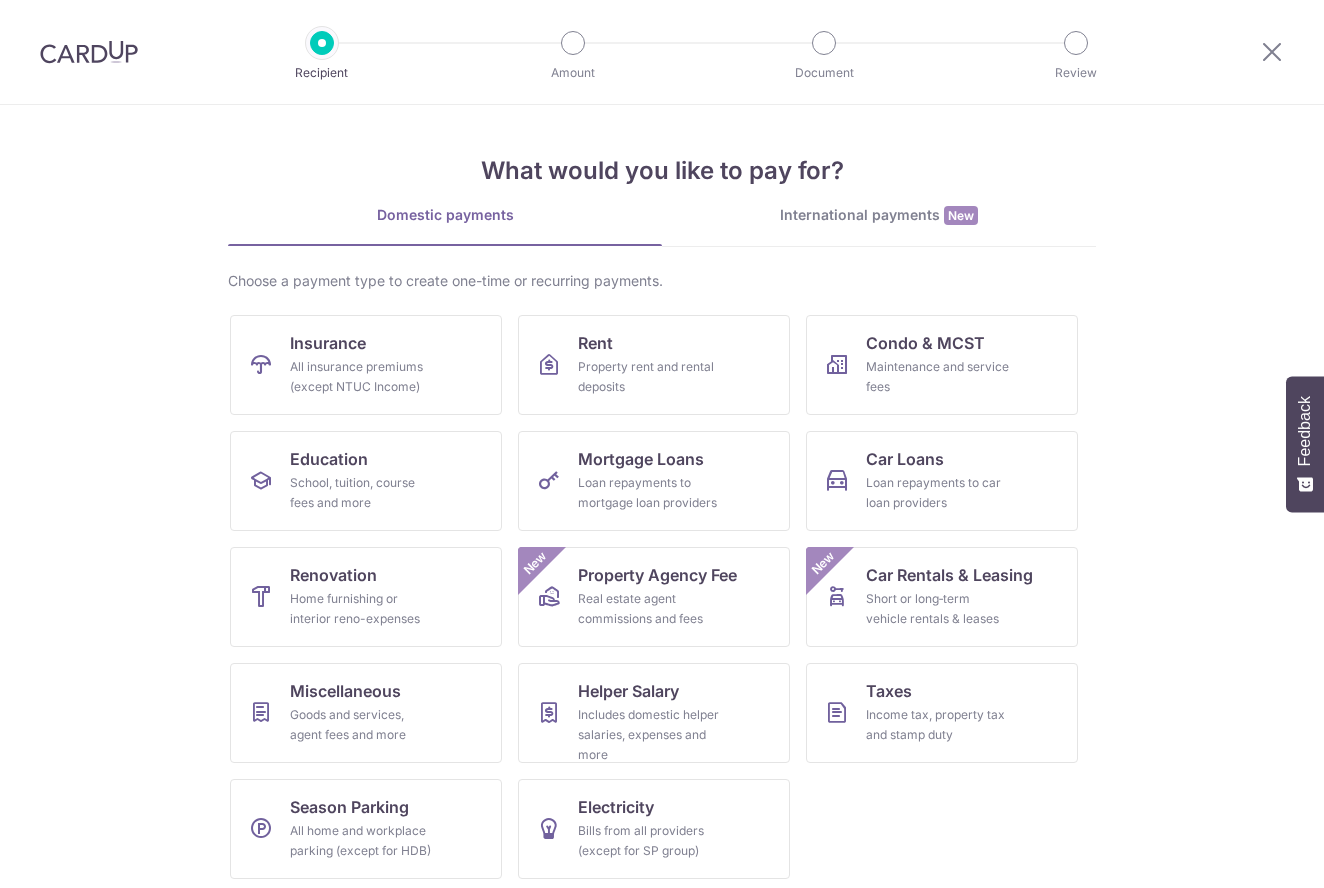 scroll, scrollTop: 0, scrollLeft: 0, axis: both 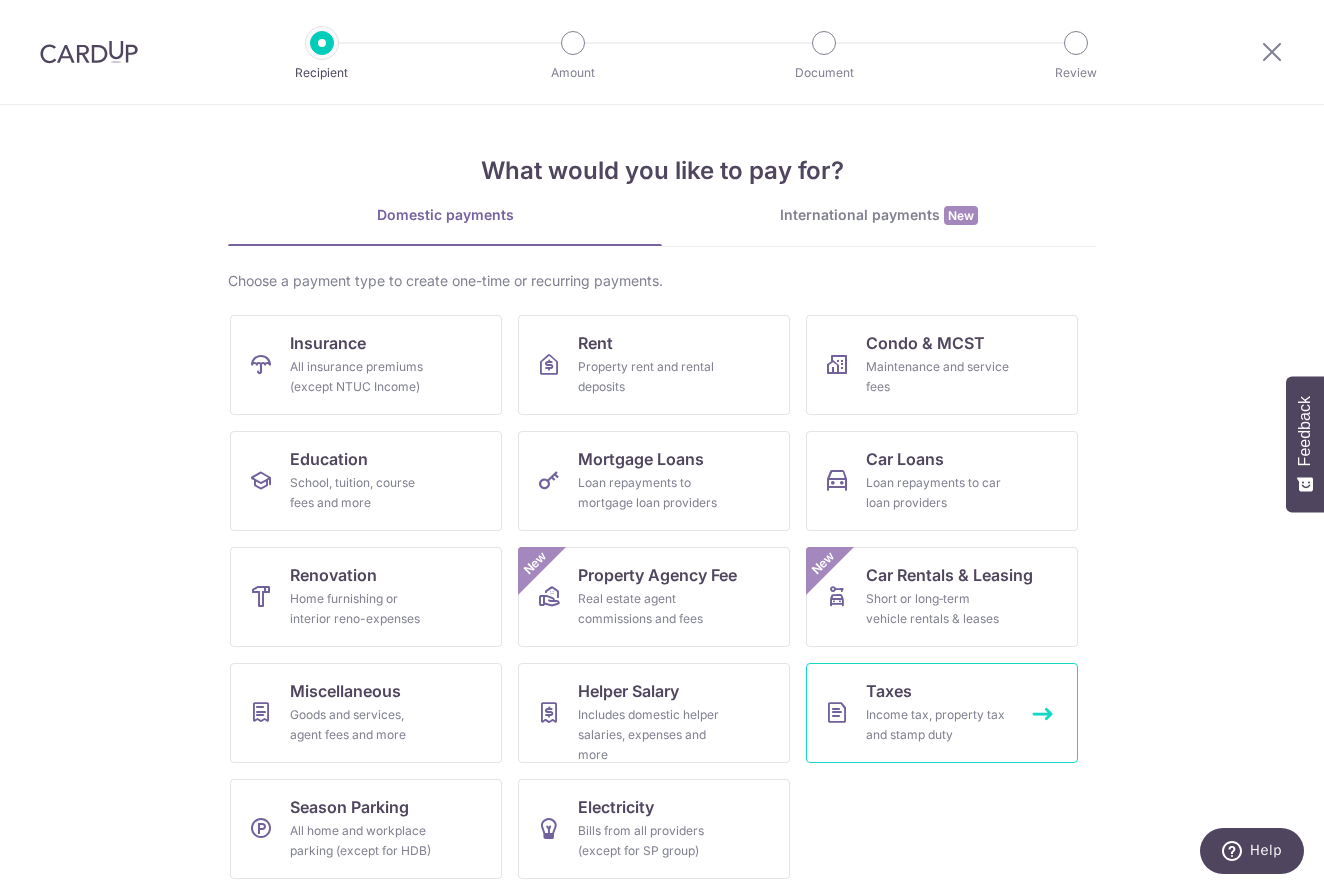 click on "Income tax, property tax and stamp duty" at bounding box center (938, 725) 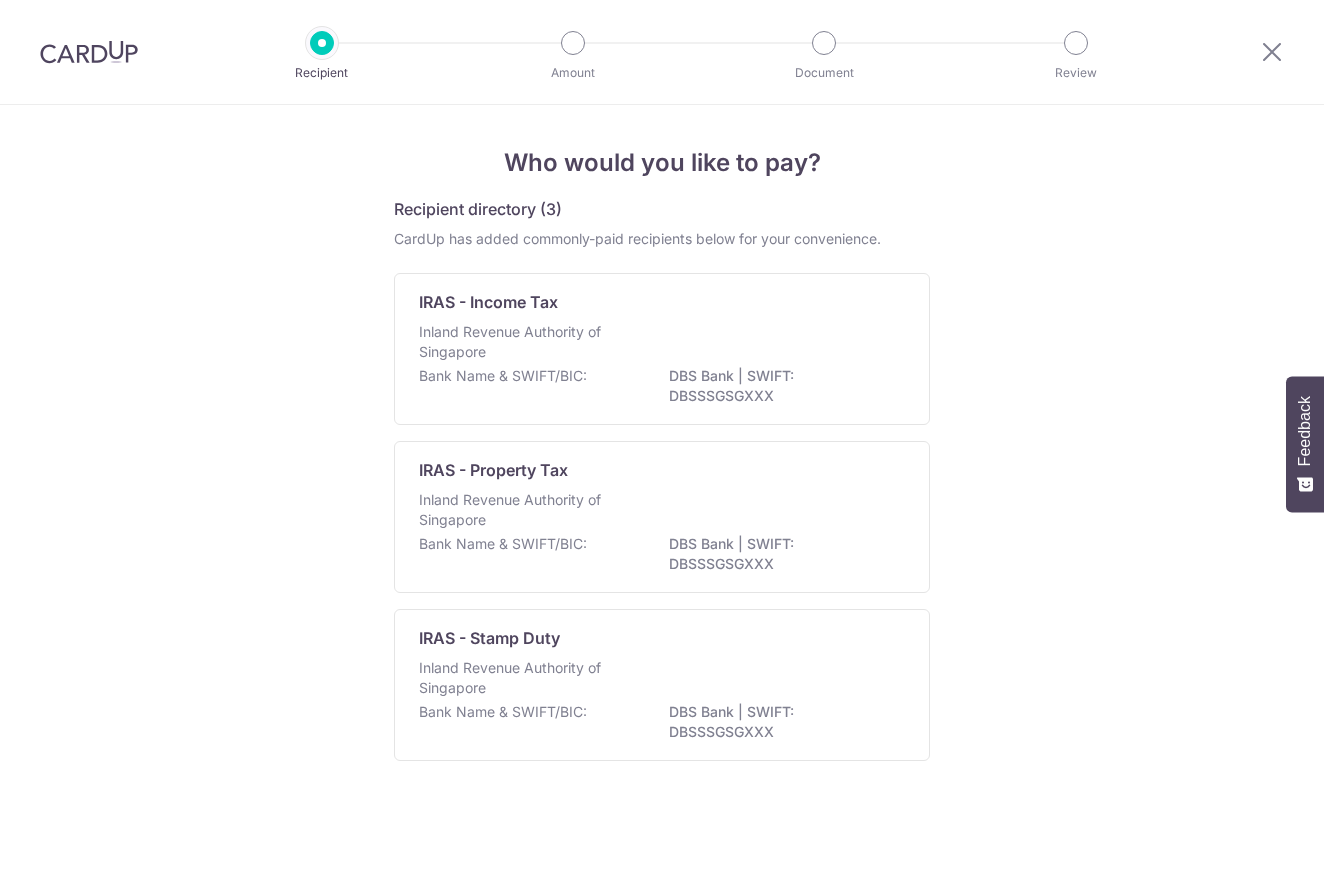 scroll, scrollTop: 0, scrollLeft: 0, axis: both 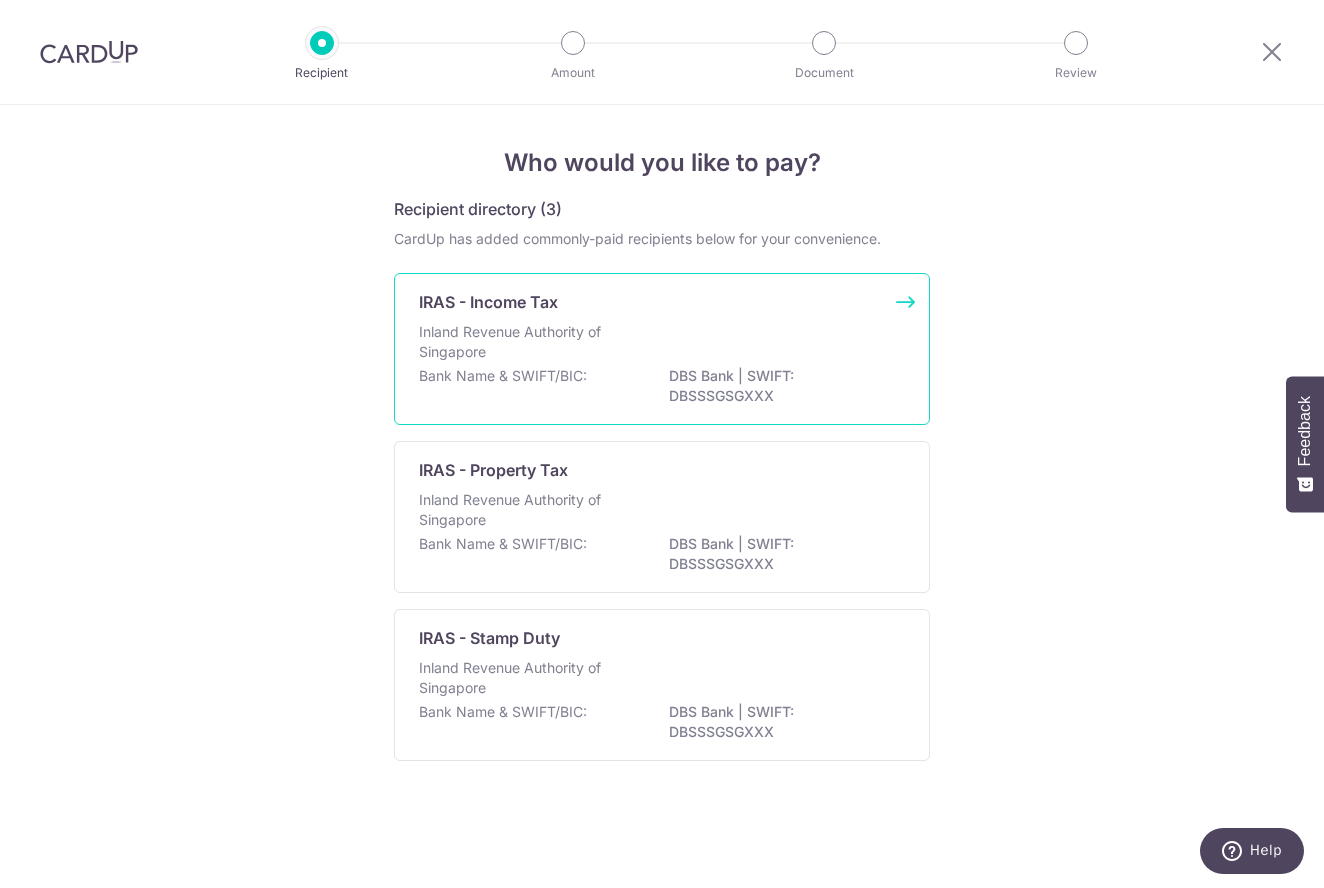 click on "Inland Revenue Authority of Singapore" at bounding box center (525, 342) 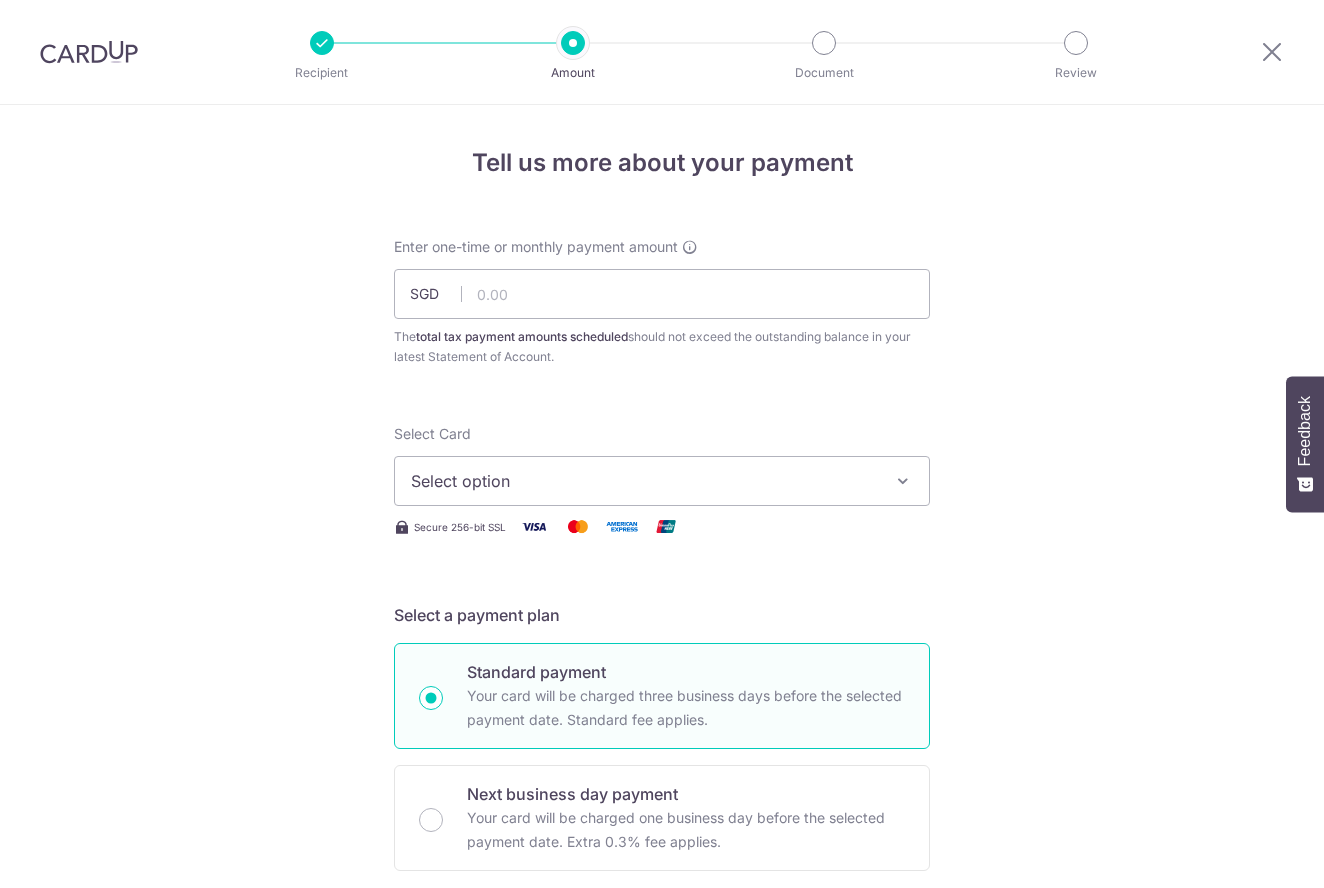 scroll, scrollTop: 0, scrollLeft: 0, axis: both 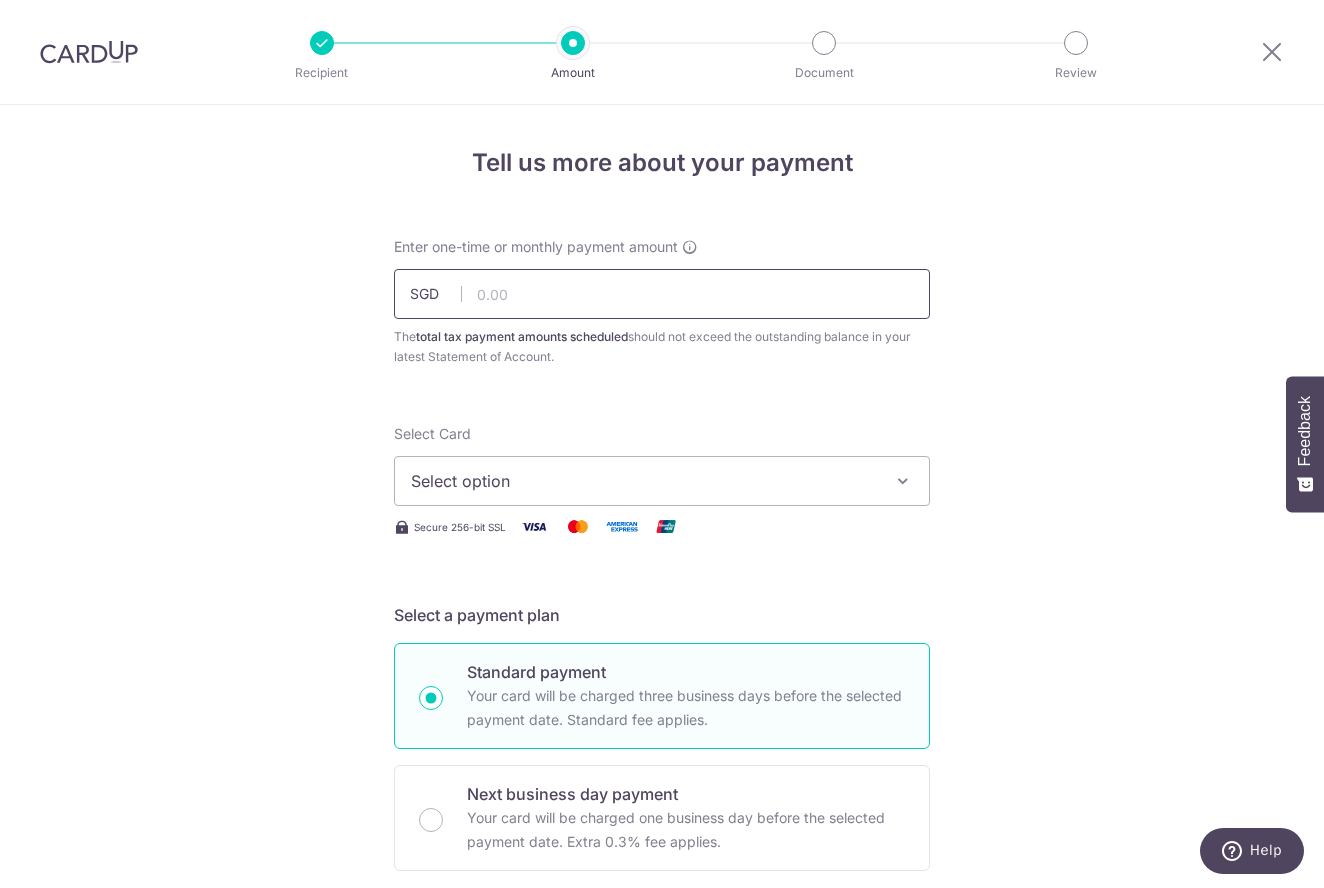 click at bounding box center [662, 294] 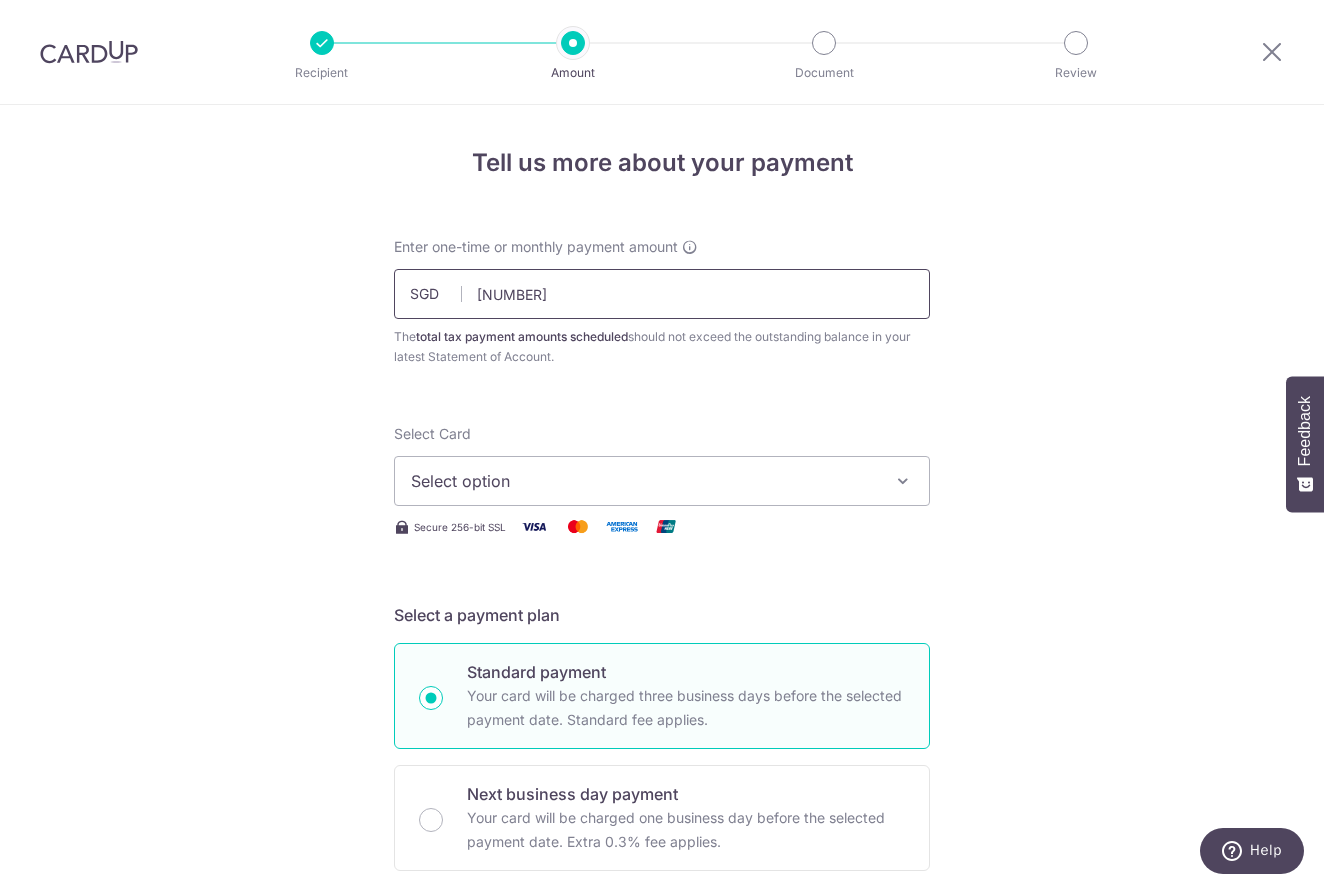 type on "182.58" 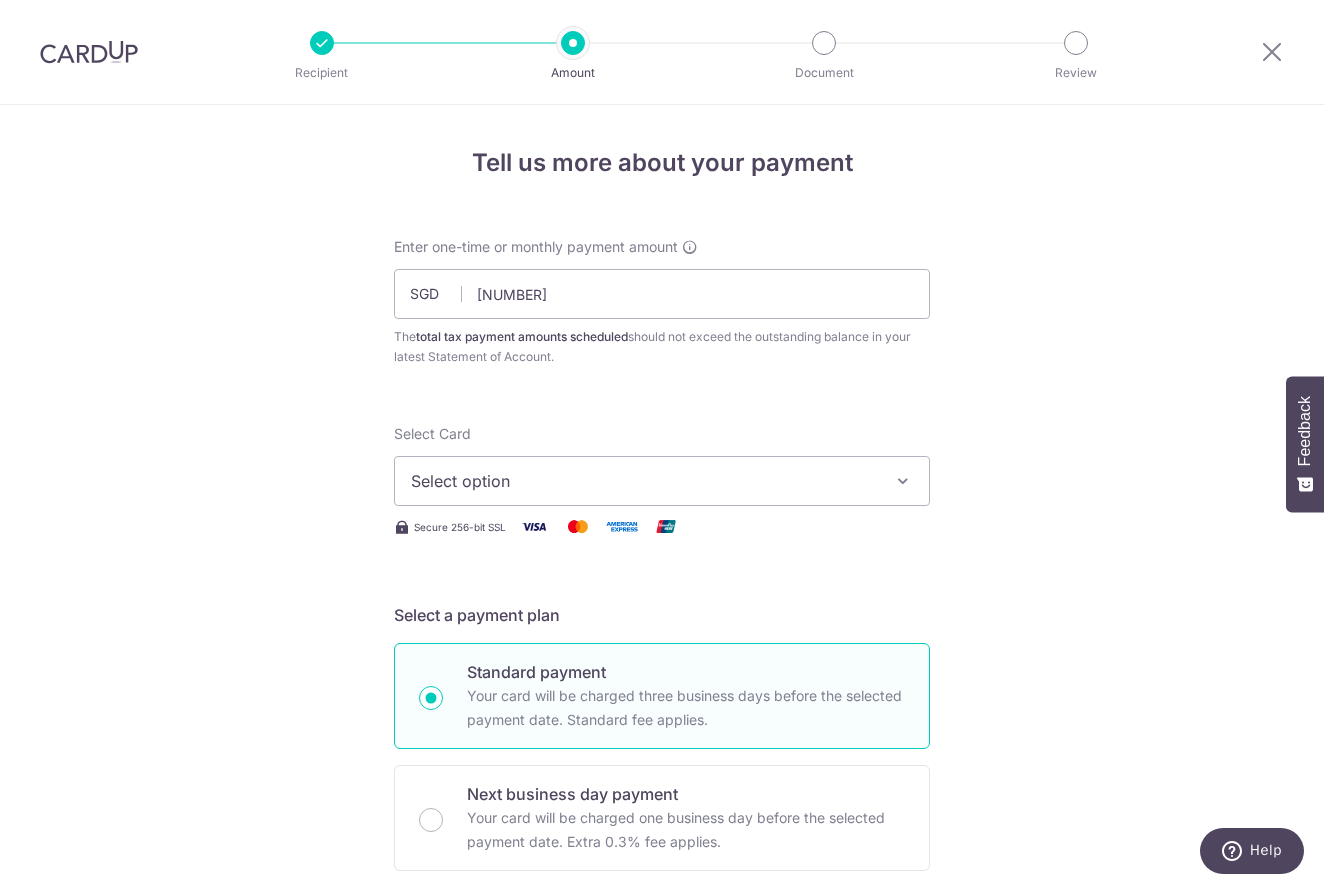 click on "Select option" at bounding box center (644, 481) 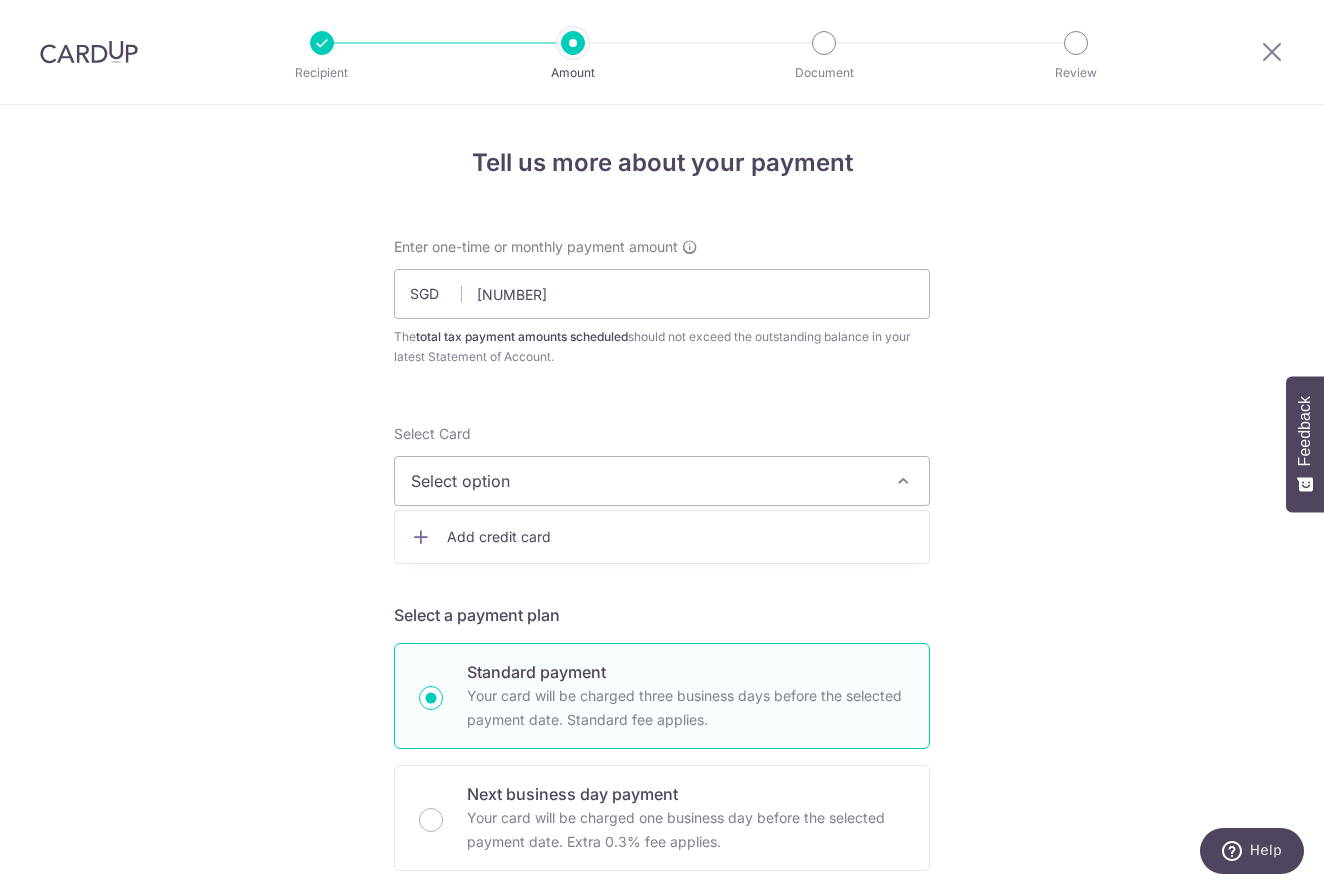 click on "Add credit card" at bounding box center (680, 537) 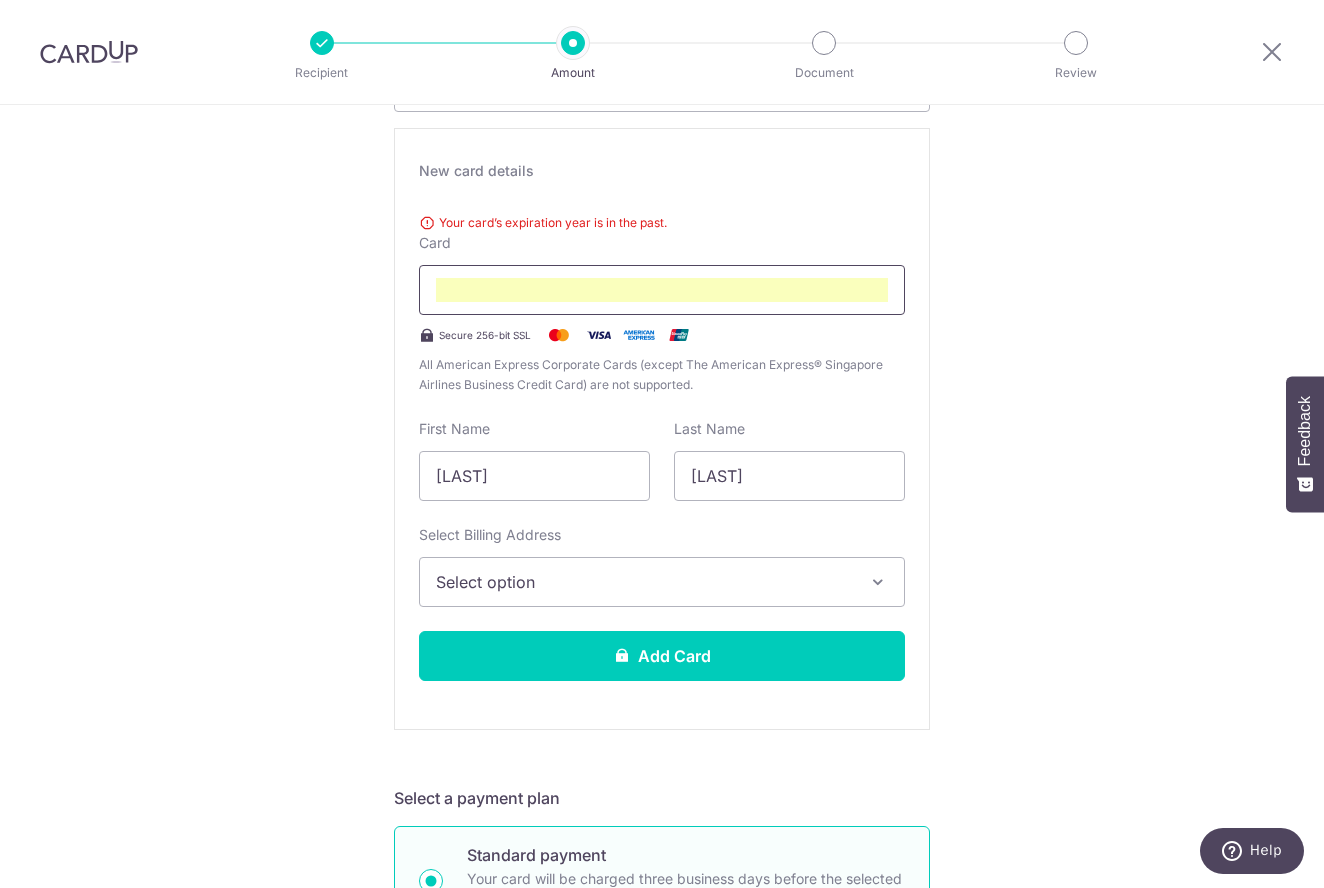 scroll, scrollTop: 396, scrollLeft: 0, axis: vertical 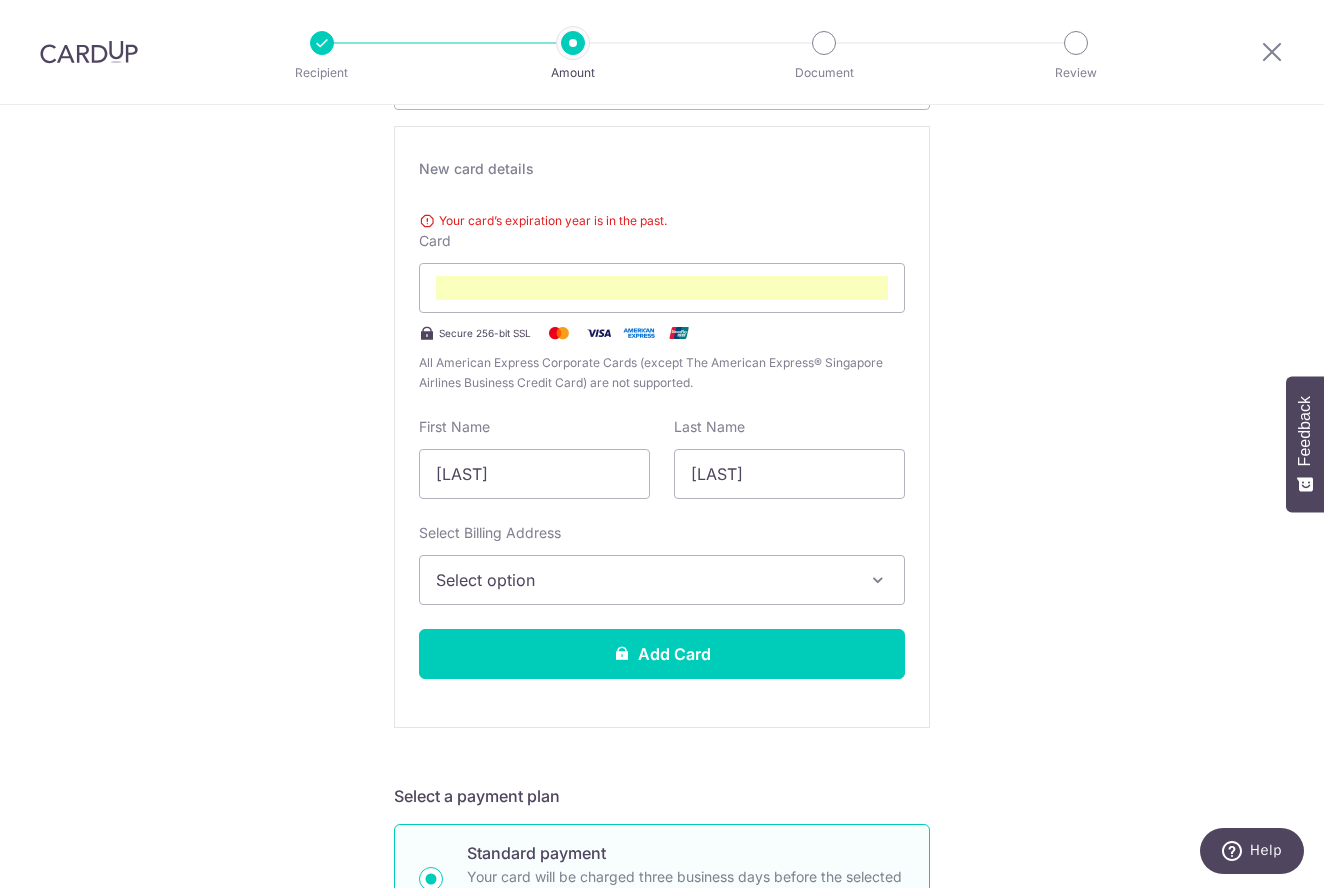 click on "Select option" at bounding box center (644, 580) 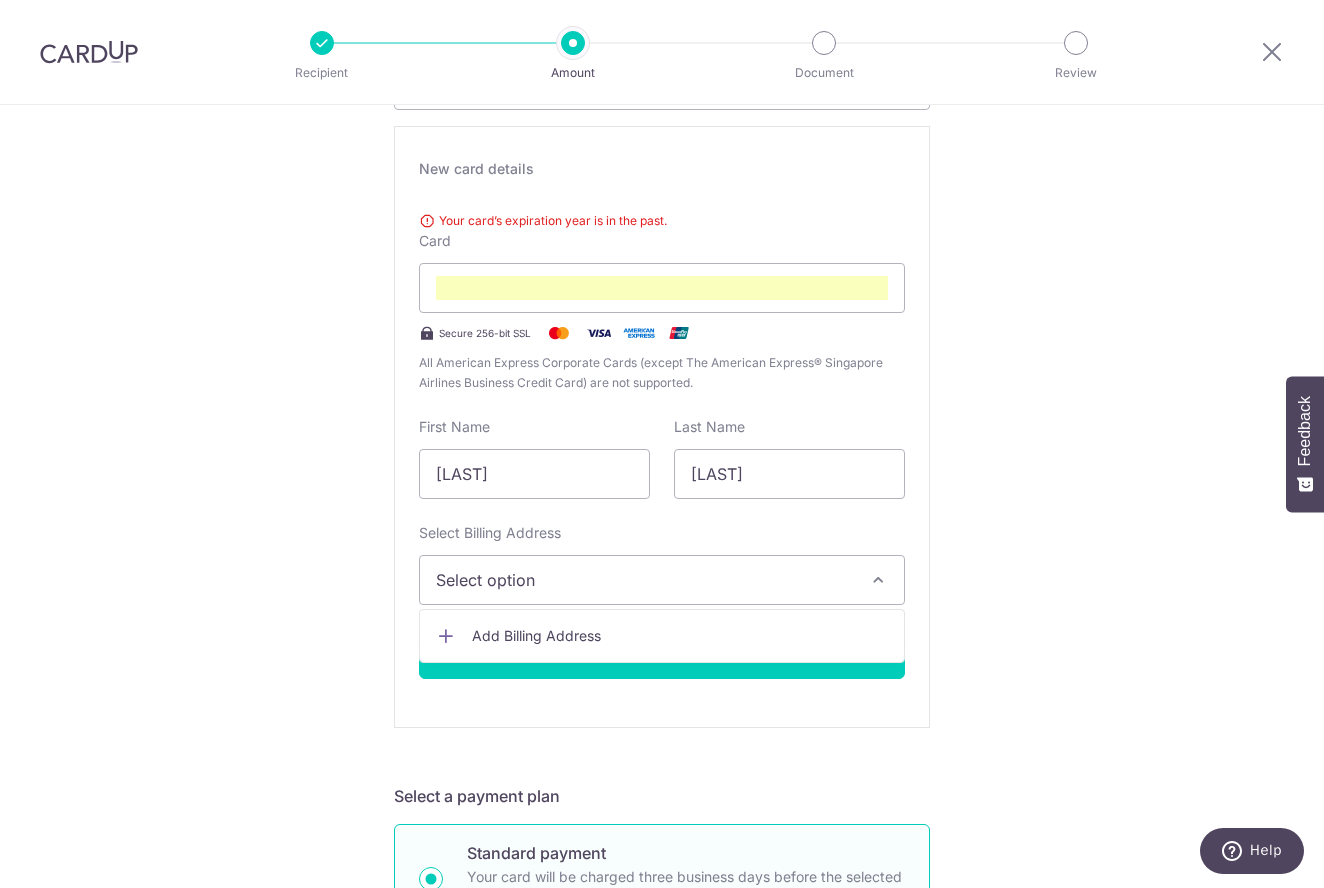 click on "Add Billing Address" at bounding box center (680, 636) 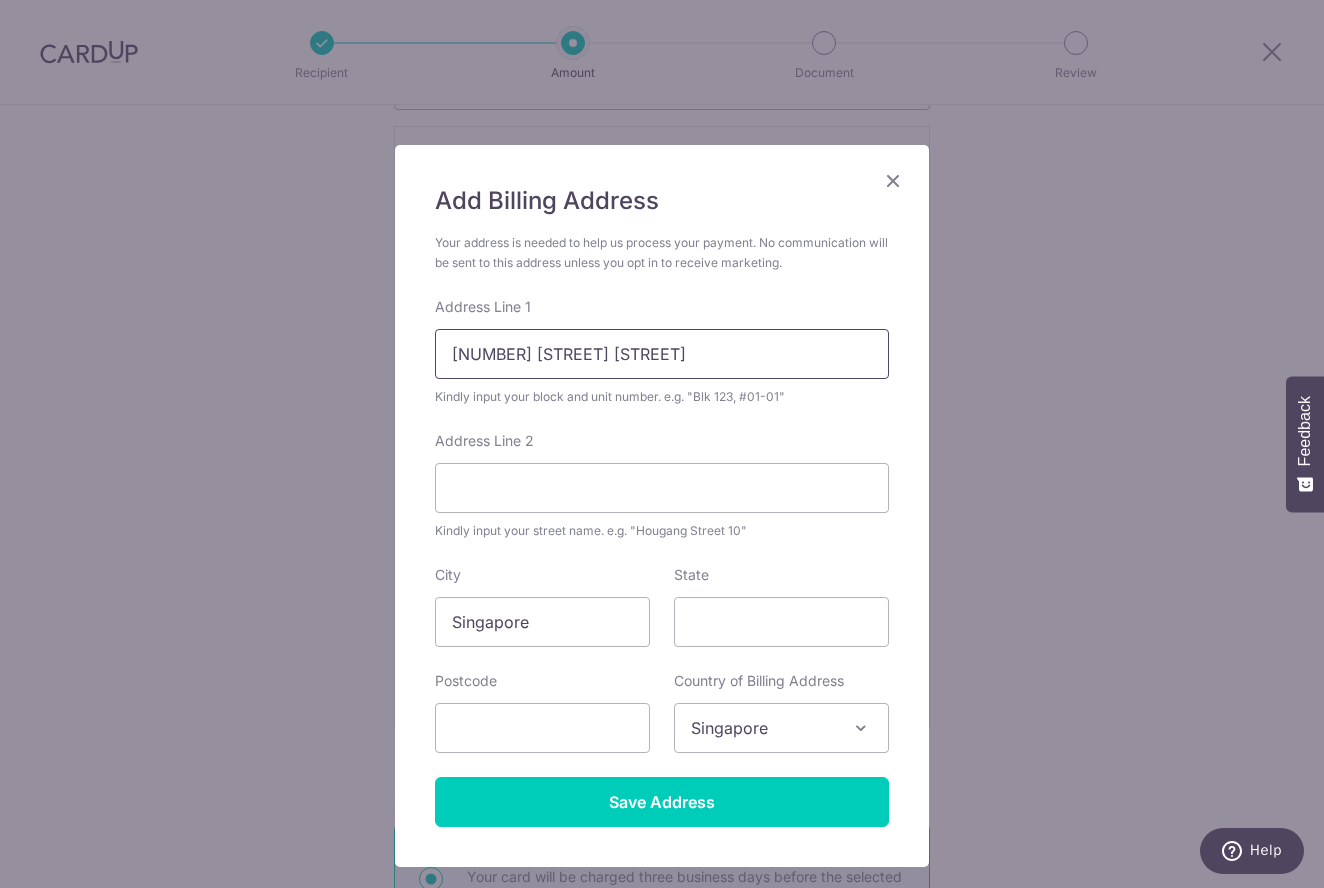 type on "80 Anchorvale Crescent" 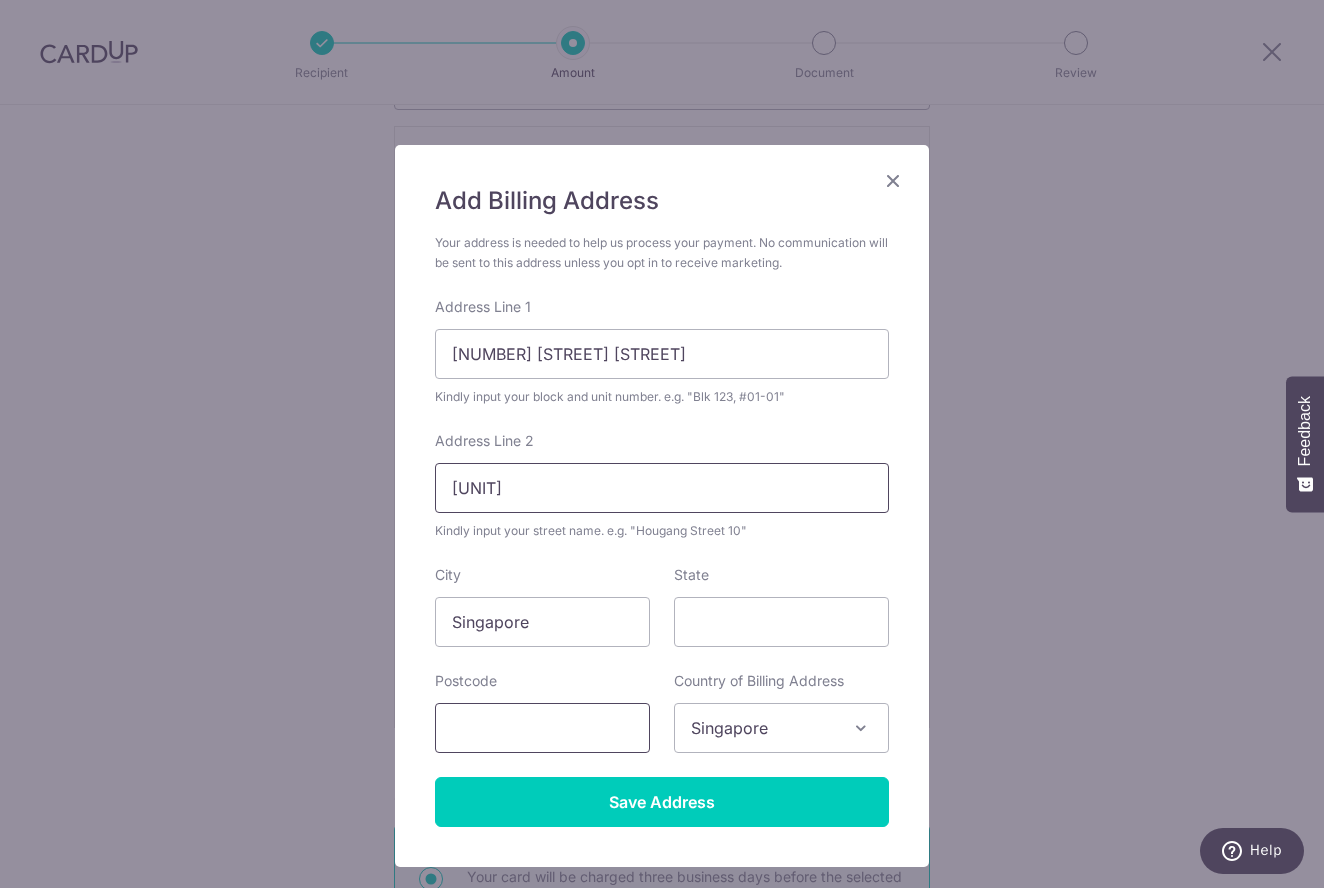 type on "#04-24" 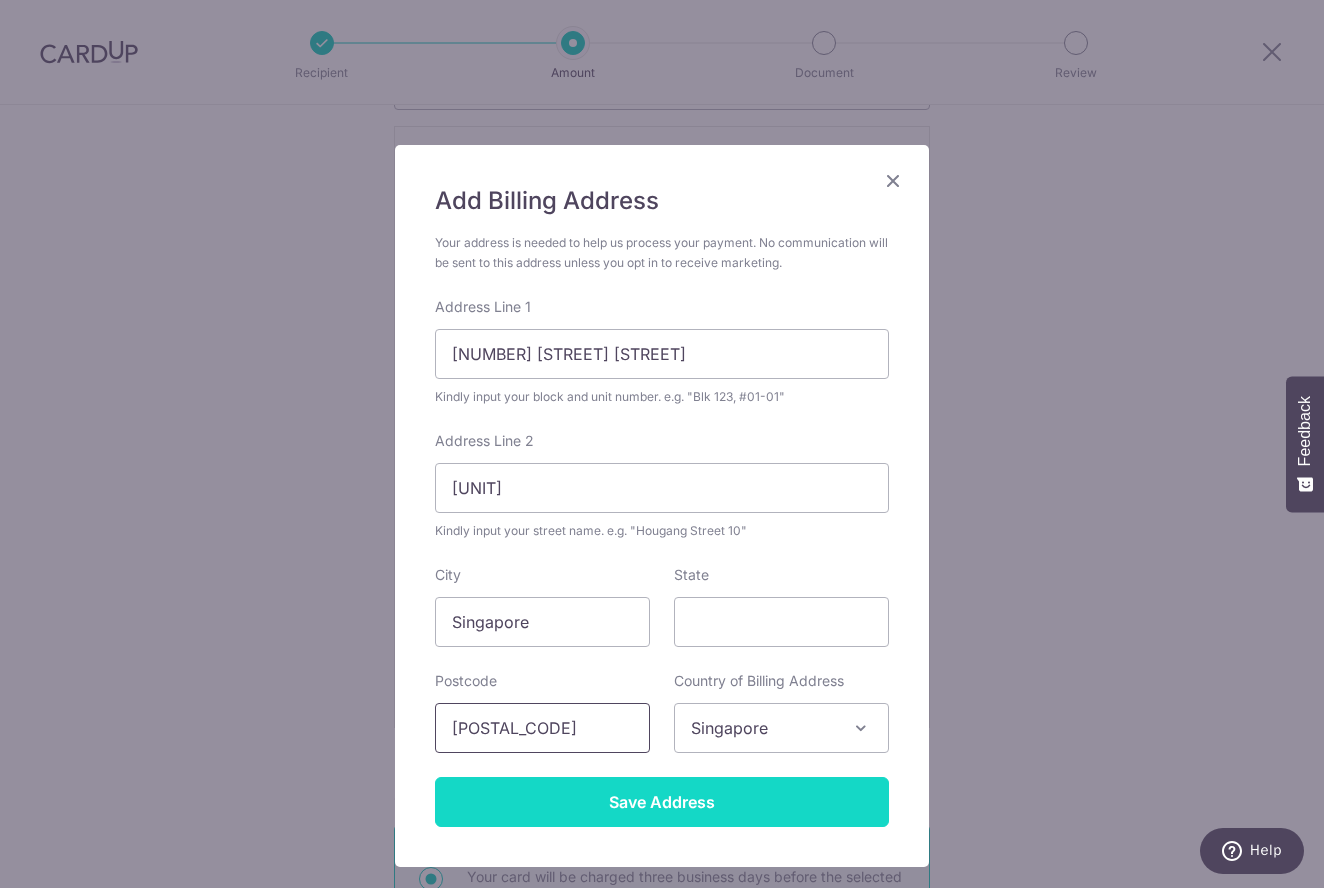 type on "544558" 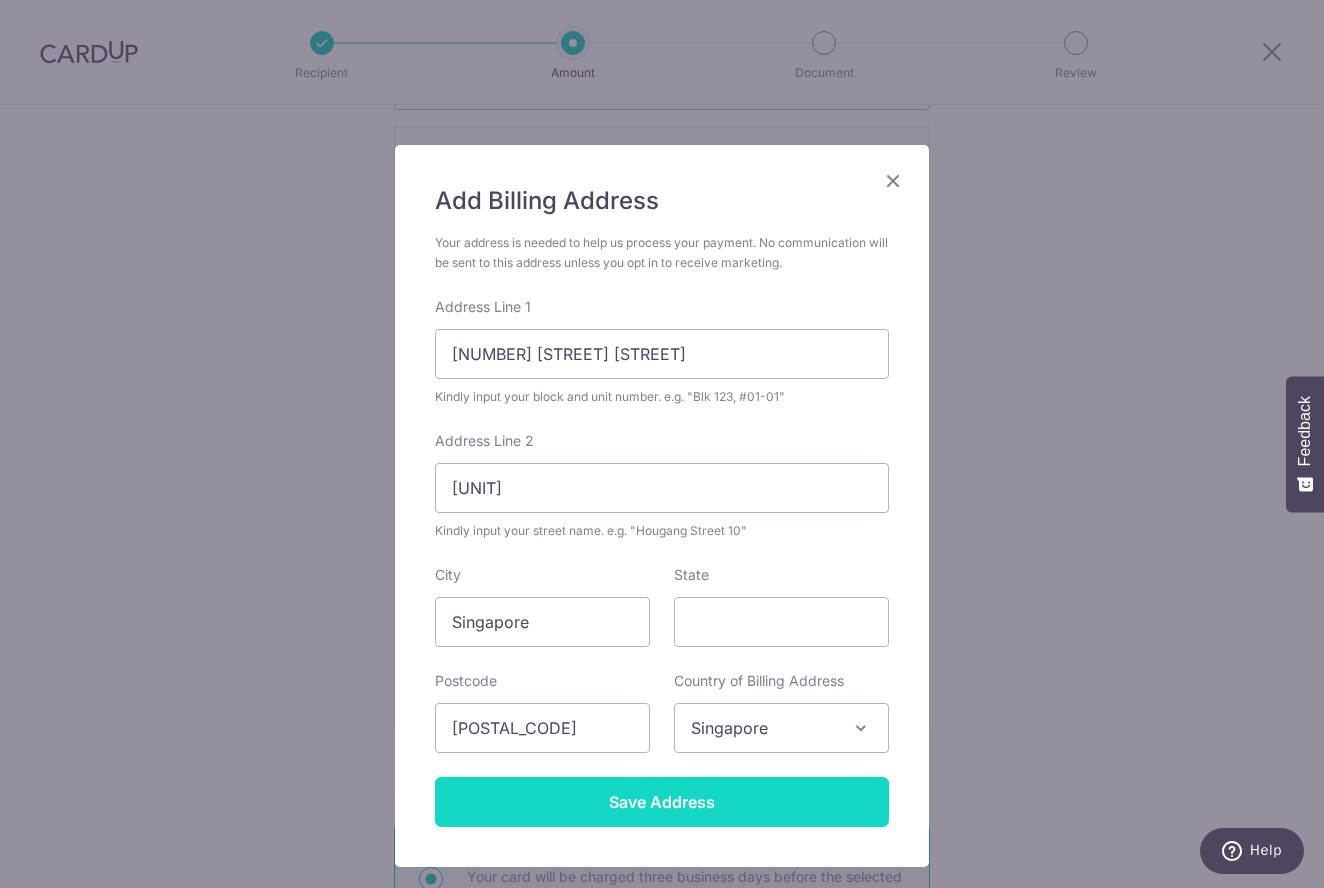 click on "Save Address" at bounding box center [662, 802] 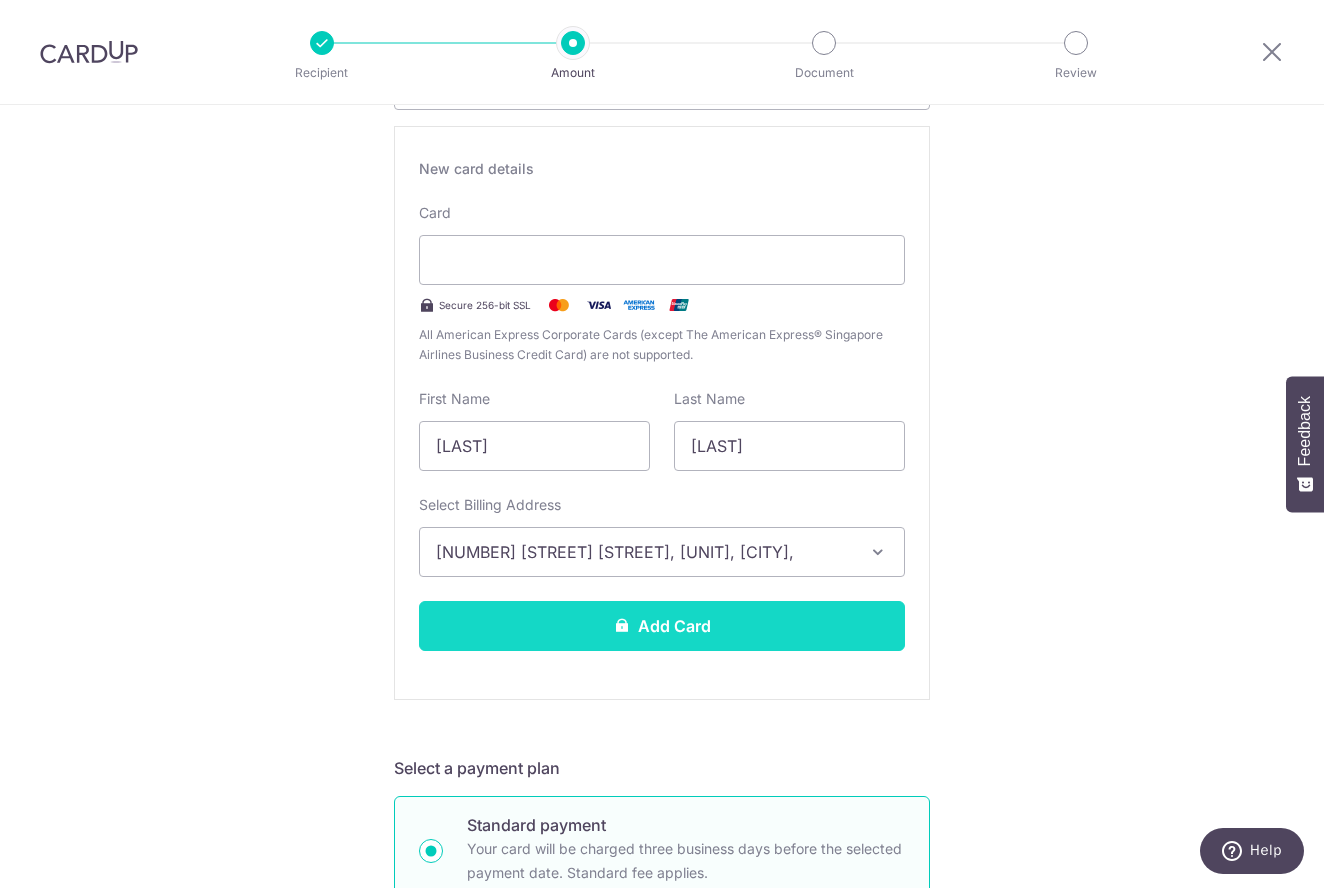 click on "Add Card" at bounding box center (662, 626) 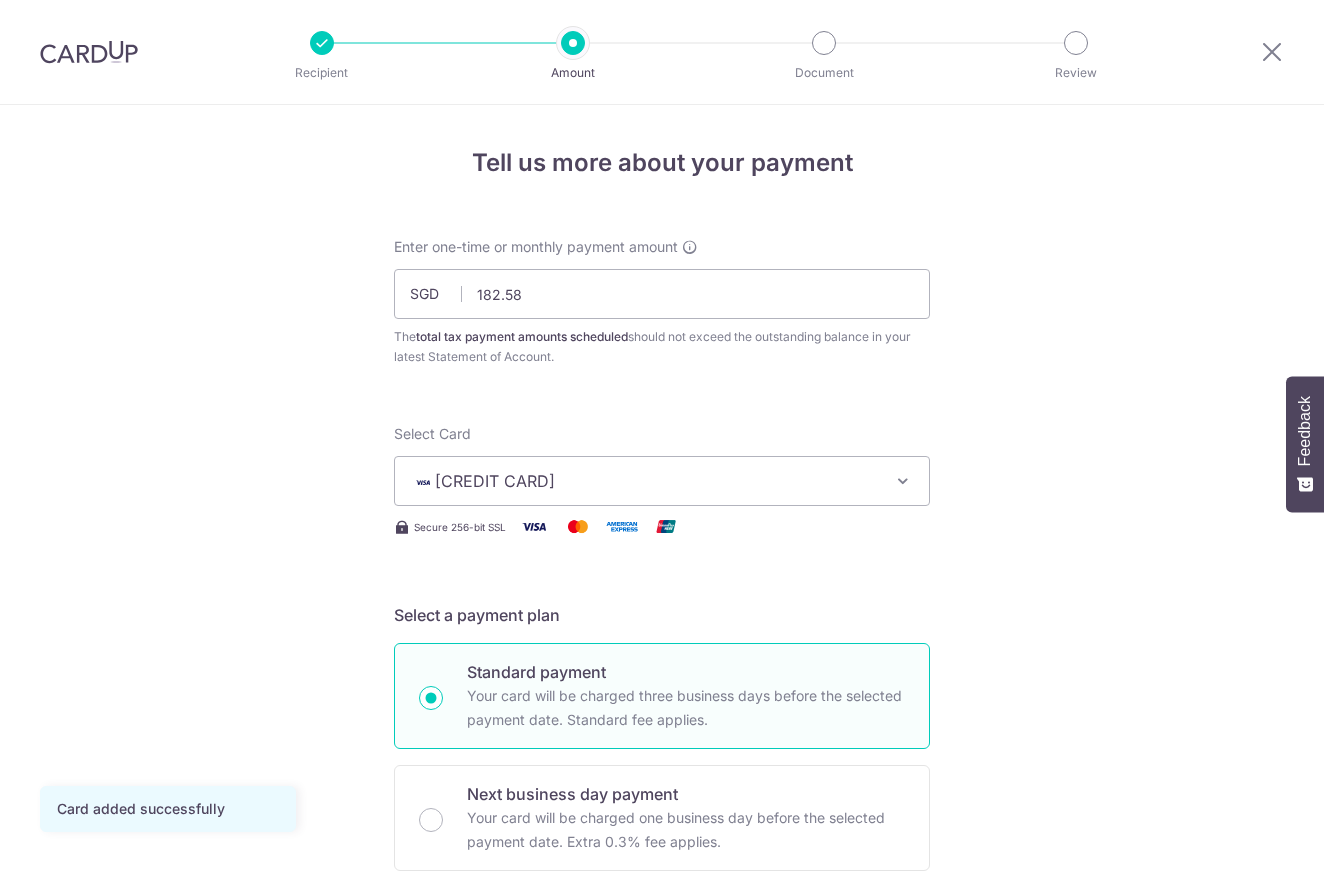 scroll, scrollTop: 0, scrollLeft: 0, axis: both 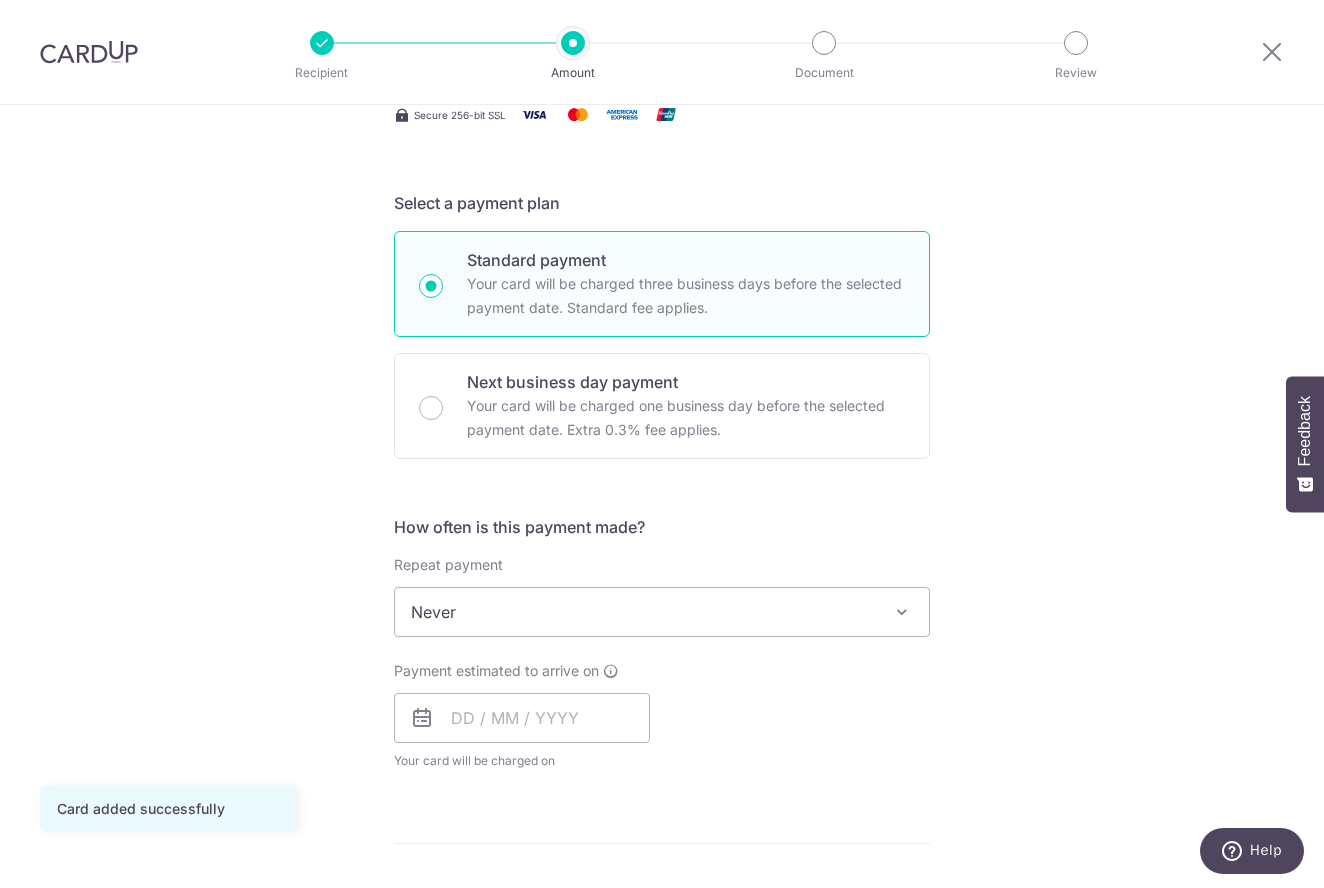 click at bounding box center [902, 612] 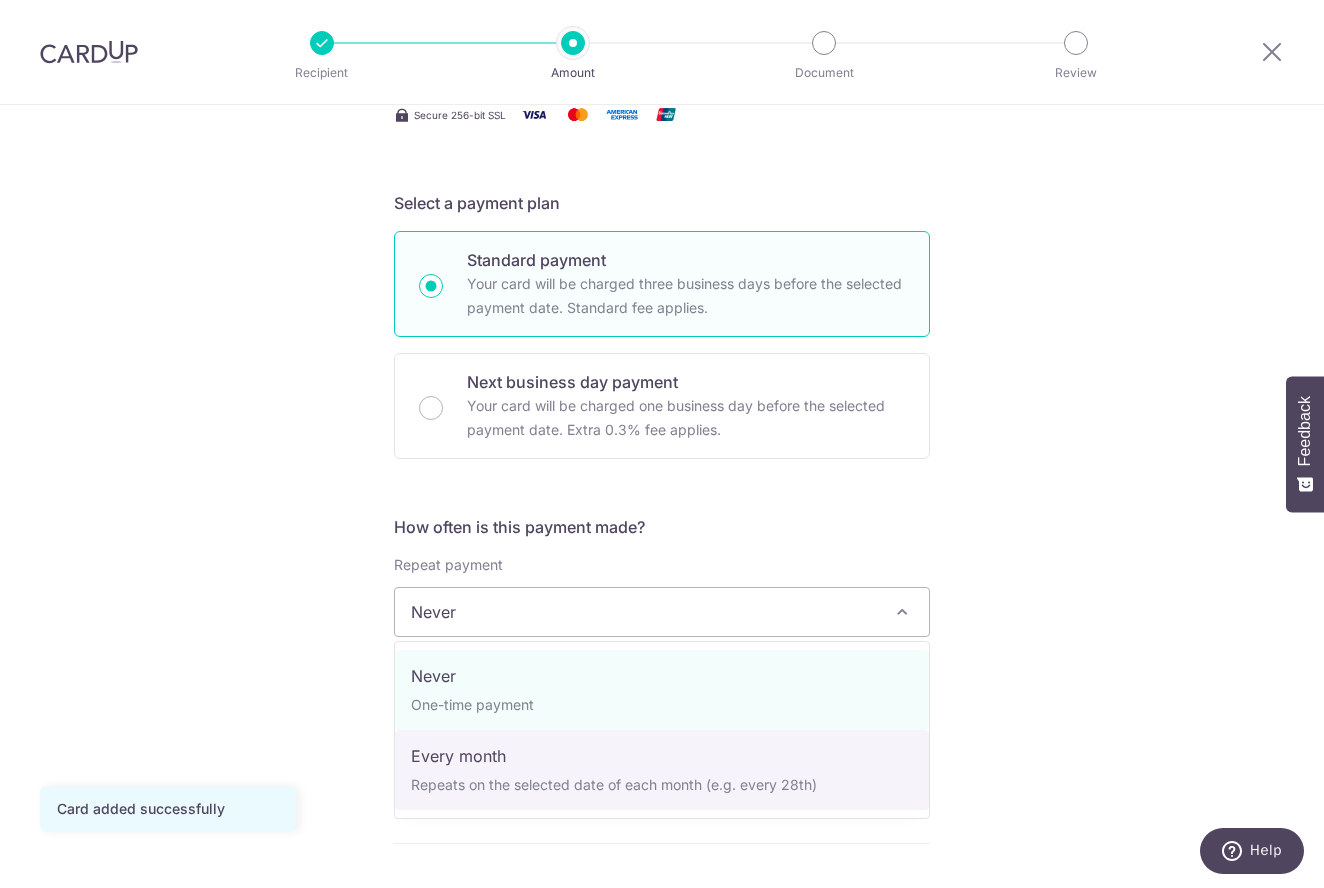 select on "3" 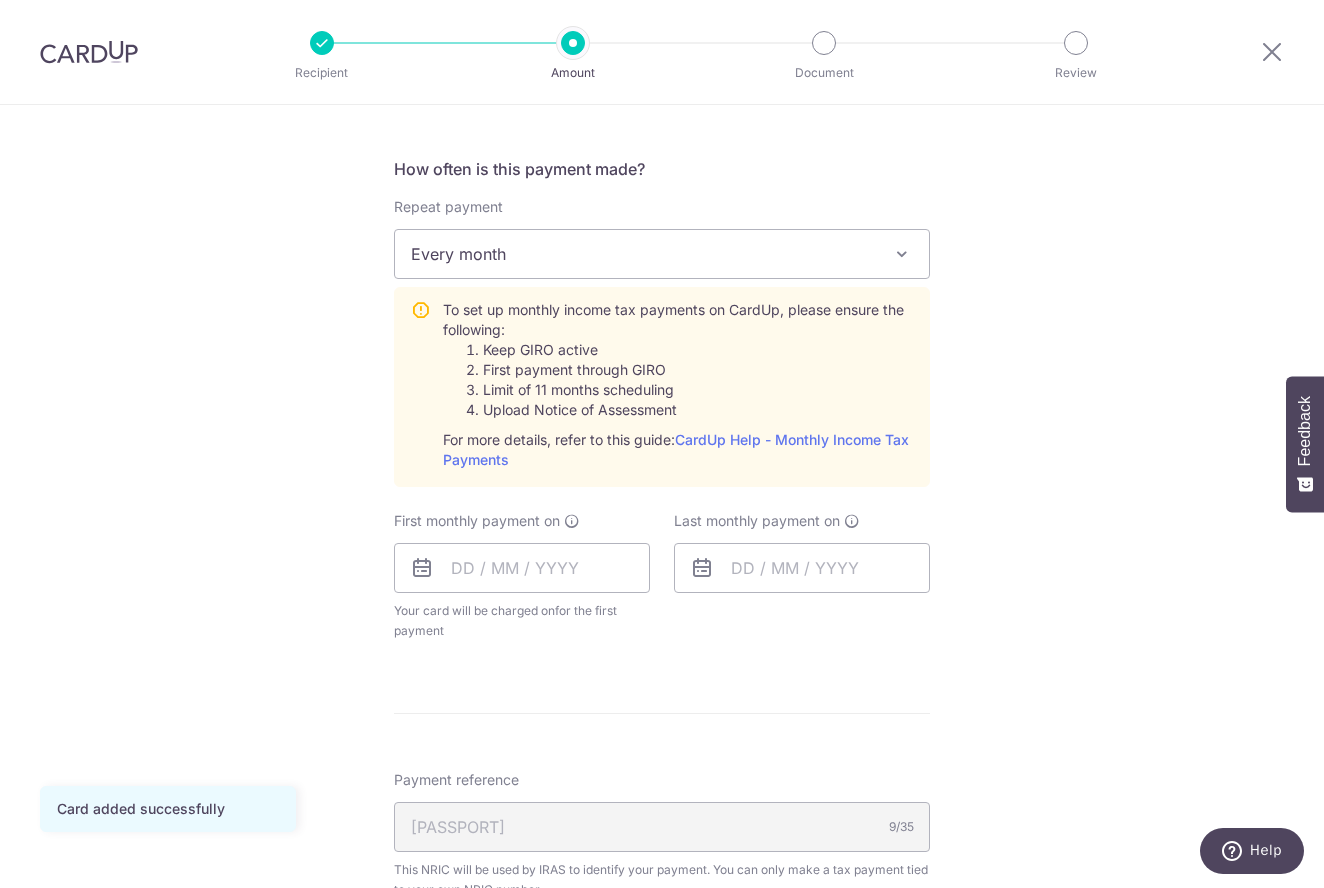 scroll, scrollTop: 771, scrollLeft: 0, axis: vertical 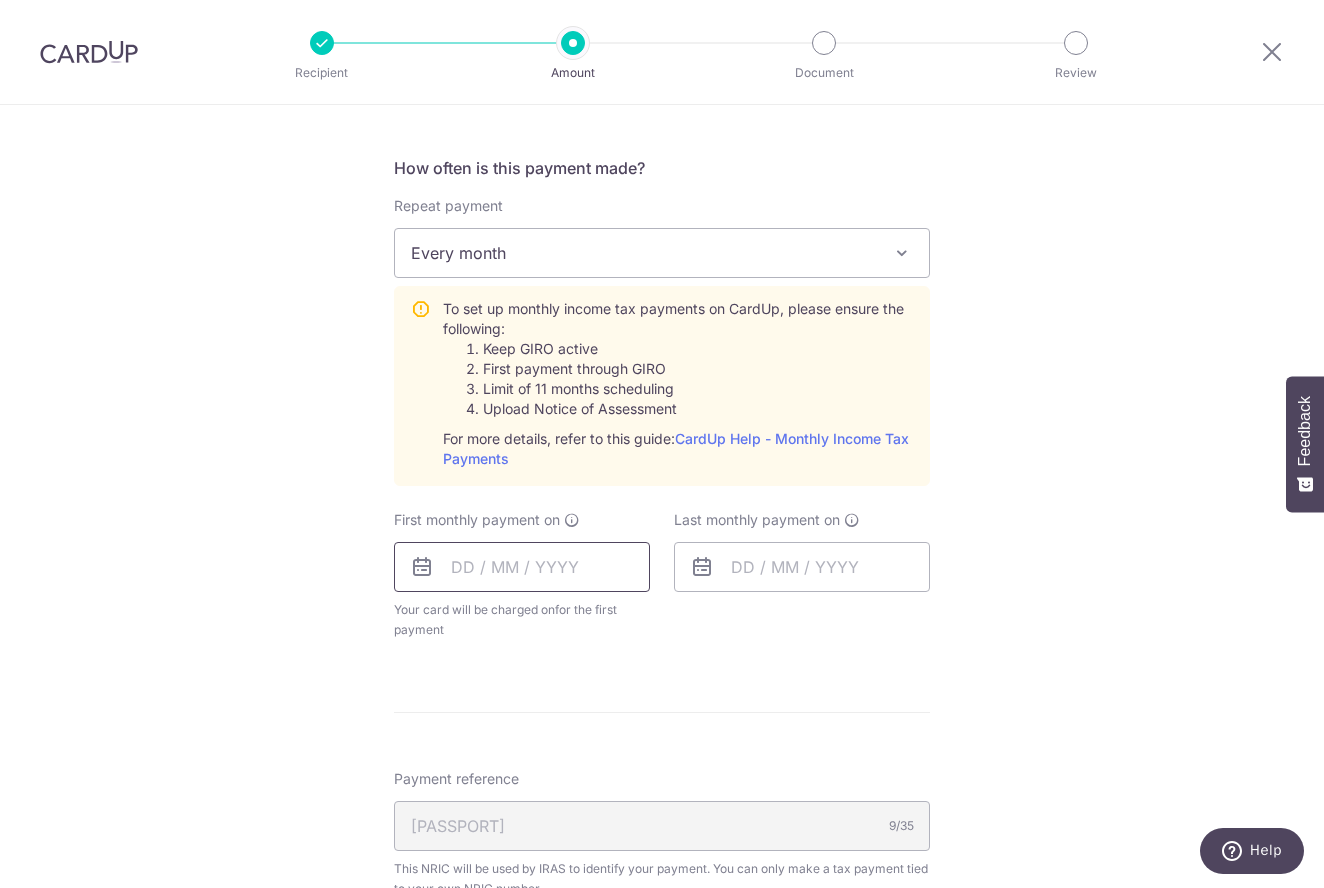 click at bounding box center [522, 567] 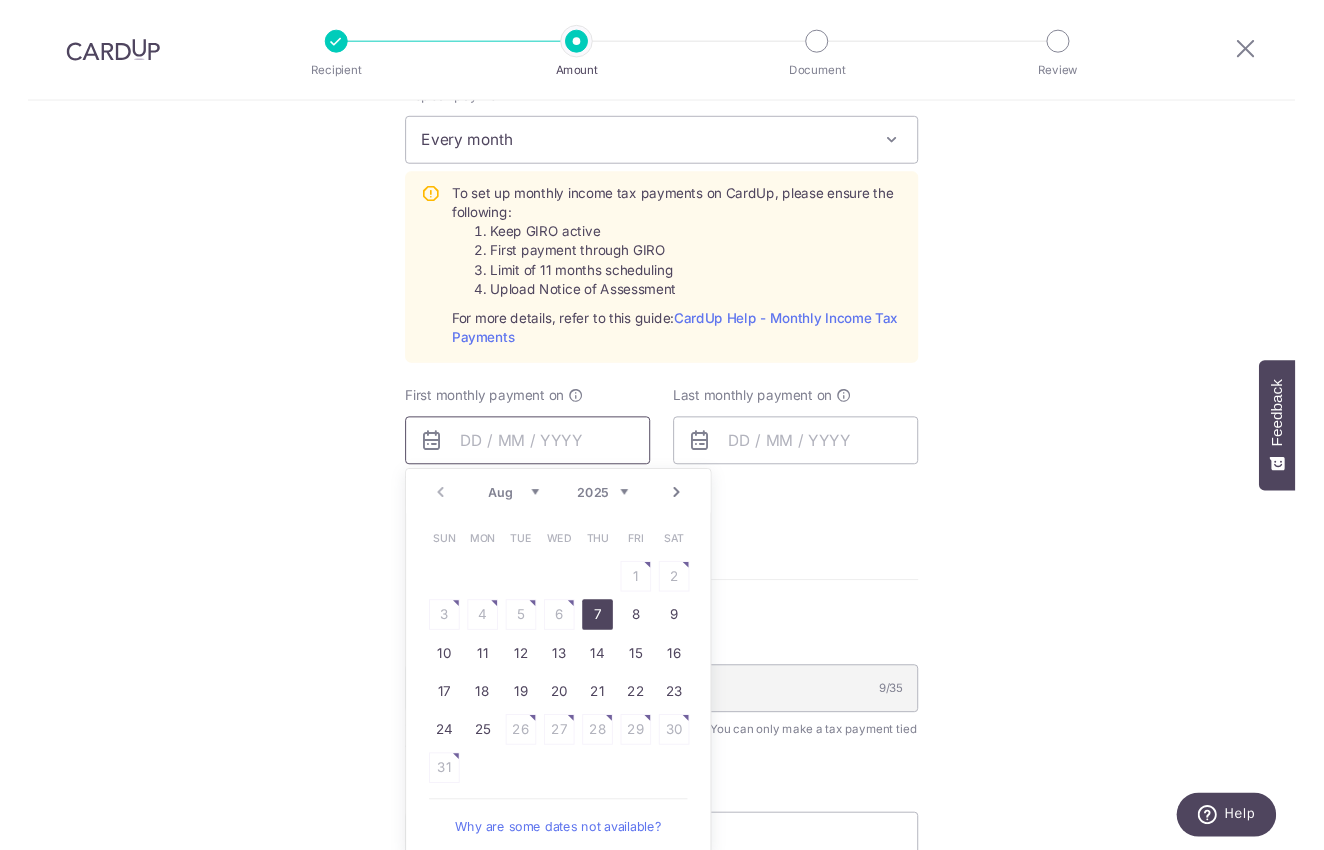 scroll, scrollTop: 896, scrollLeft: 0, axis: vertical 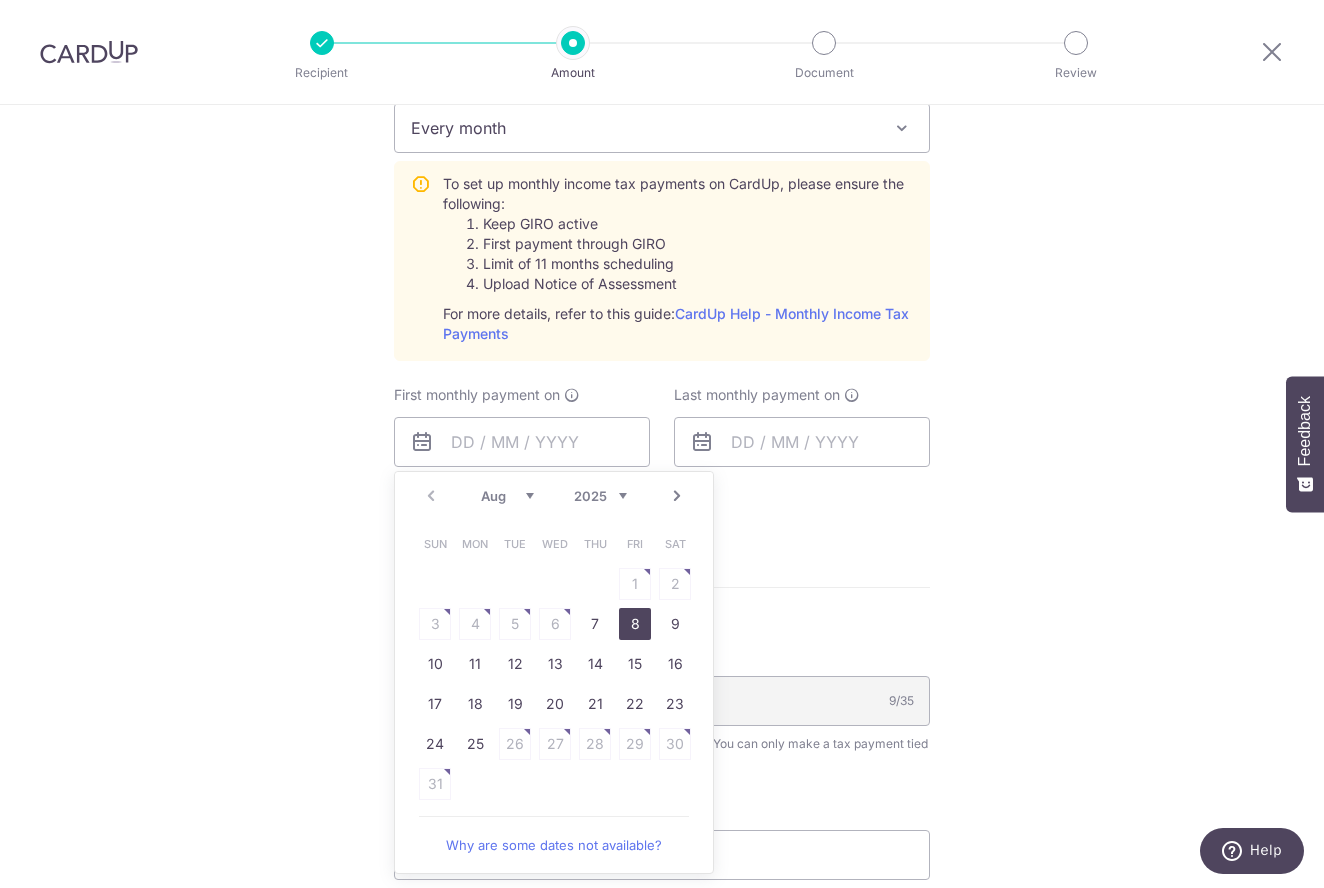 click on "8" at bounding box center [635, 624] 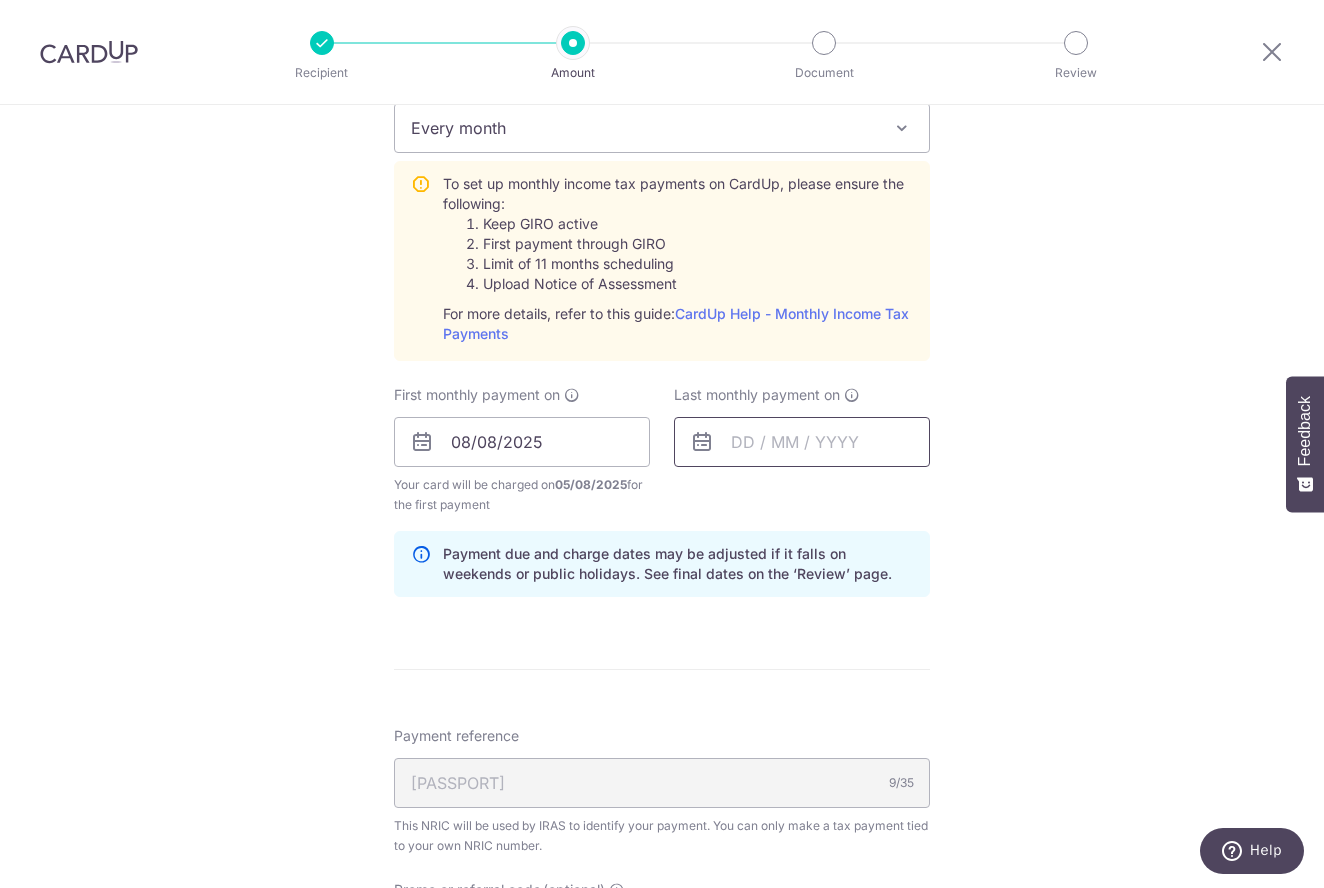 click at bounding box center (802, 442) 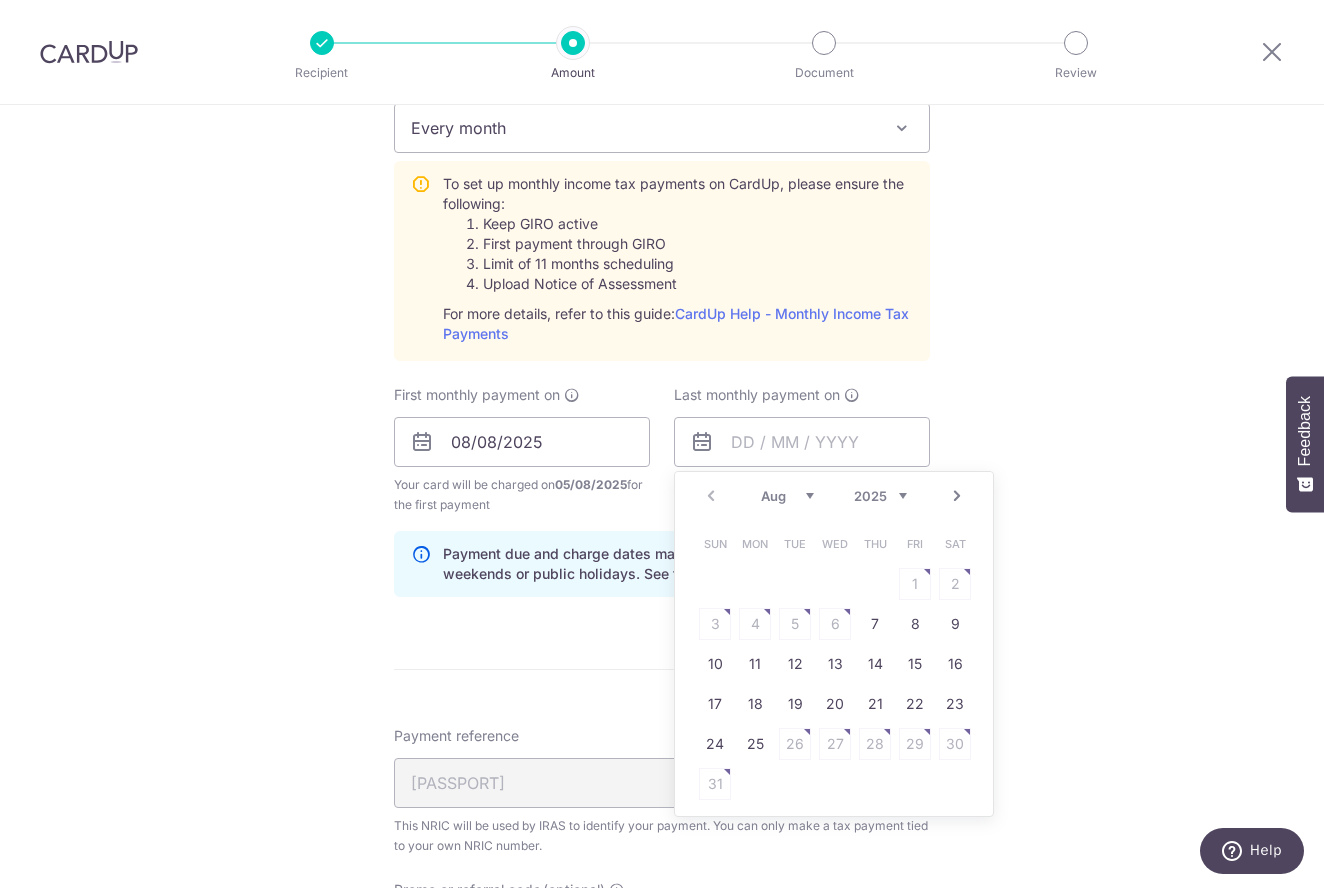 click on "Next" at bounding box center (957, 496) 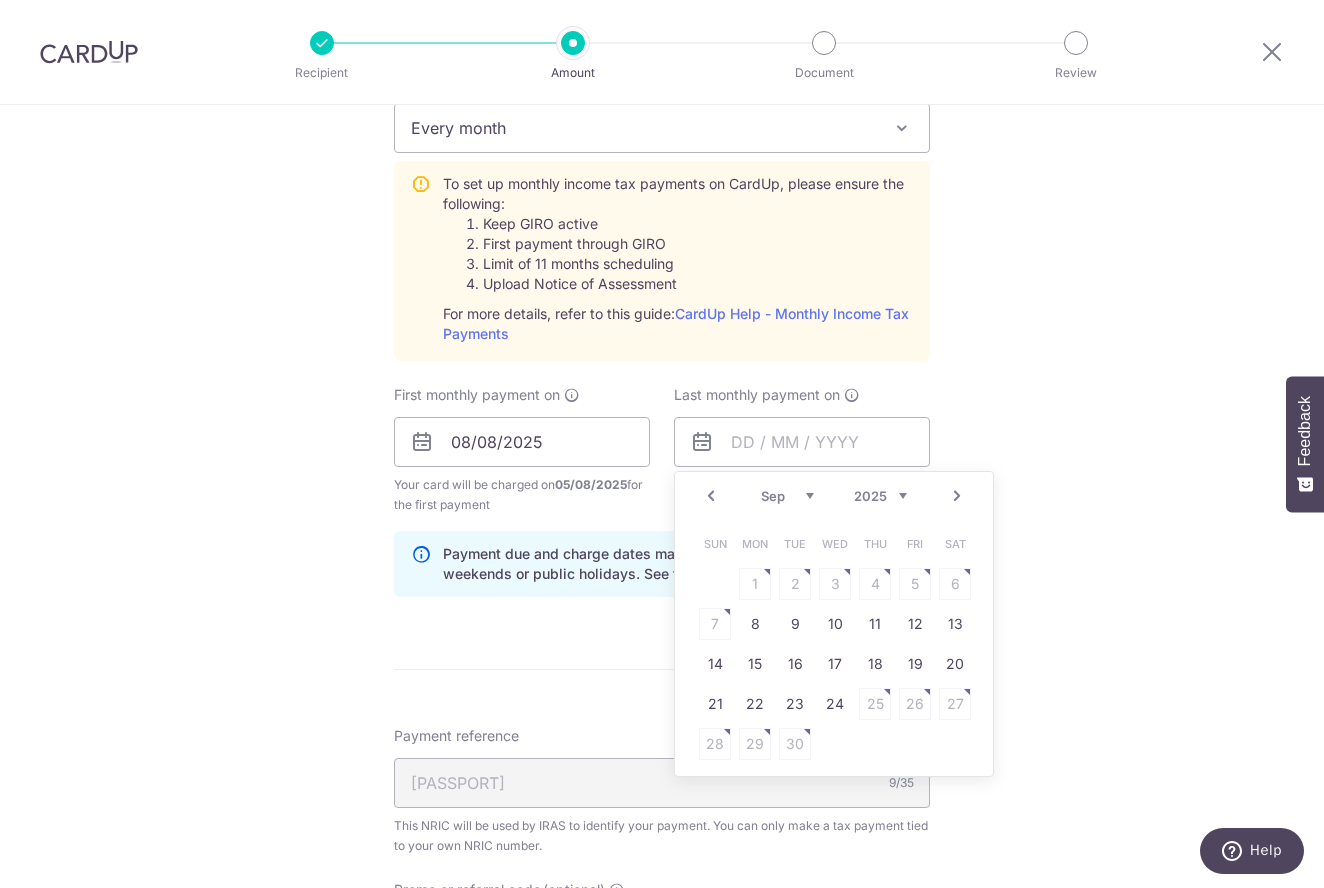 click on "Next" at bounding box center (957, 496) 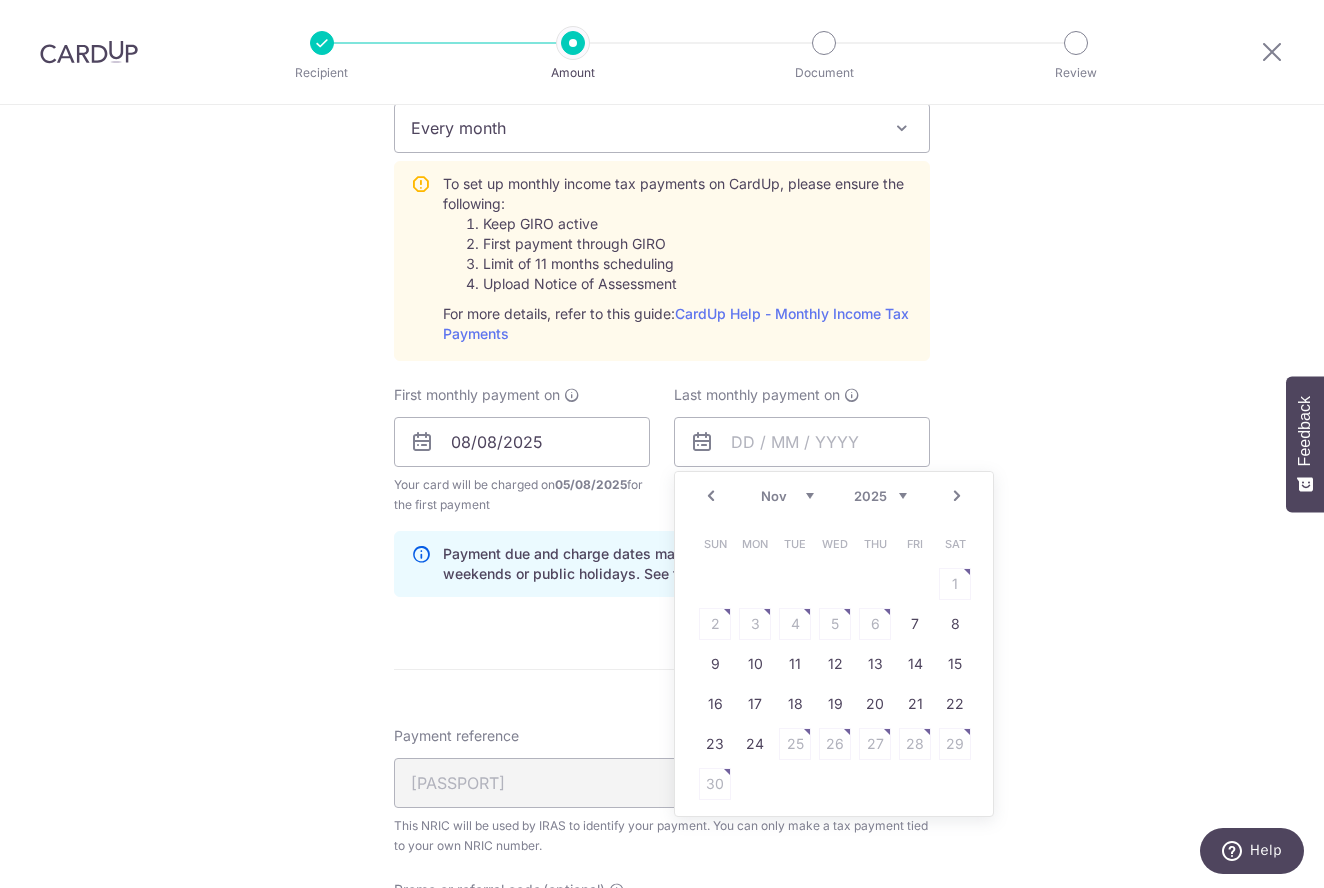 click on "Next" at bounding box center (957, 496) 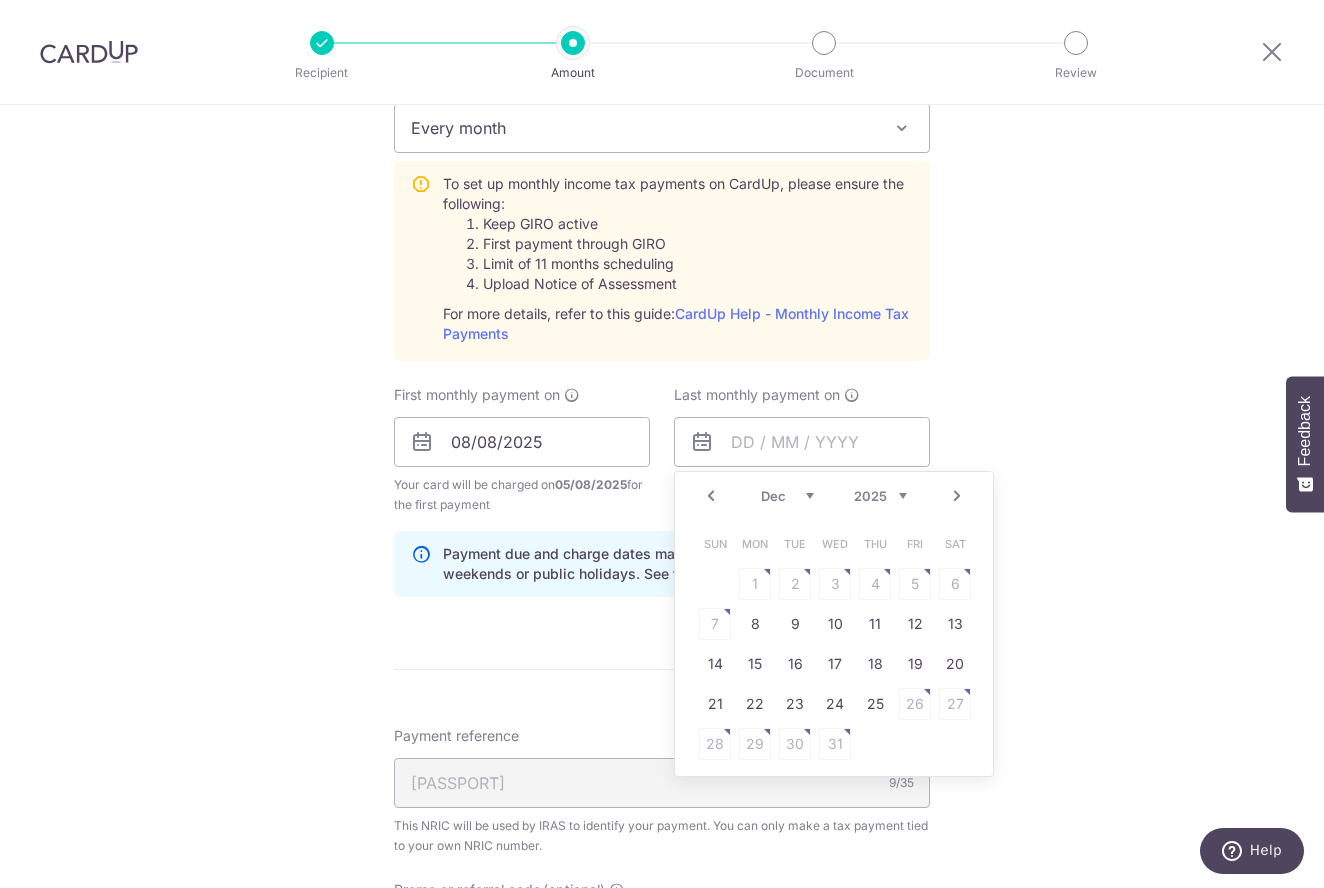 click on "Next" at bounding box center [957, 496] 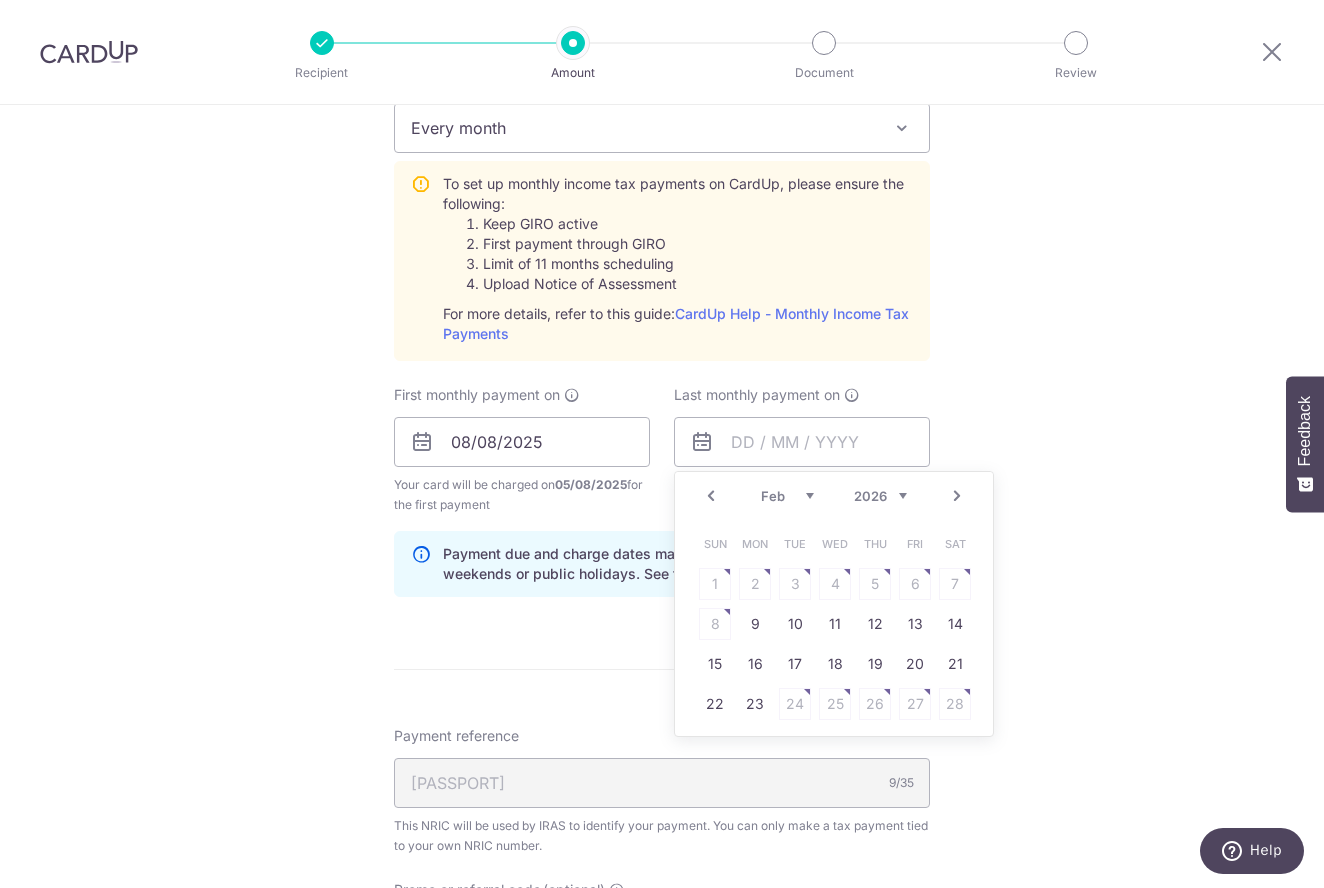 click on "Next" at bounding box center (957, 496) 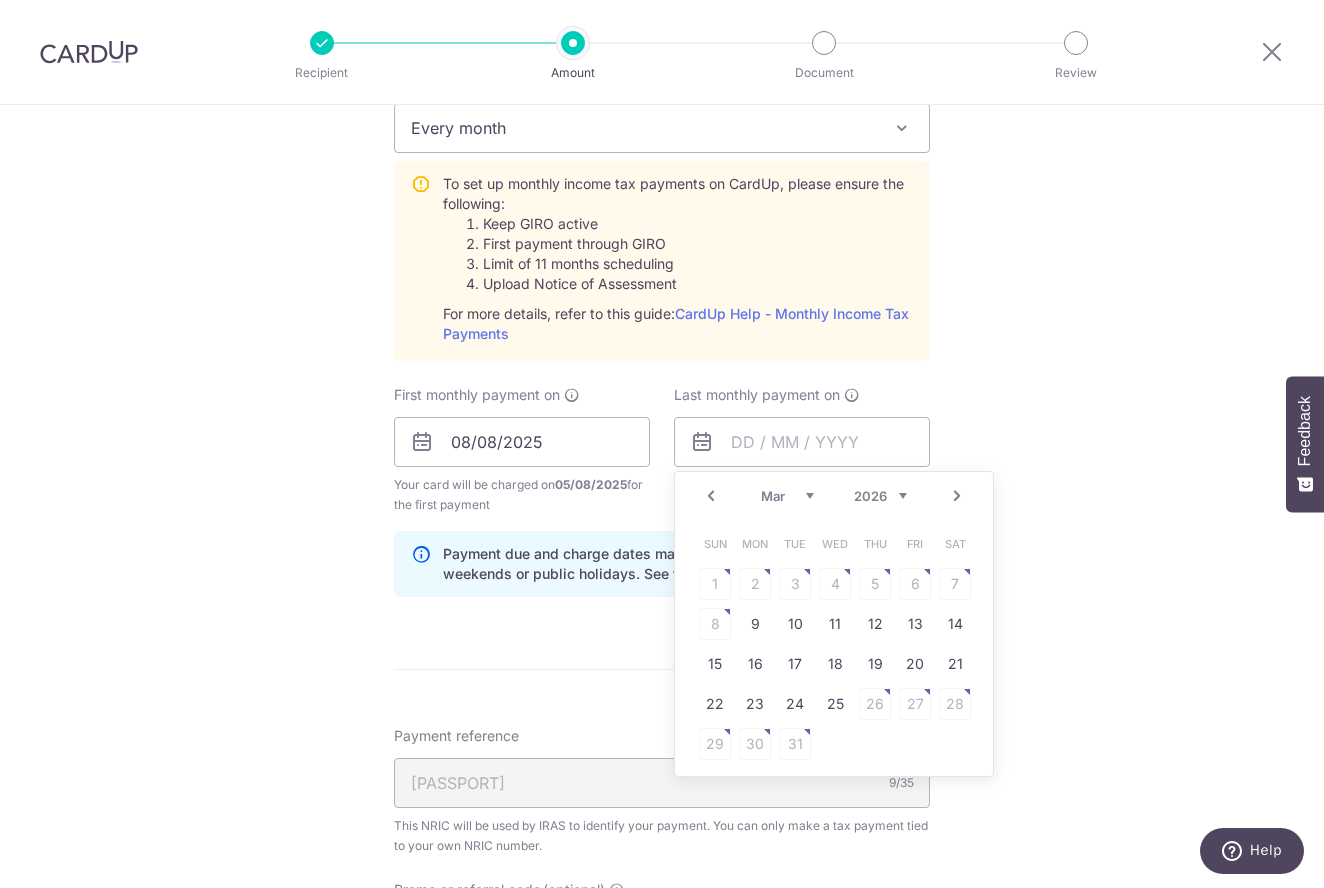 click on "Next" at bounding box center (957, 496) 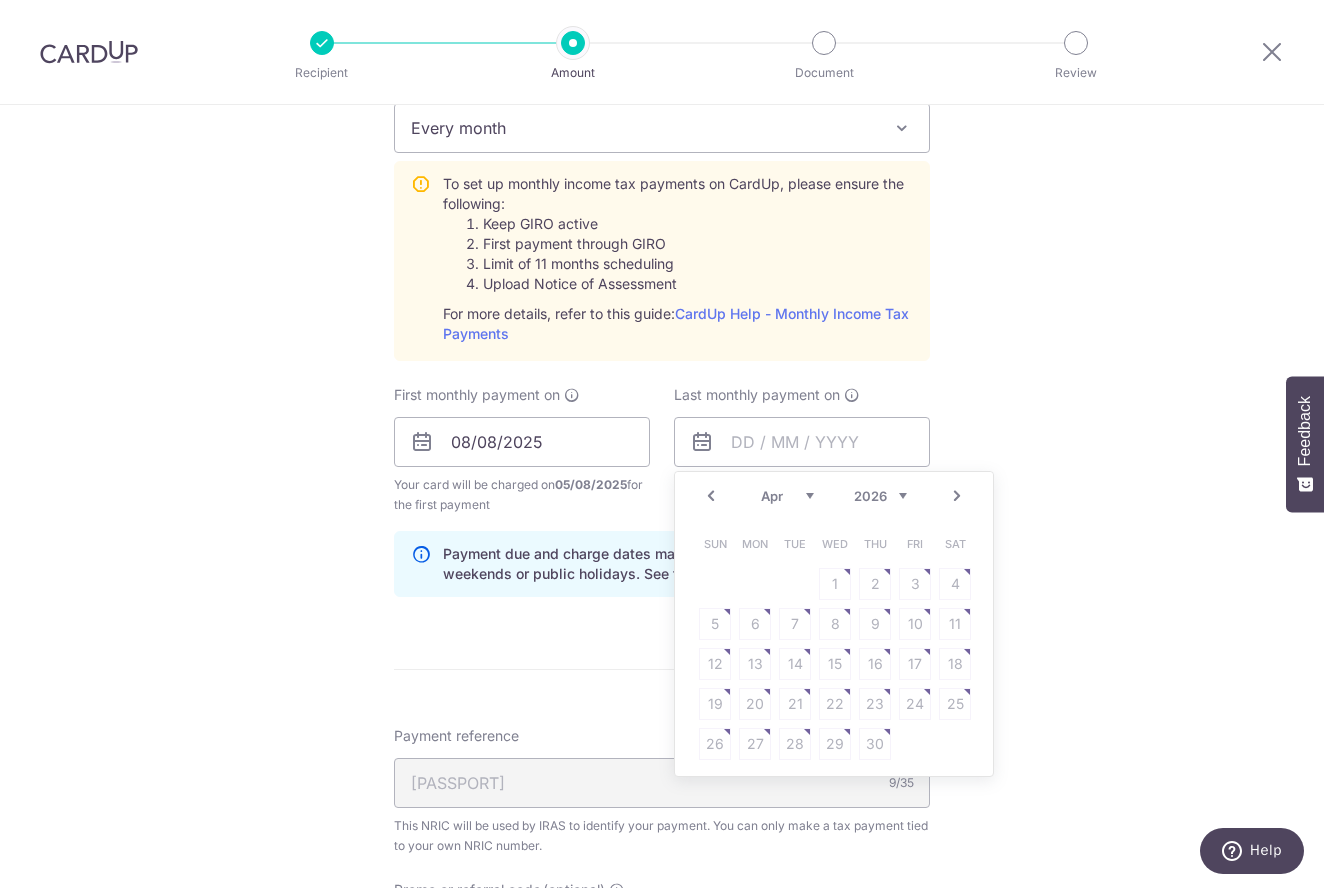 click on "Next" at bounding box center (957, 496) 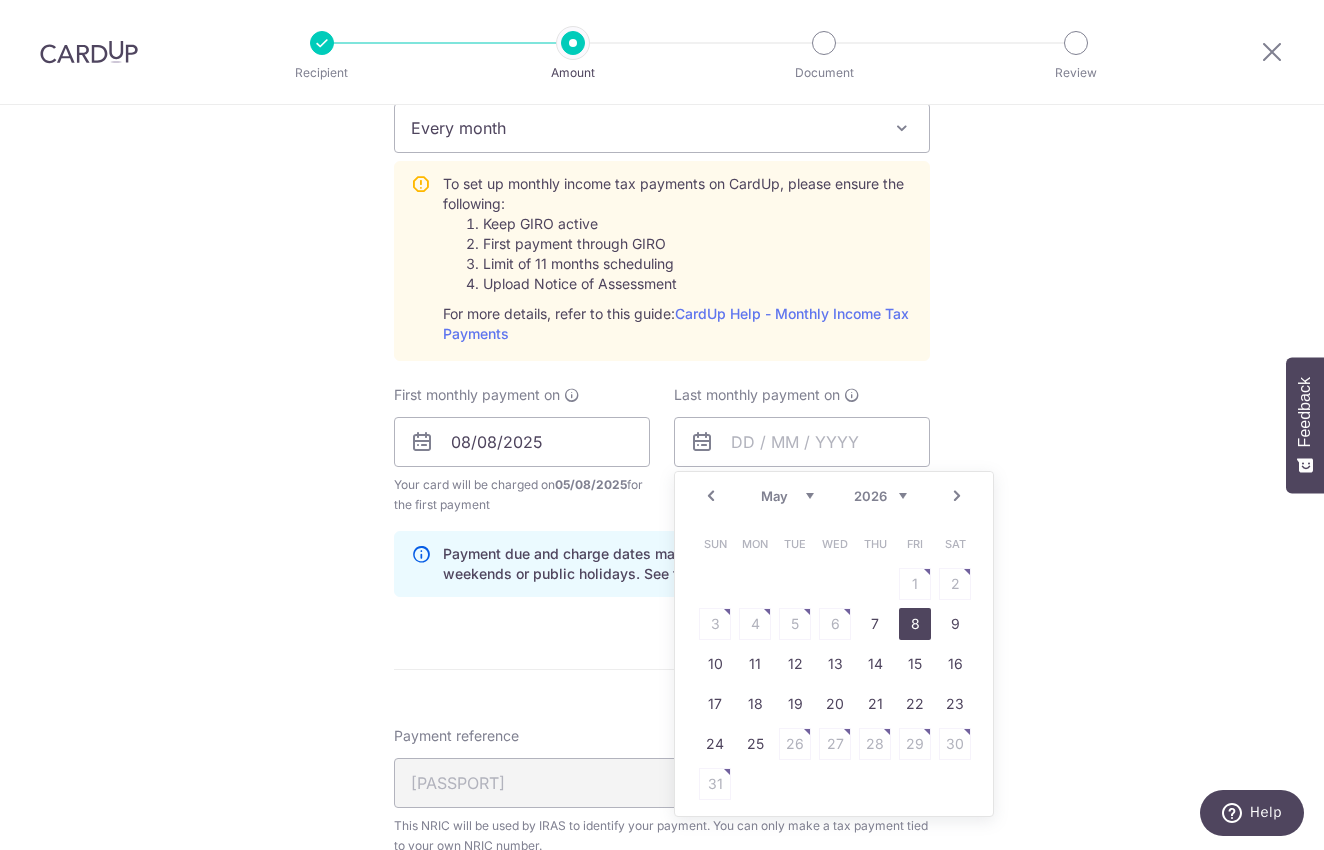 click on "8" at bounding box center (915, 624) 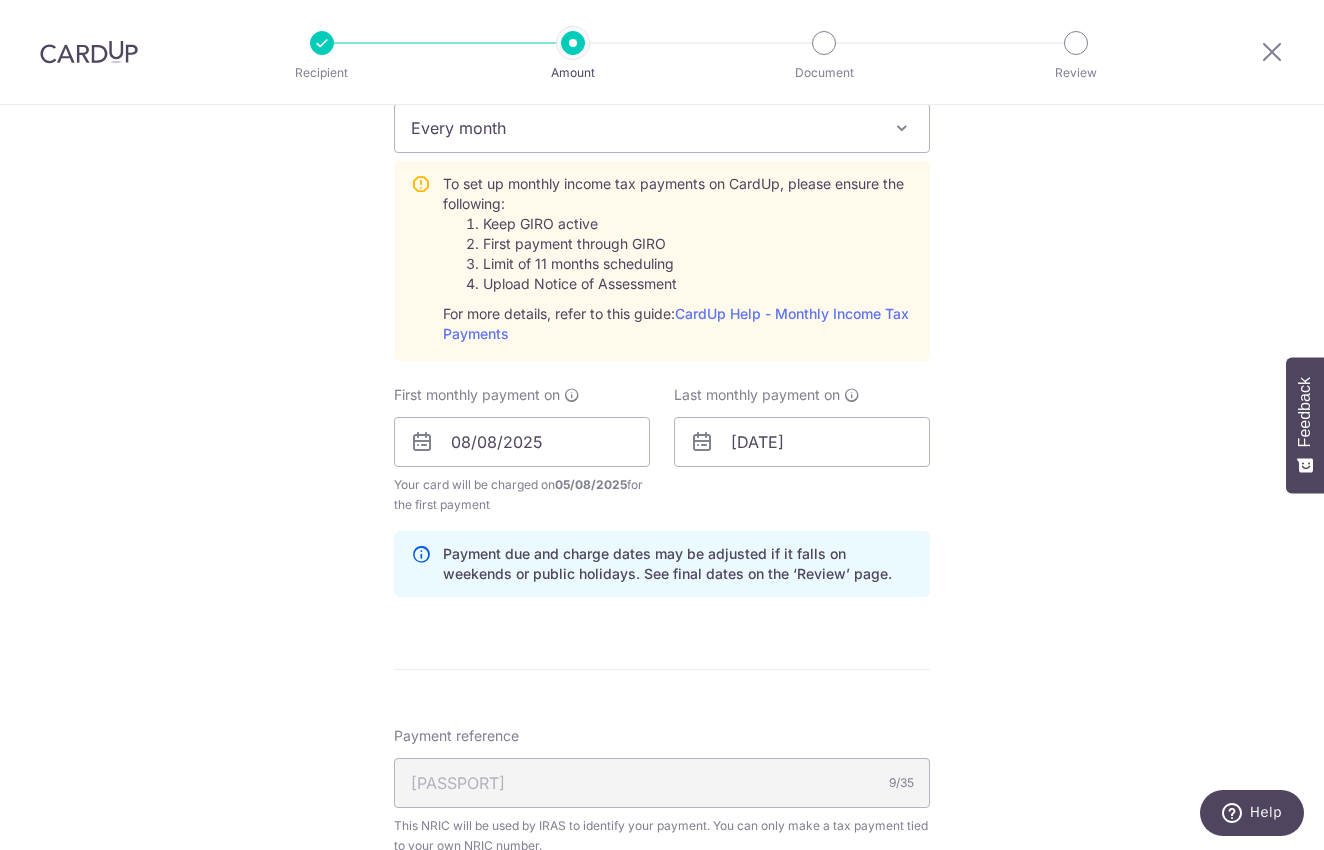 click on "Enter one-time or monthly payment amount
SGD
182.58
182.58
The  total tax payment amounts scheduled  should not exceed the outstanding balance in your latest Statement of Account.
Card added successfully
Select Card
**** 7076
Add credit card
Your Cards
**** 7076
Secure 256-bit SSL
Text
New card details" at bounding box center [662, 311] 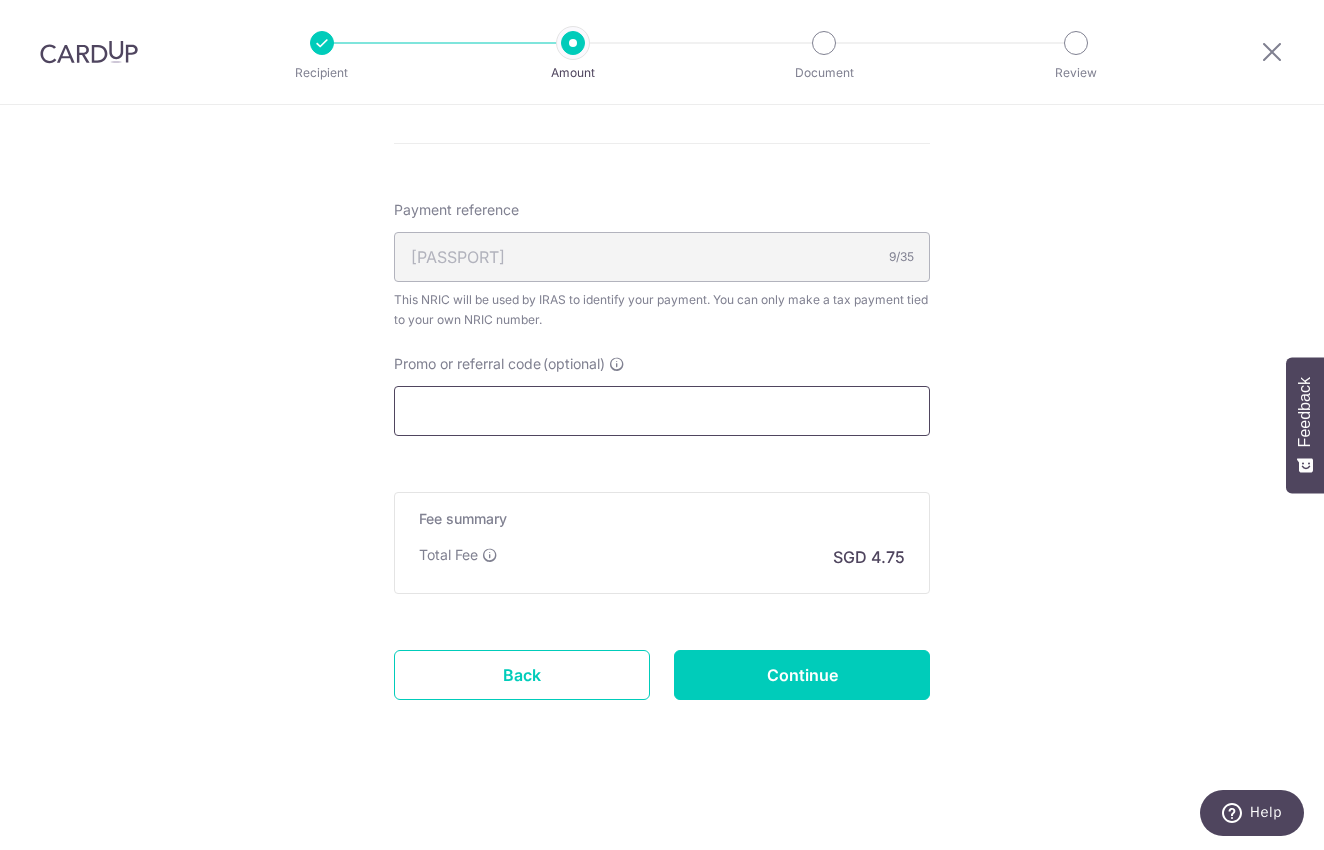 scroll, scrollTop: 1422, scrollLeft: 0, axis: vertical 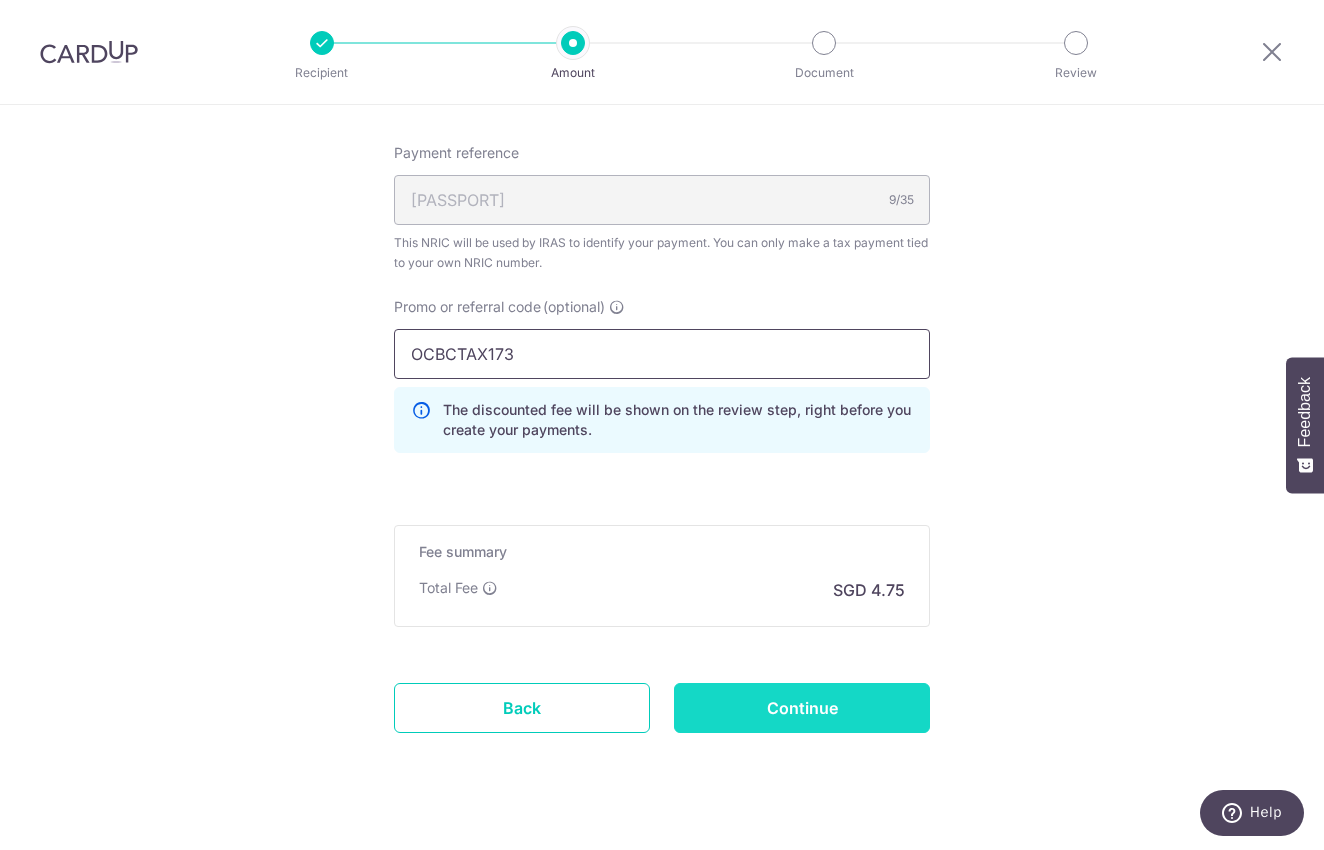 type on "OCBCTAX173" 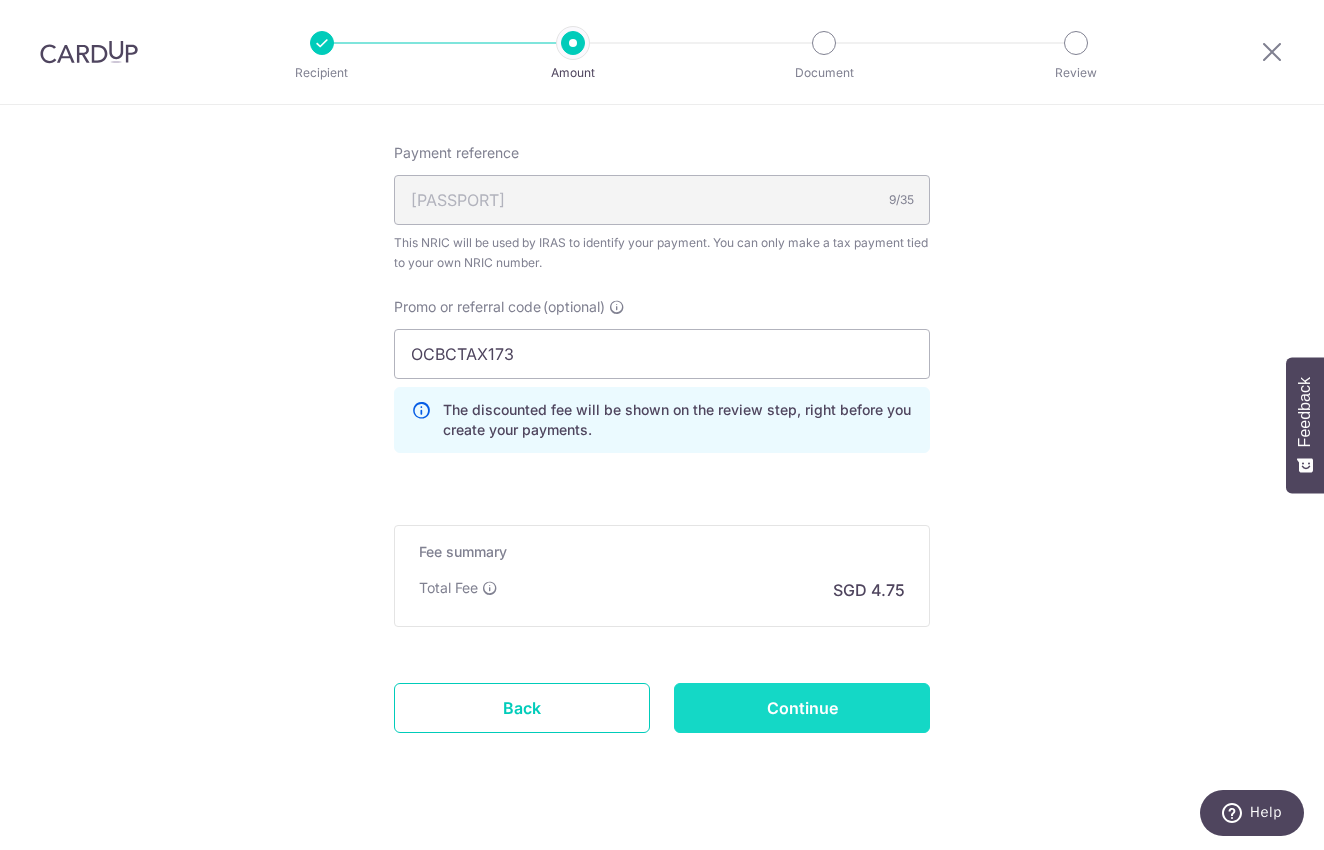 click on "Continue" at bounding box center (802, 708) 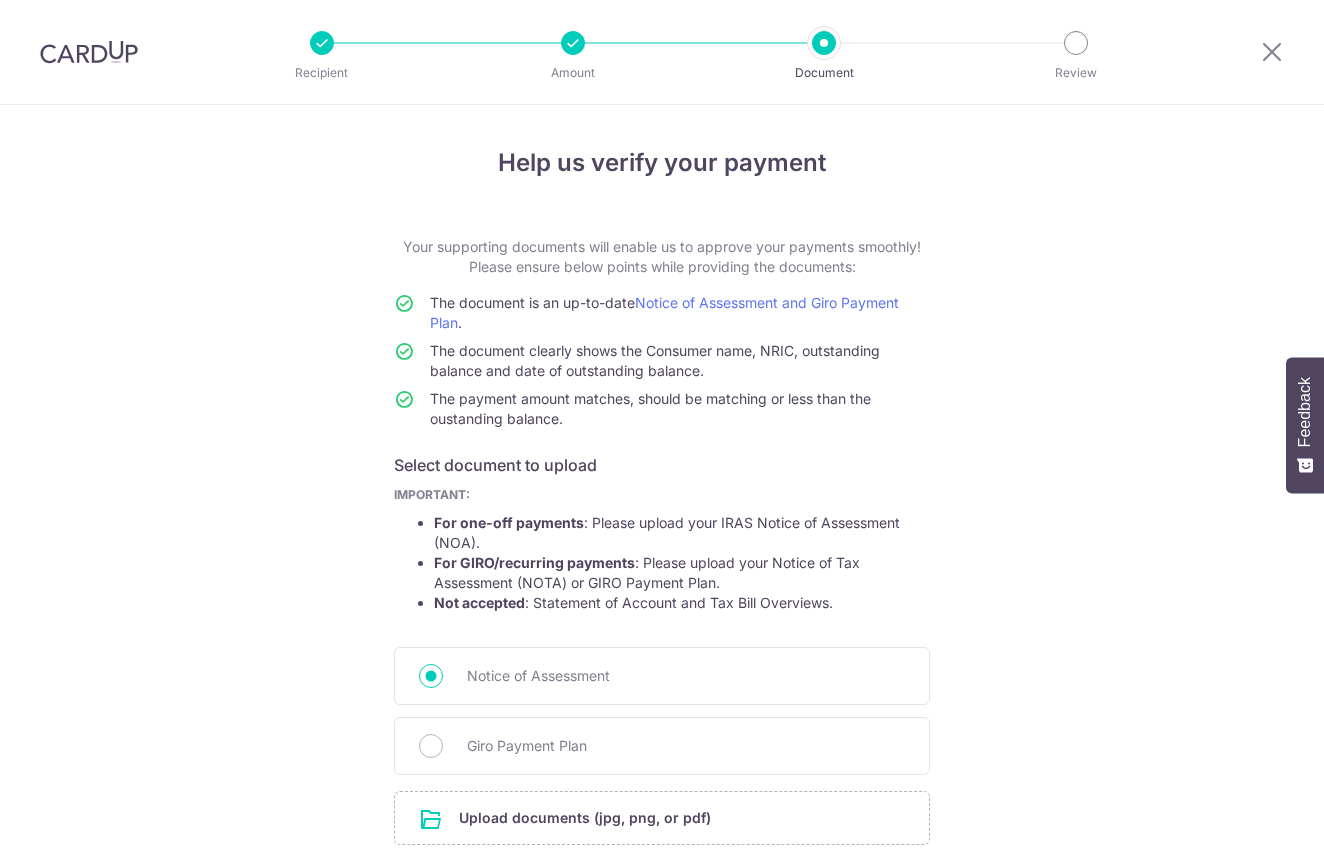 scroll, scrollTop: 0, scrollLeft: 0, axis: both 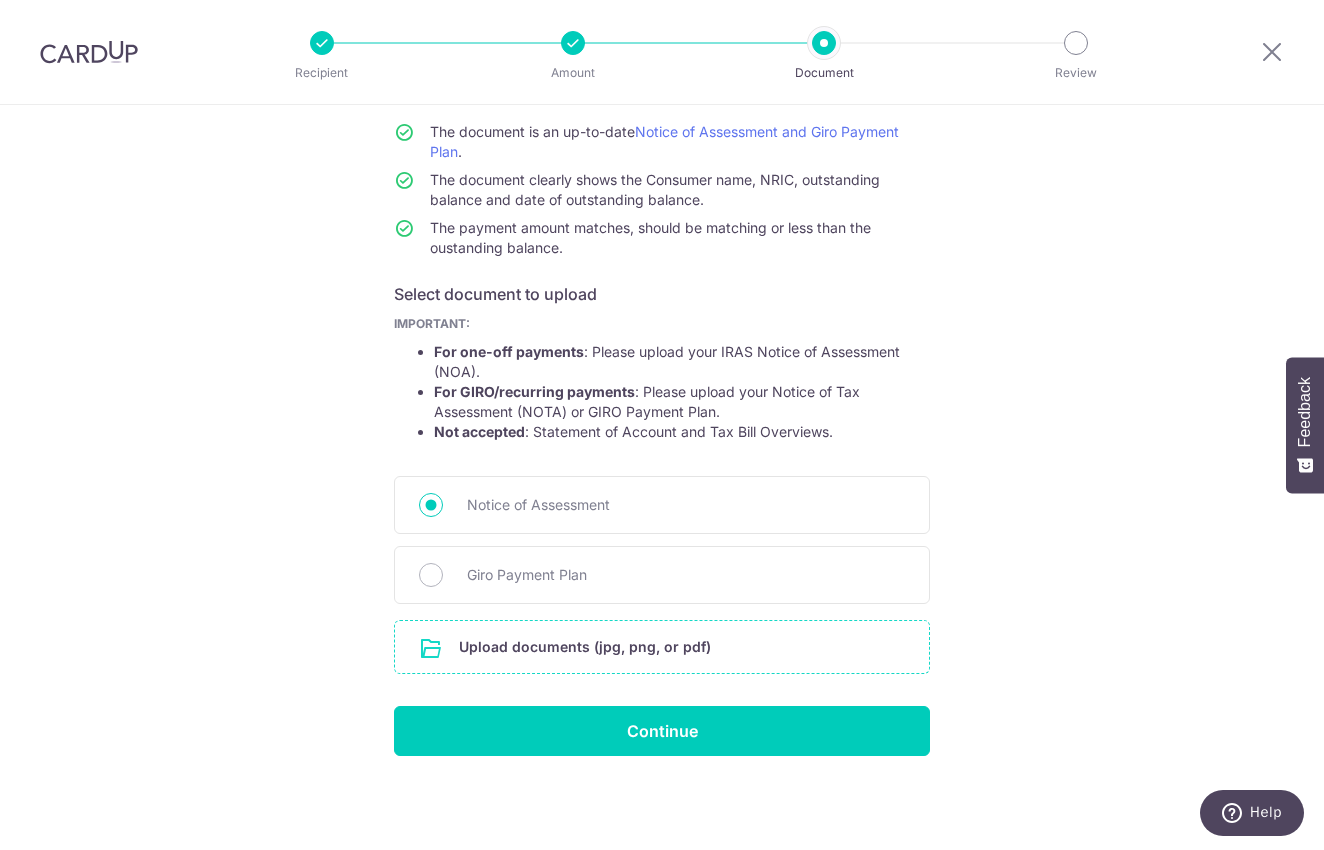 click at bounding box center [662, 647] 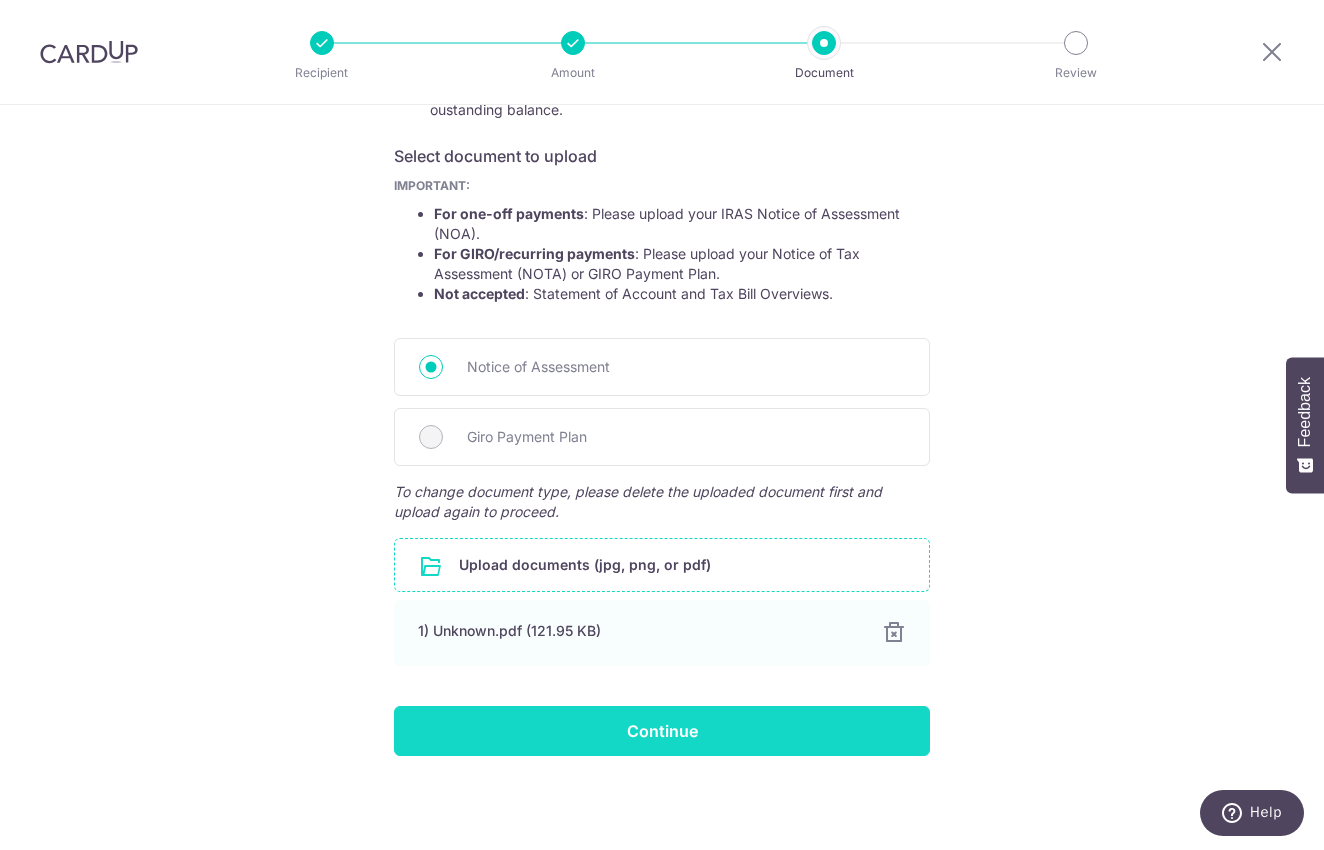 scroll, scrollTop: 309, scrollLeft: 0, axis: vertical 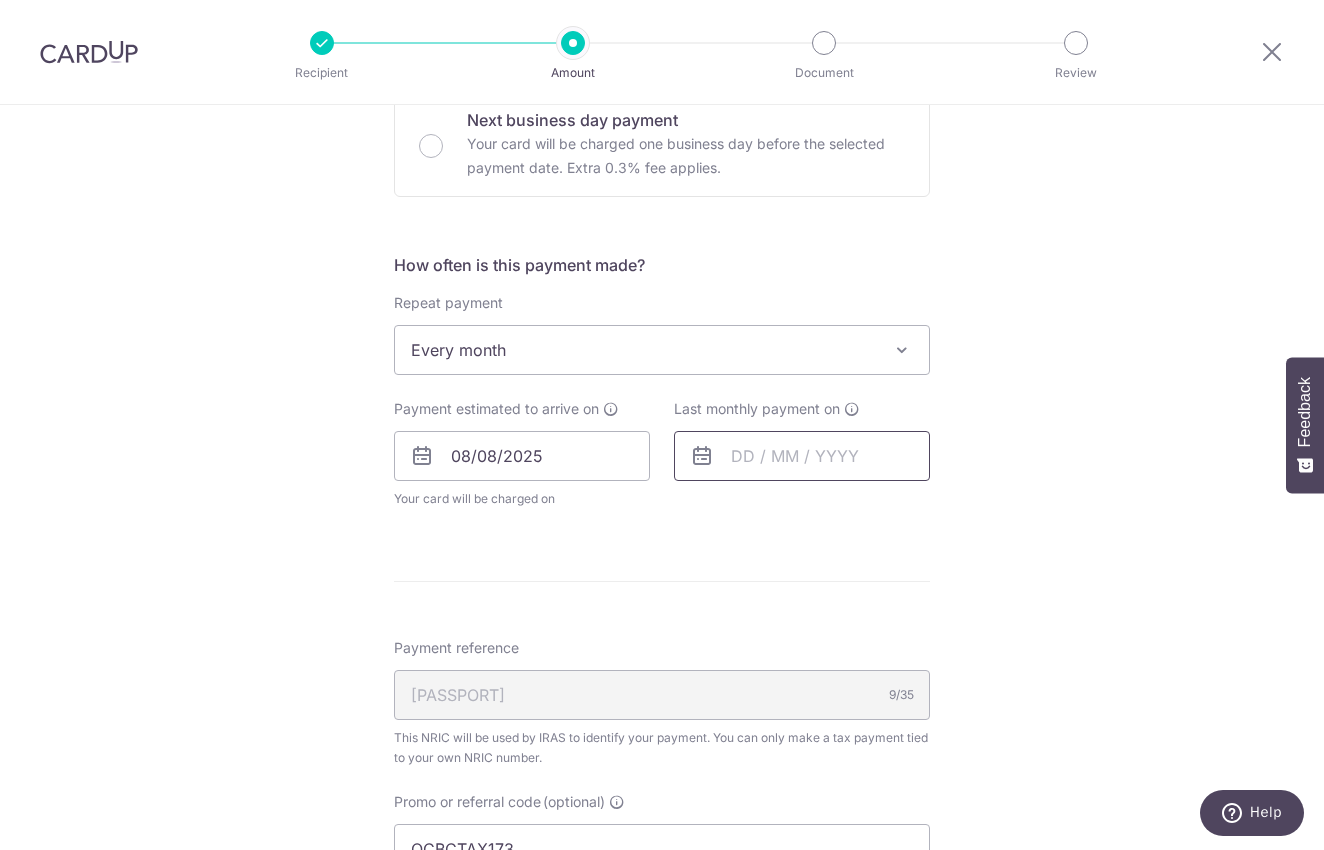 click at bounding box center [802, 456] 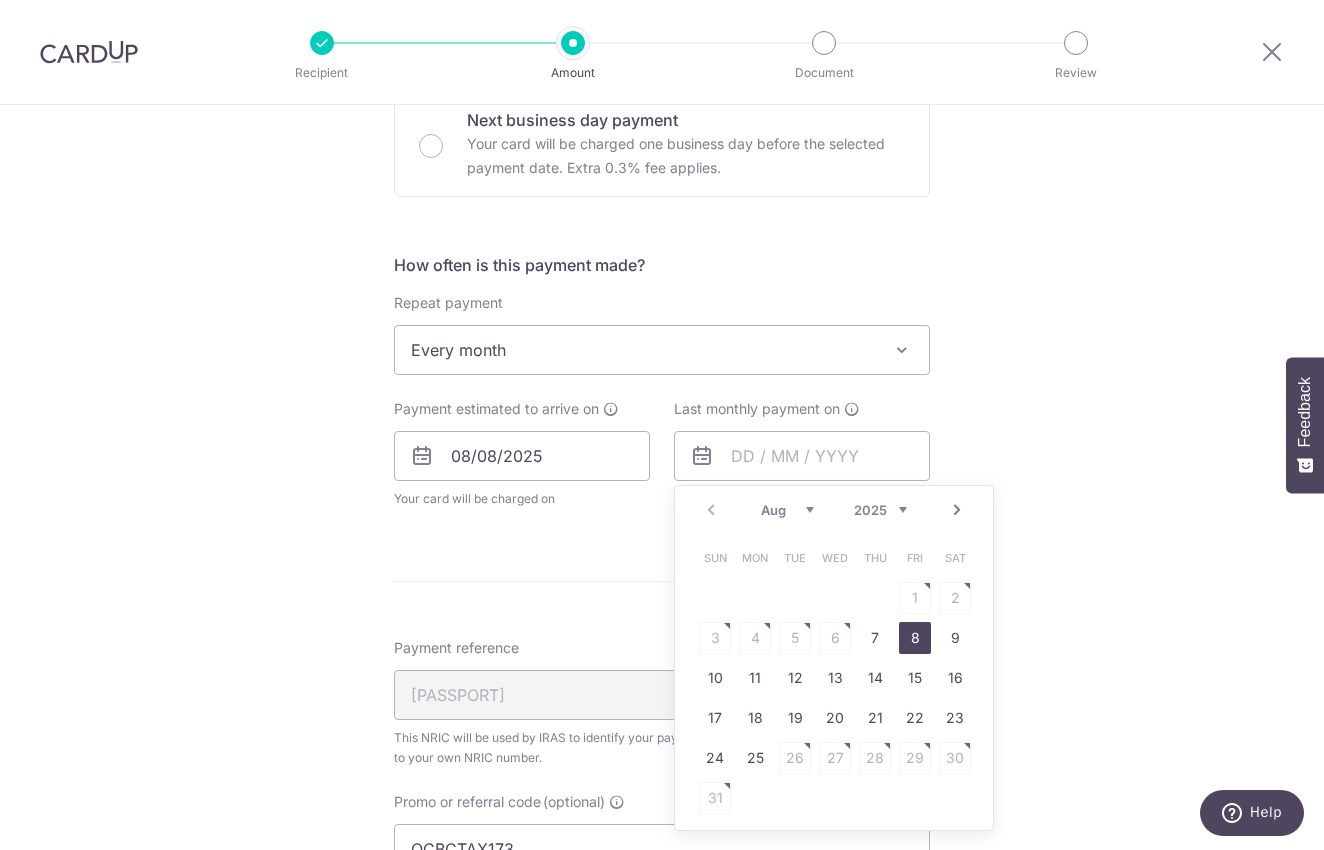 click on "8" at bounding box center [915, 638] 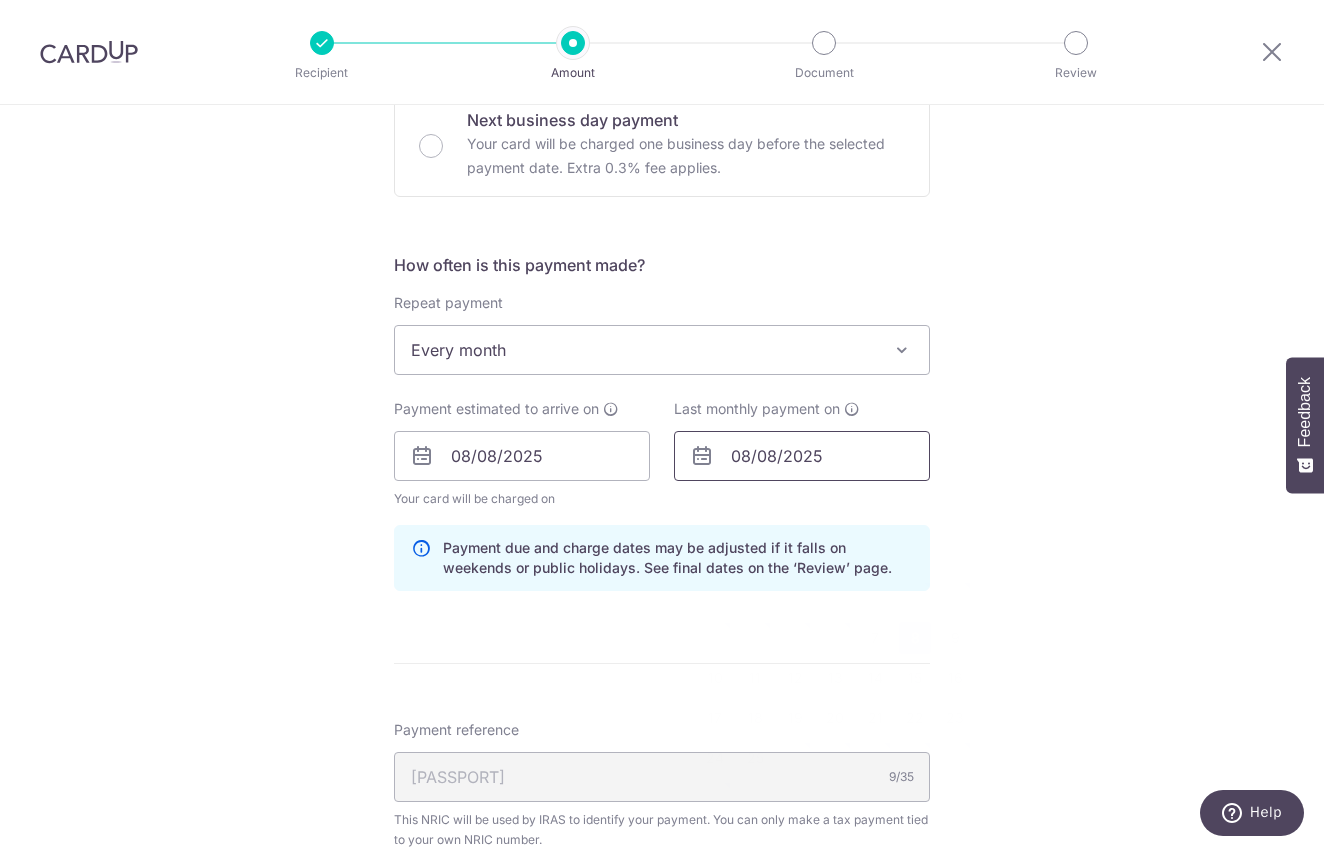 click on "08/08/2025" at bounding box center (802, 456) 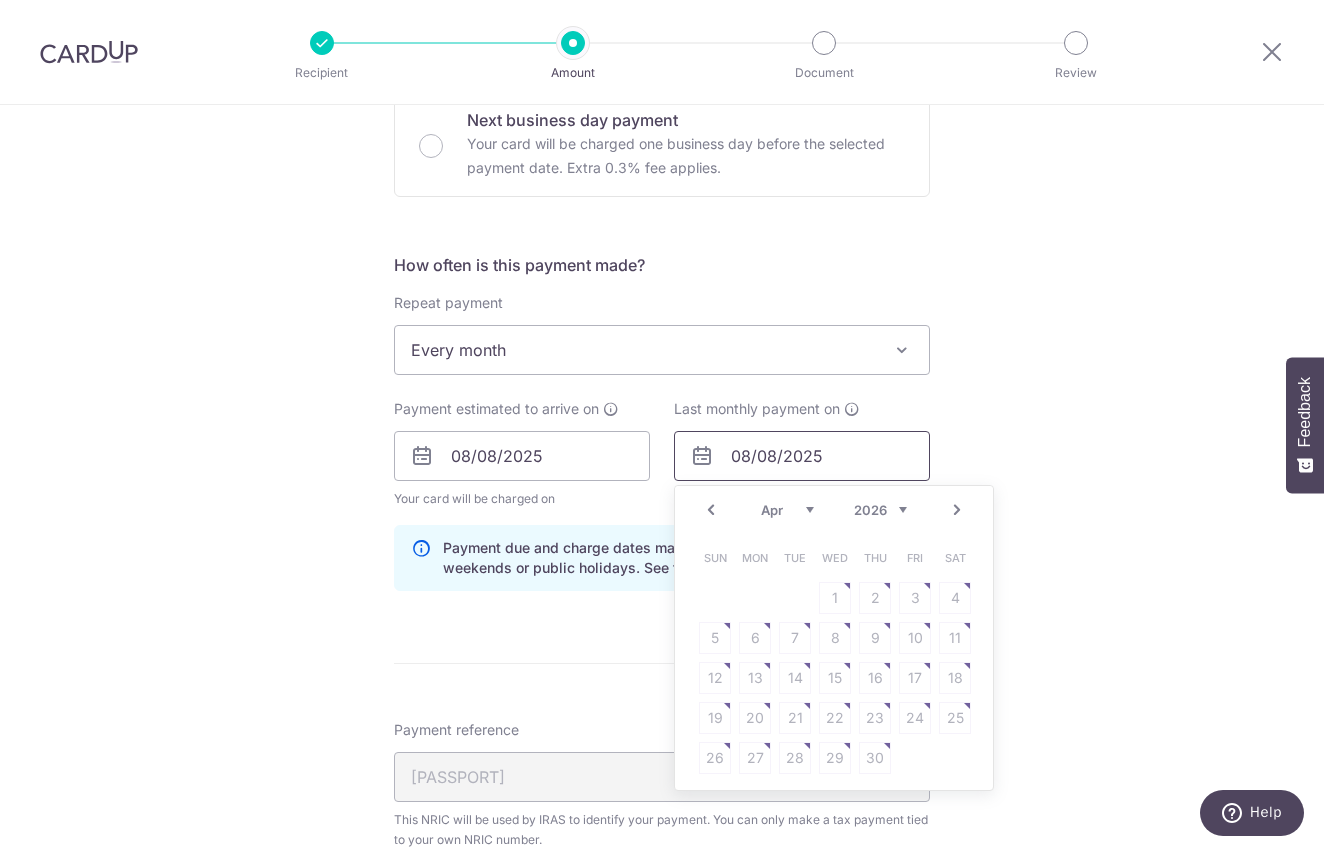 click on "08/08/2025" at bounding box center [802, 456] 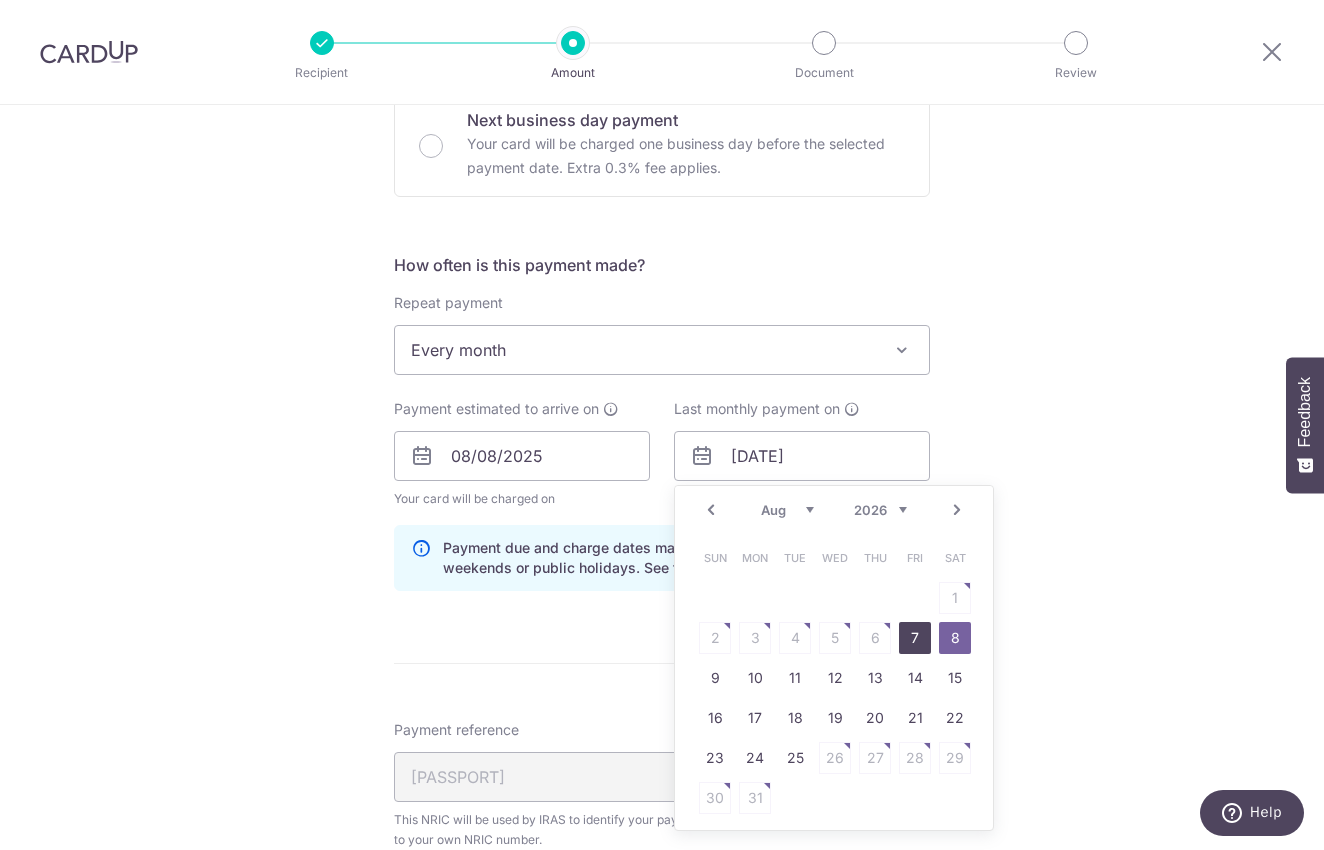 click on "7" at bounding box center (915, 638) 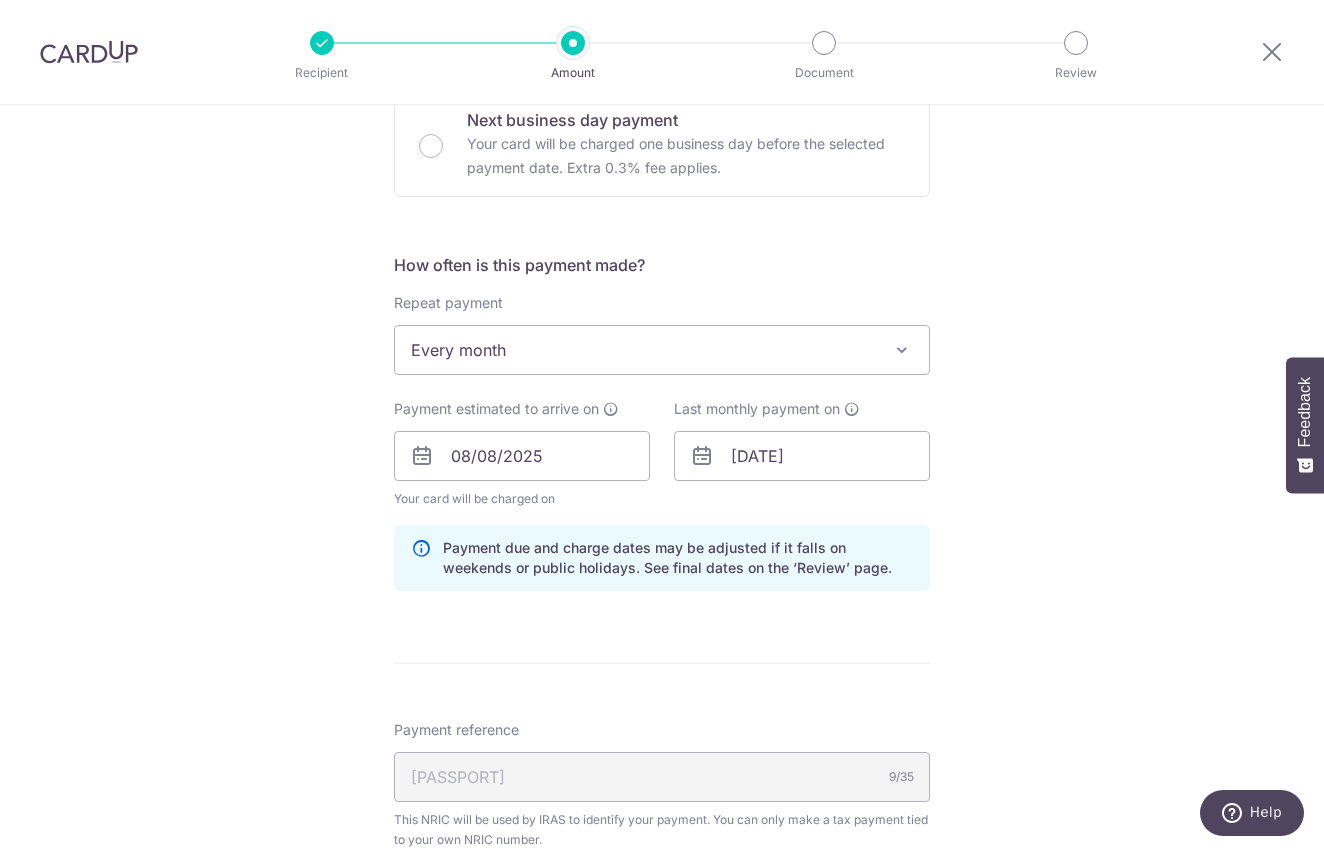 click on "Tell us more about your payment
Enter one-time or monthly payment amount
SGD
182.58
182.58
The  total tax payment amounts scheduled  should not exceed the outstanding balance in your latest Statement of Account.
Select Card
**** 7076
Add credit card
Your Cards
**** 7076
Secure 256-bit SSL
Text
New card details" at bounding box center [662, 445] 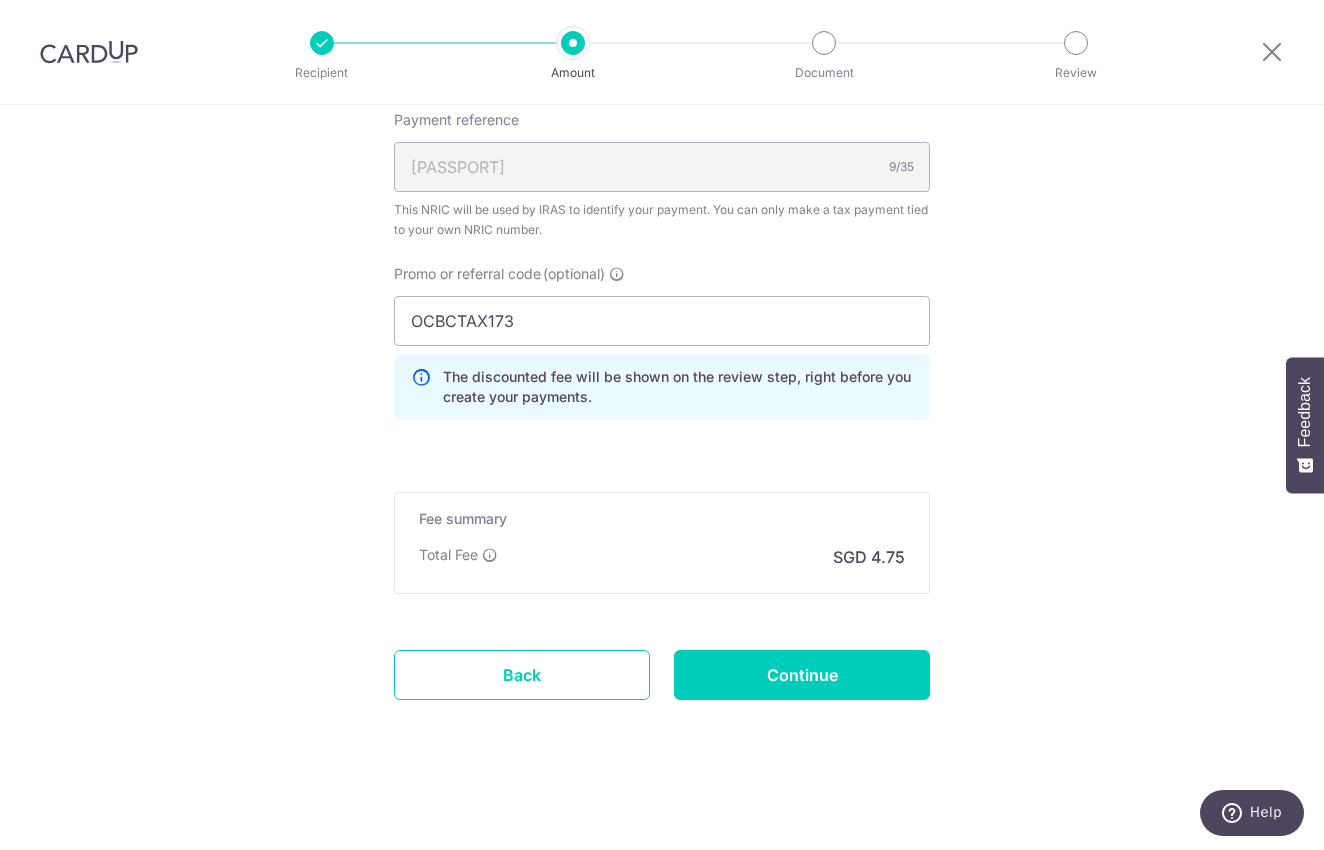 scroll, scrollTop: 1284, scrollLeft: 0, axis: vertical 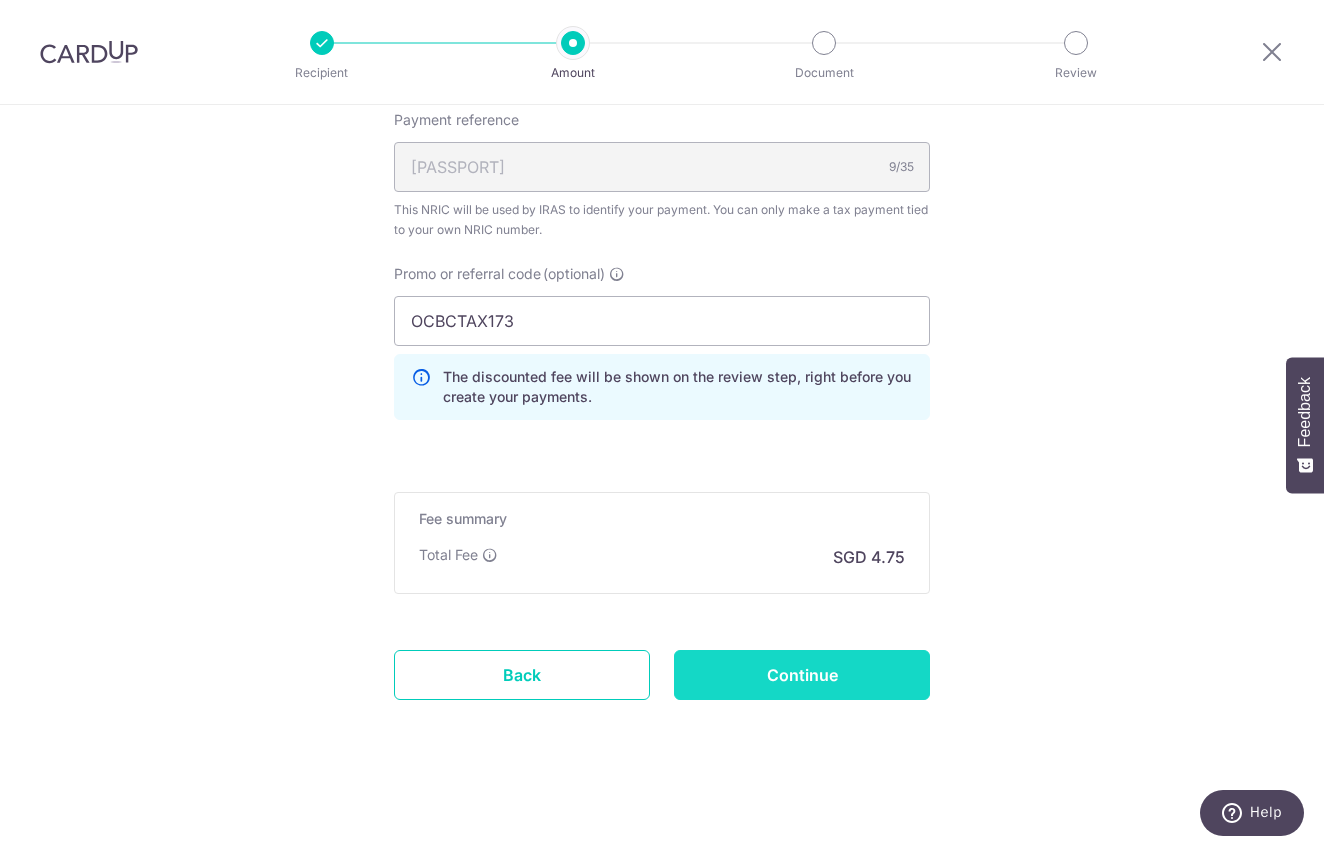click on "Continue" at bounding box center [802, 675] 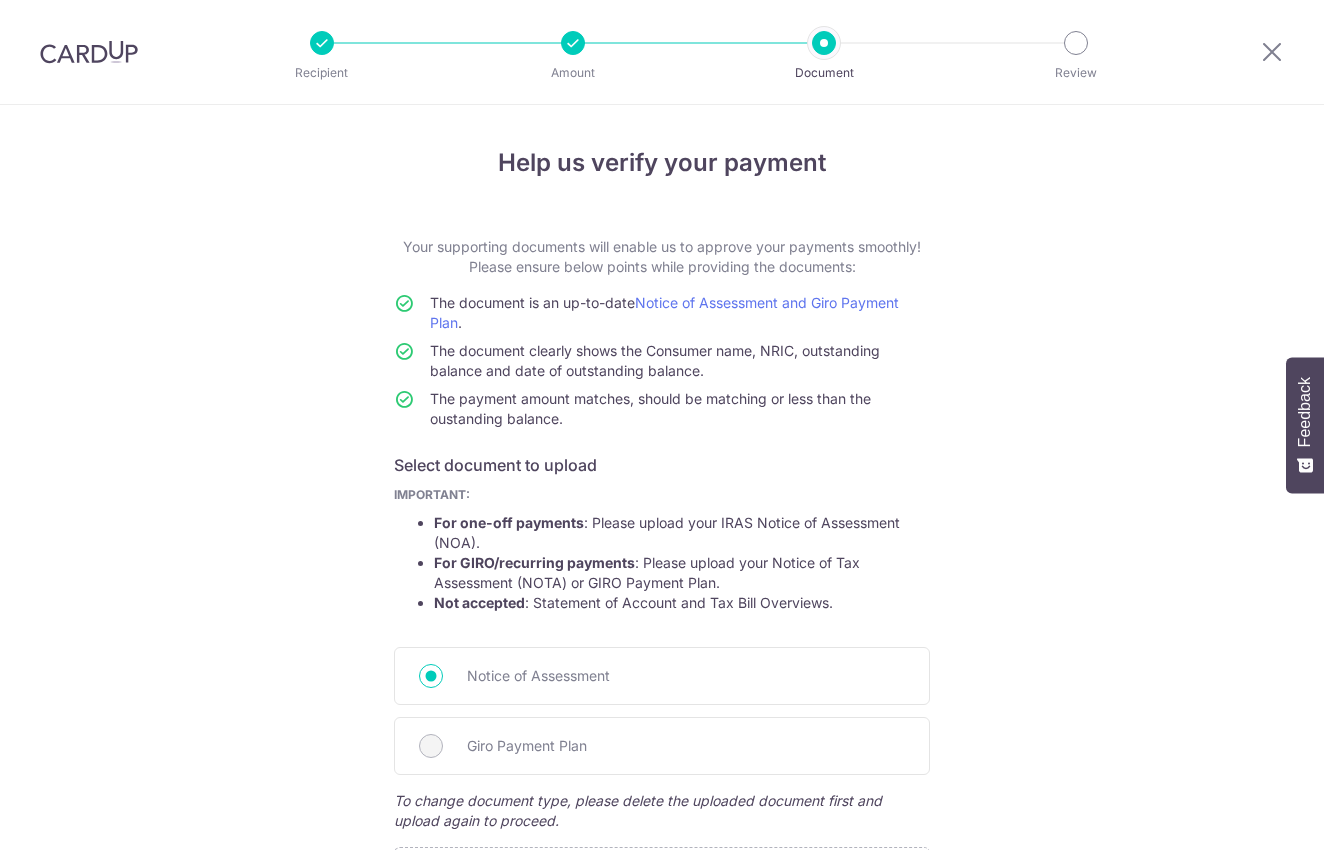 scroll, scrollTop: 0, scrollLeft: 0, axis: both 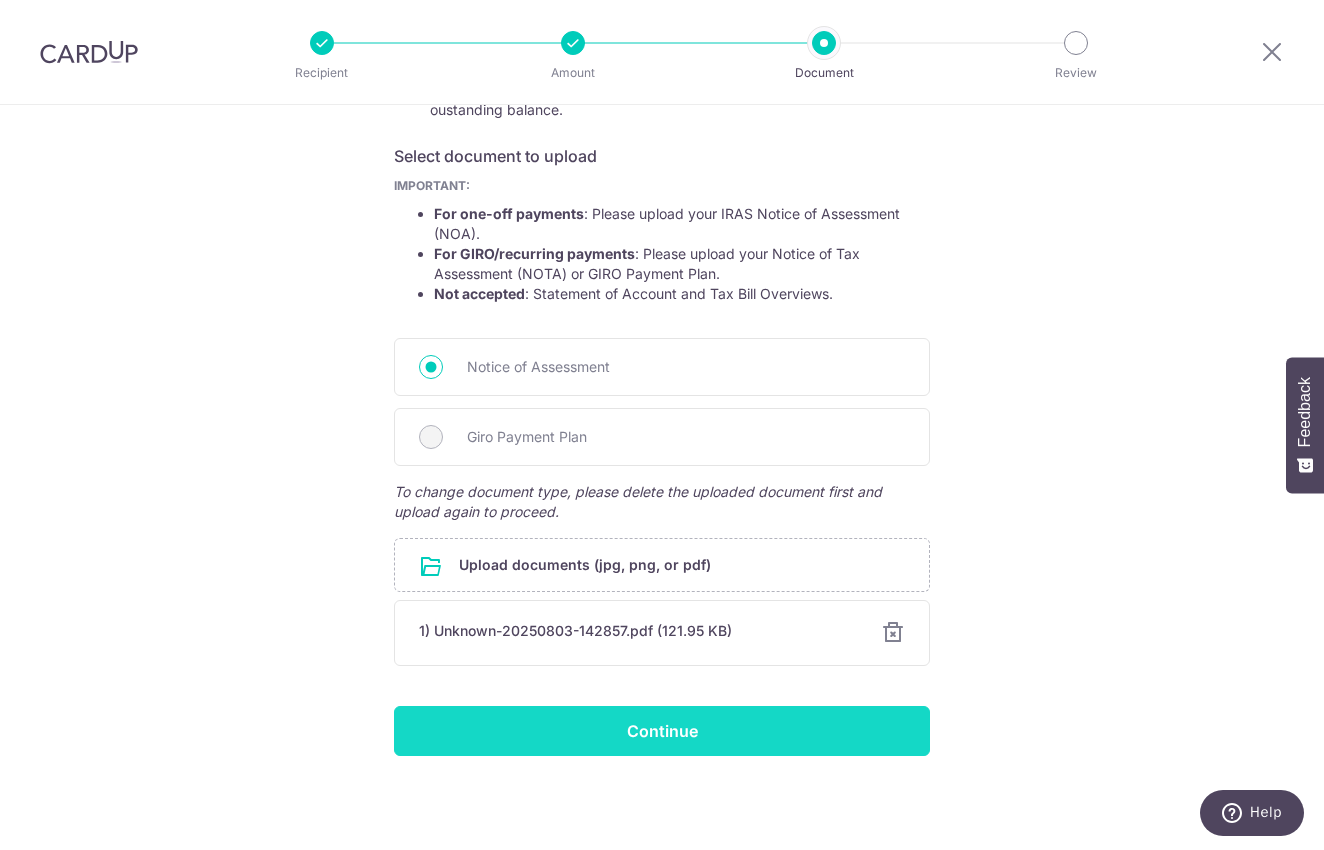 click on "Continue" at bounding box center (662, 731) 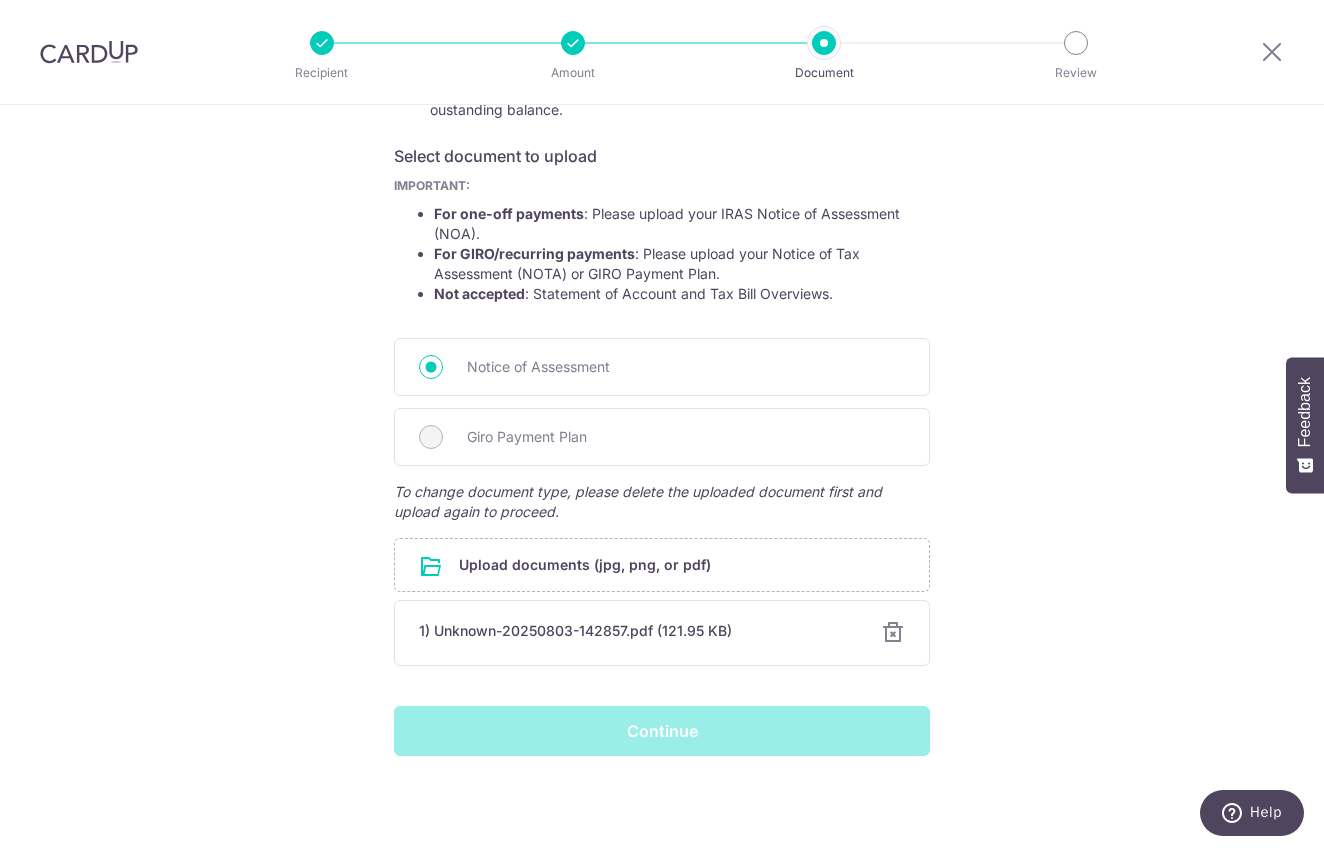 click on "Continue" at bounding box center (662, 731) 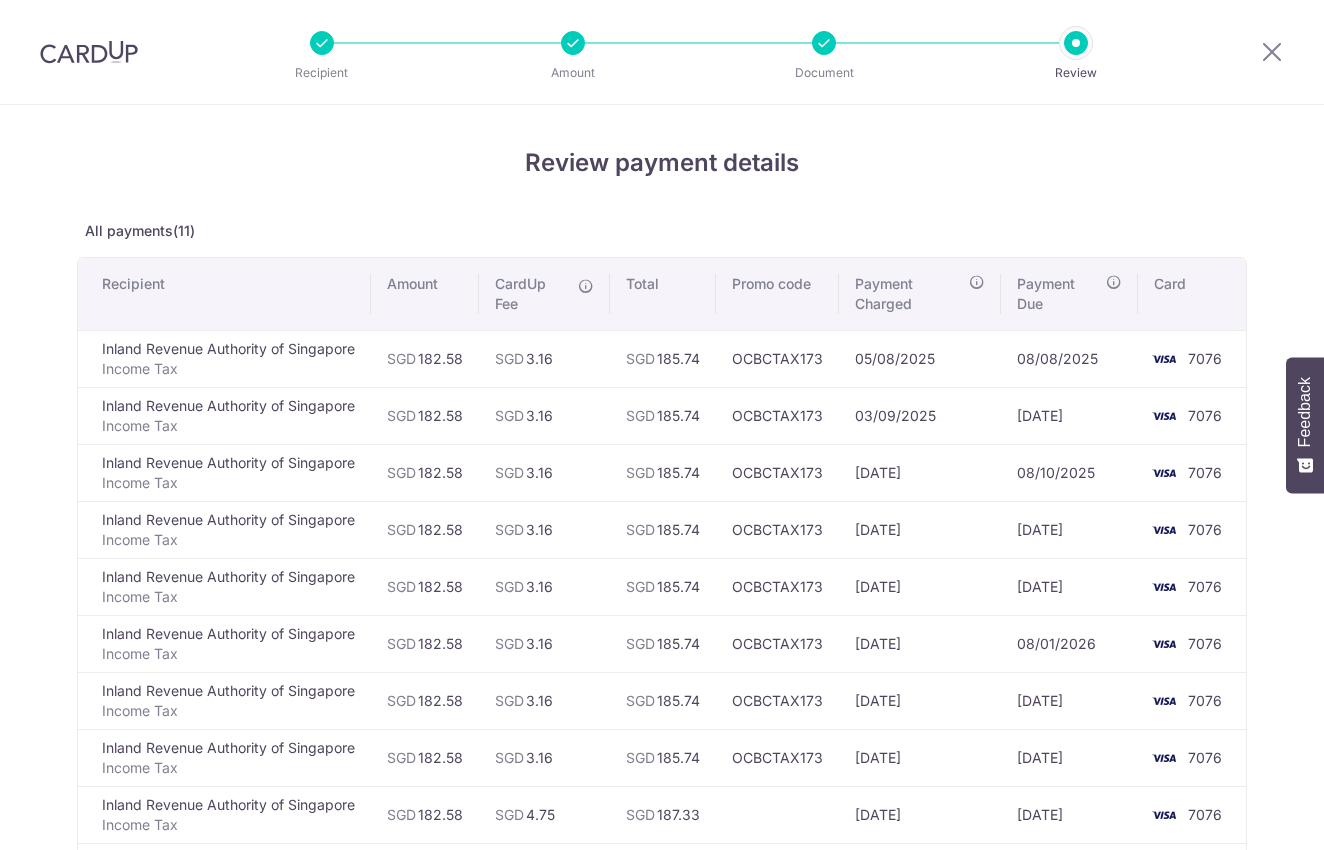 scroll, scrollTop: 0, scrollLeft: 0, axis: both 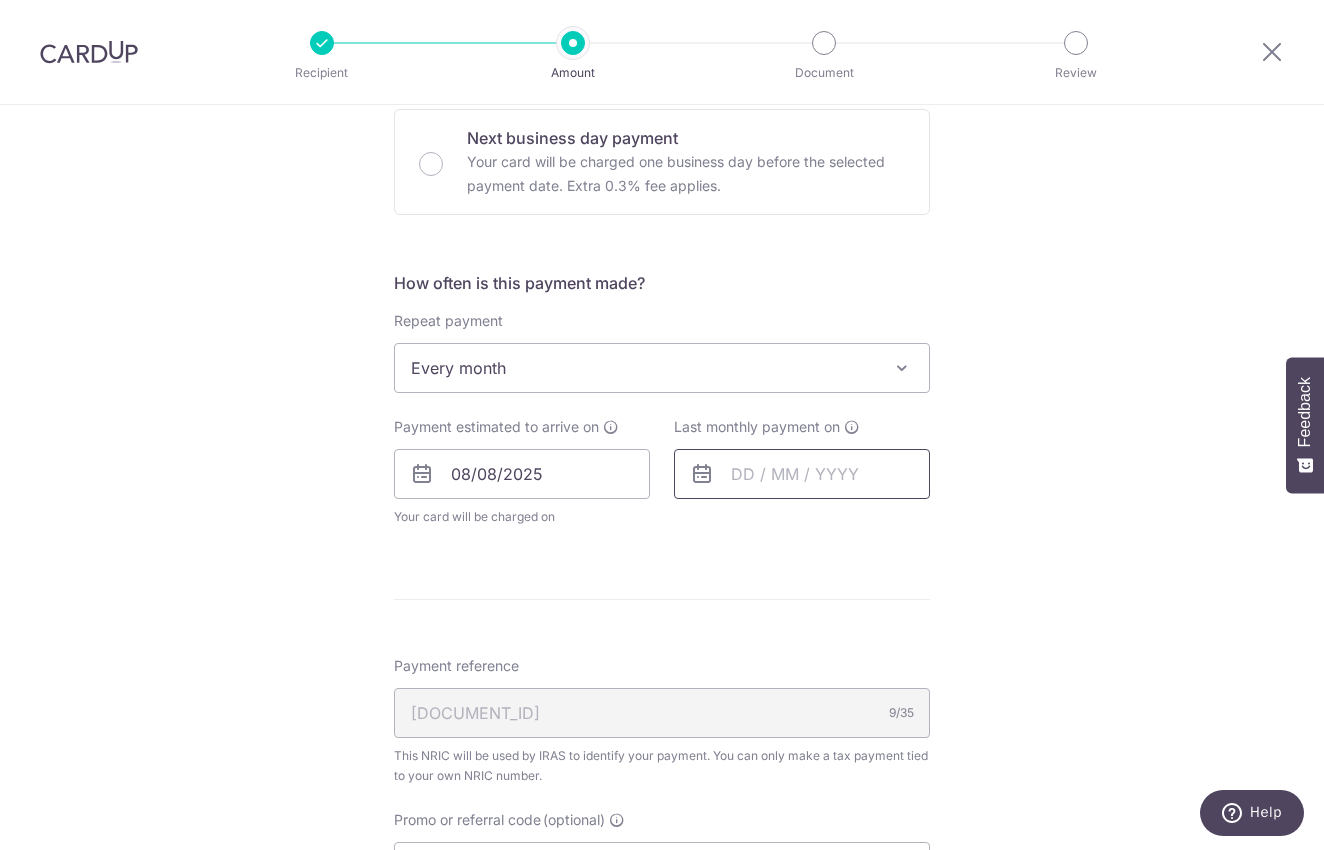 click at bounding box center (802, 474) 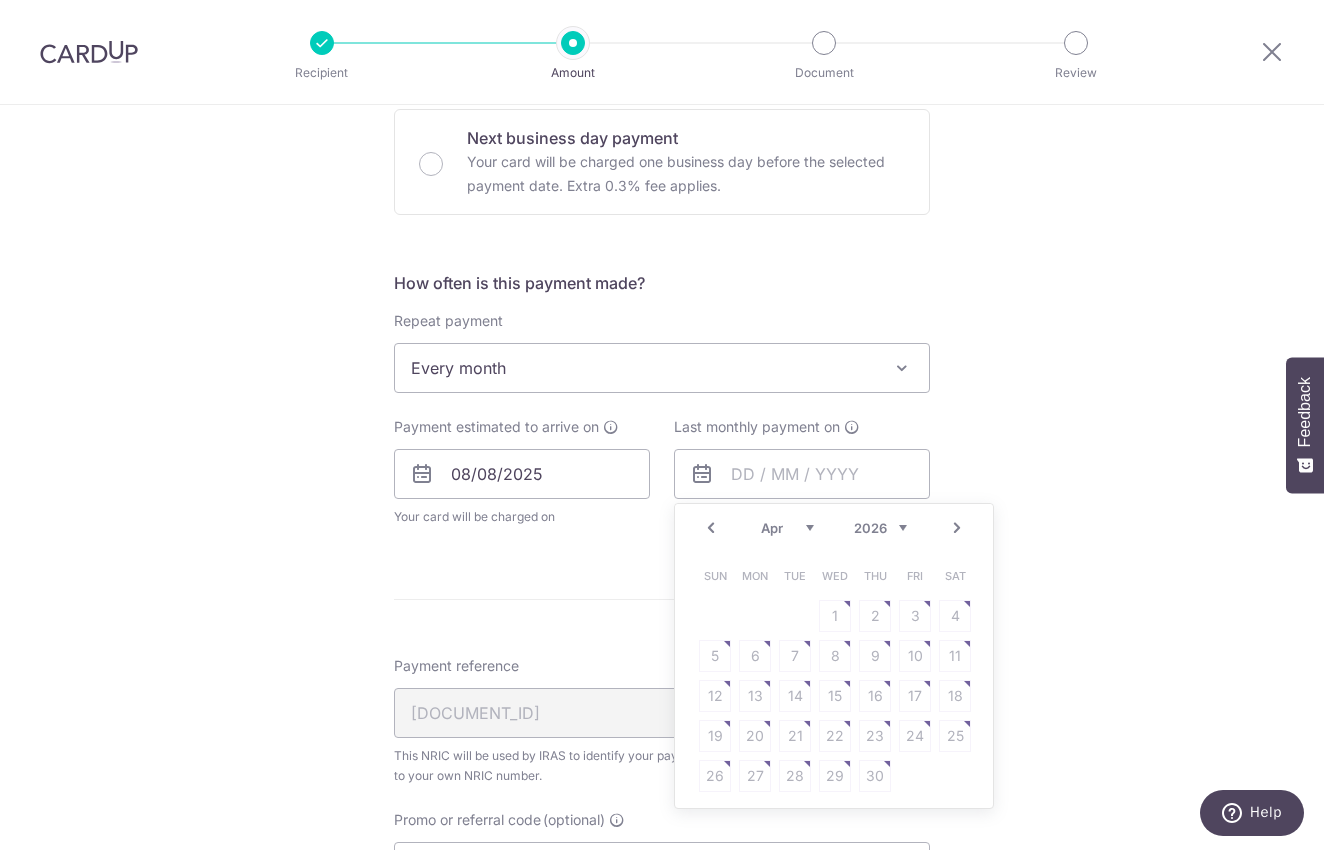 click on "Sun Mon Tue Wed Thu Fri Sat       1 2 3 4 5 6 7 8 9 10 11 12 13 14 15 16 17 18 19 20 21 22 23 24 25 26 27 28 29 30" at bounding box center (835, 676) 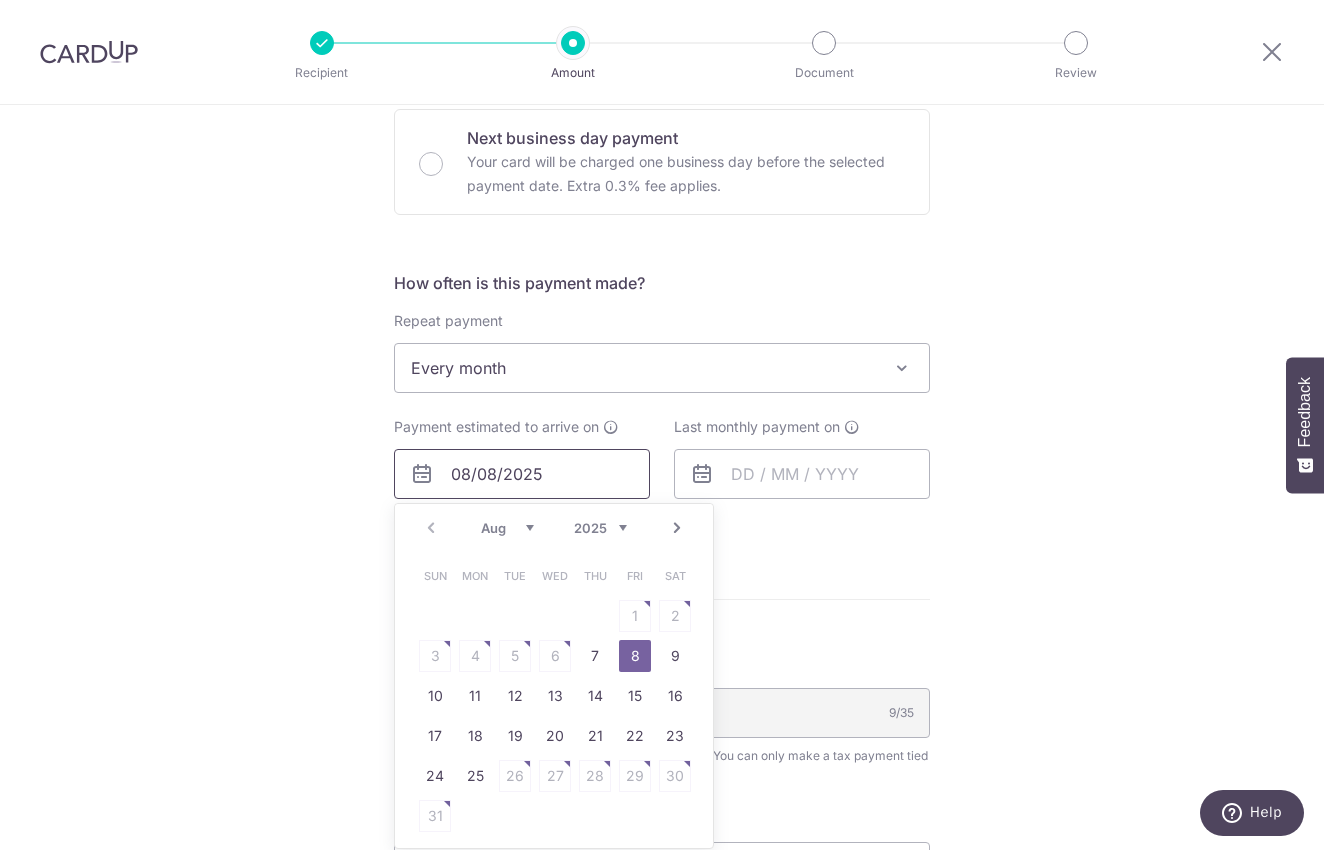 click on "08/08/2025" at bounding box center (522, 474) 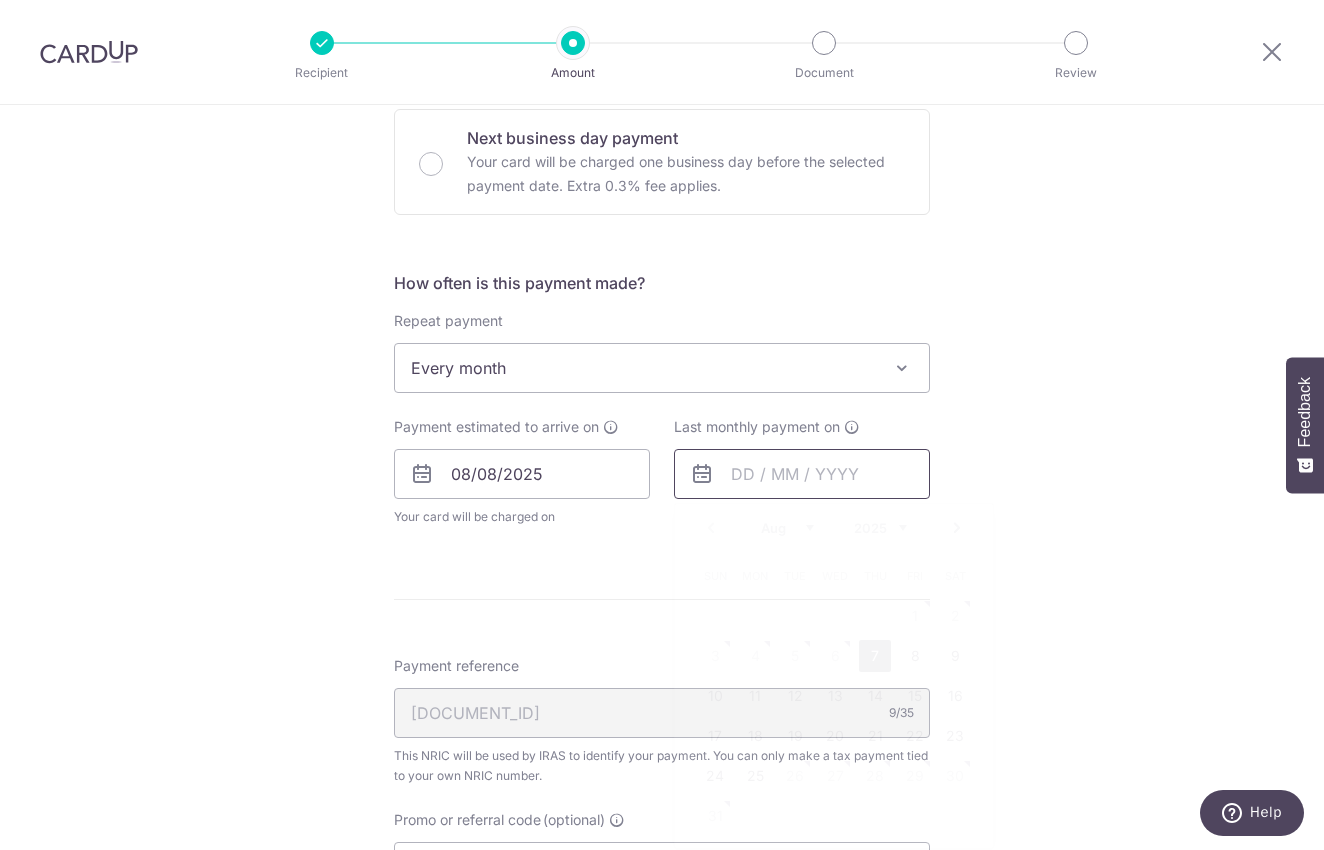 click at bounding box center (802, 474) 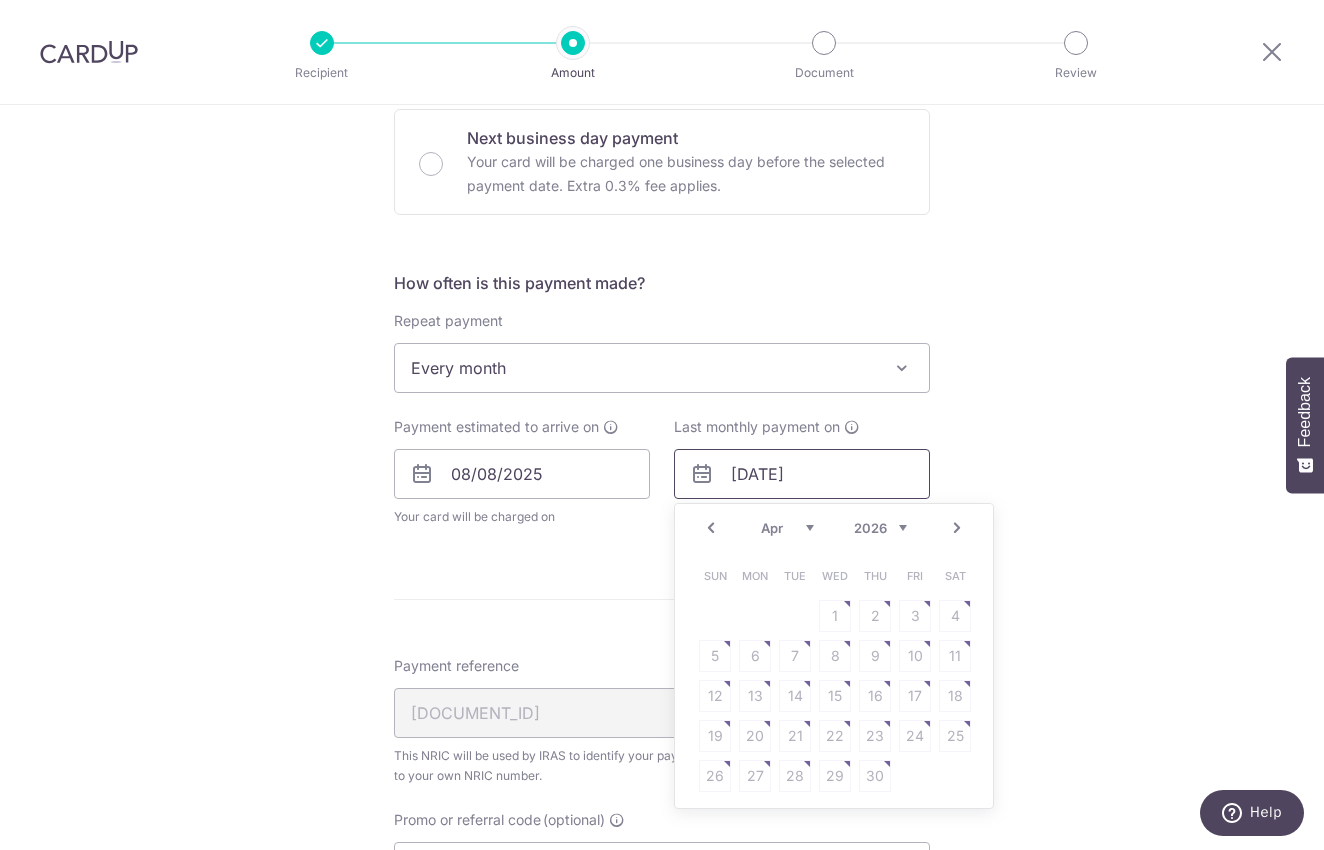 type on "07/04/2026" 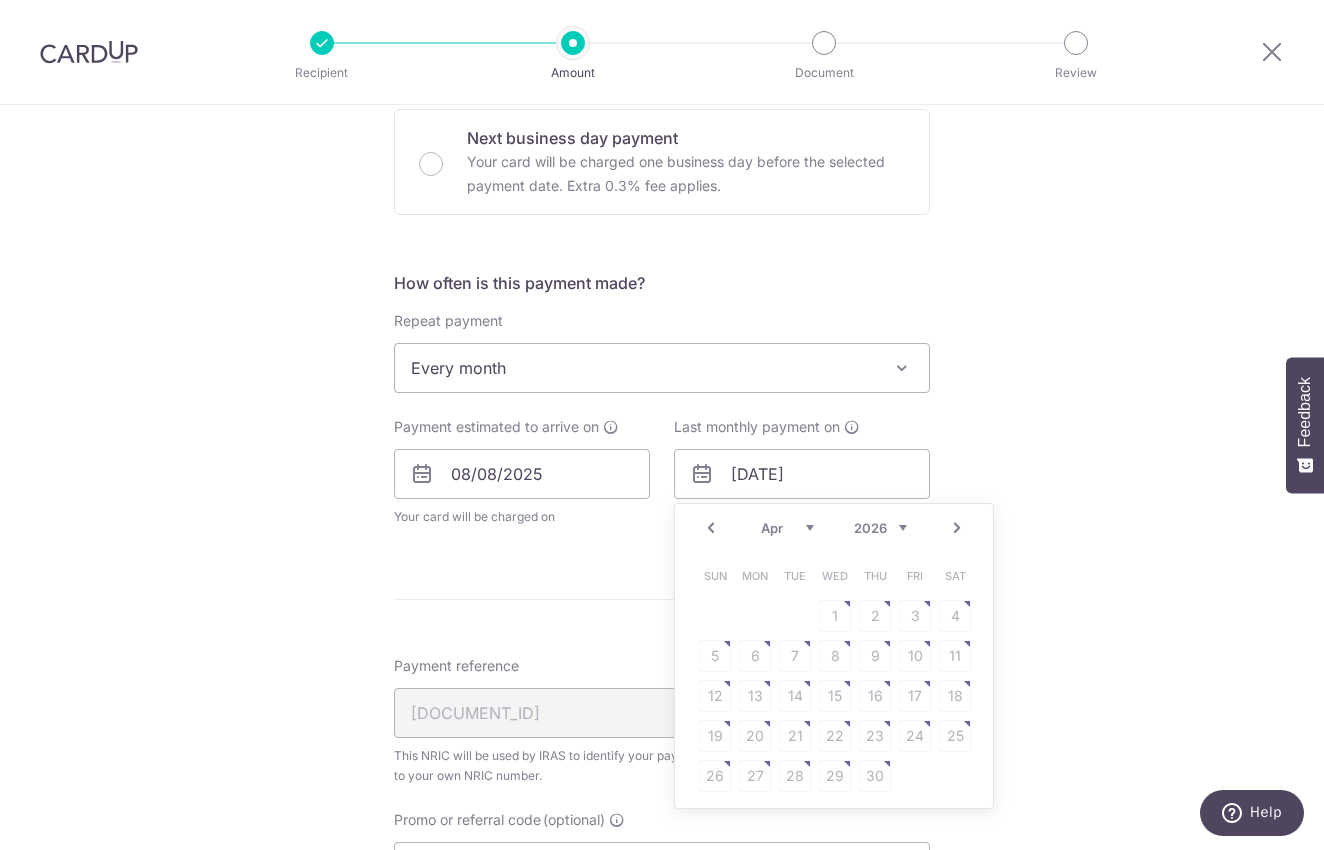 click on "Tell us more about your payment
Enter one-time or monthly payment amount
SGD
182.58
182.58
The  total tax payment amounts scheduled  should not exceed the outstanding balance in your latest Statement of Account.
Select Card
**** 7076
Add credit card
Your Cards
**** 7076
Secure 256-bit SSL
Text
New card details" at bounding box center (662, 422) 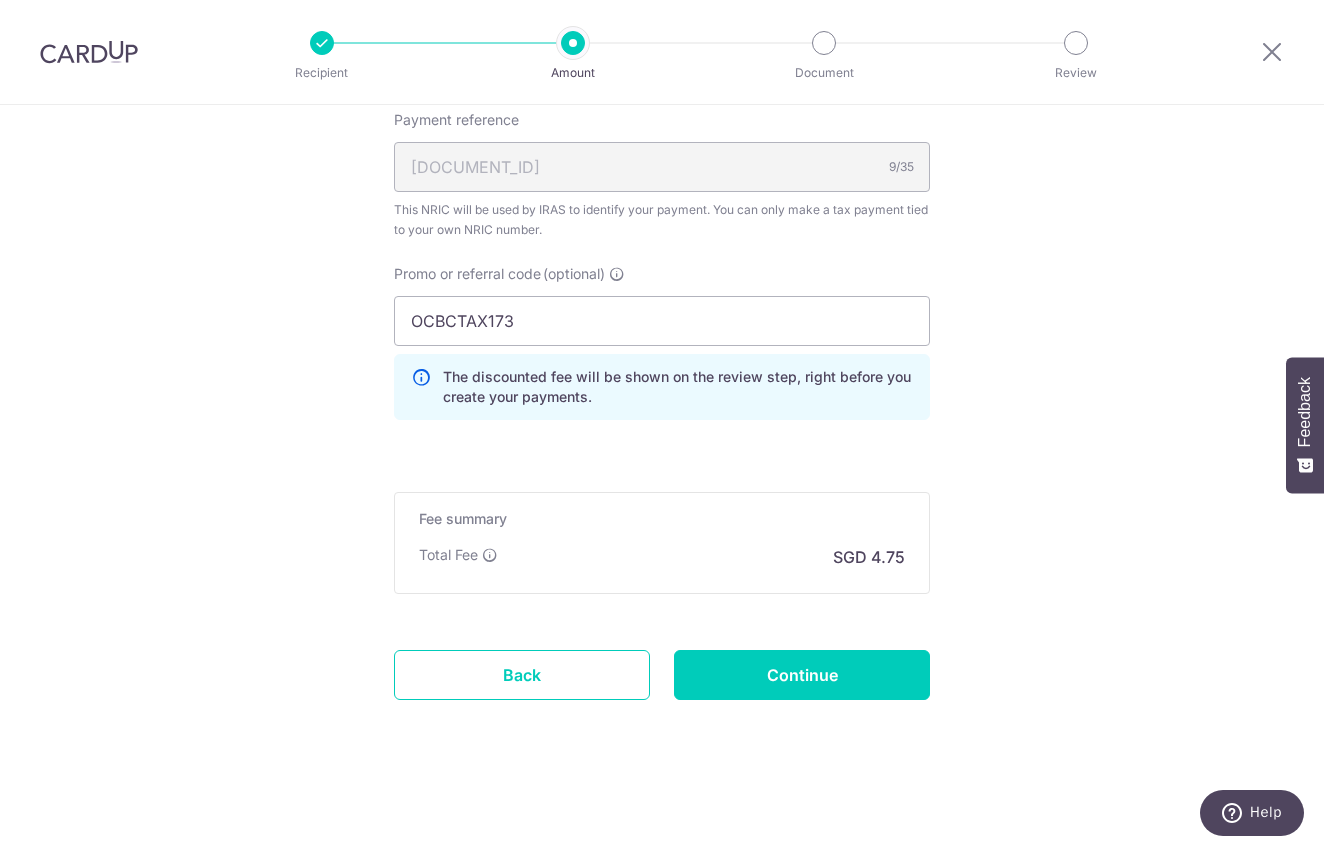 scroll, scrollTop: 1284, scrollLeft: 0, axis: vertical 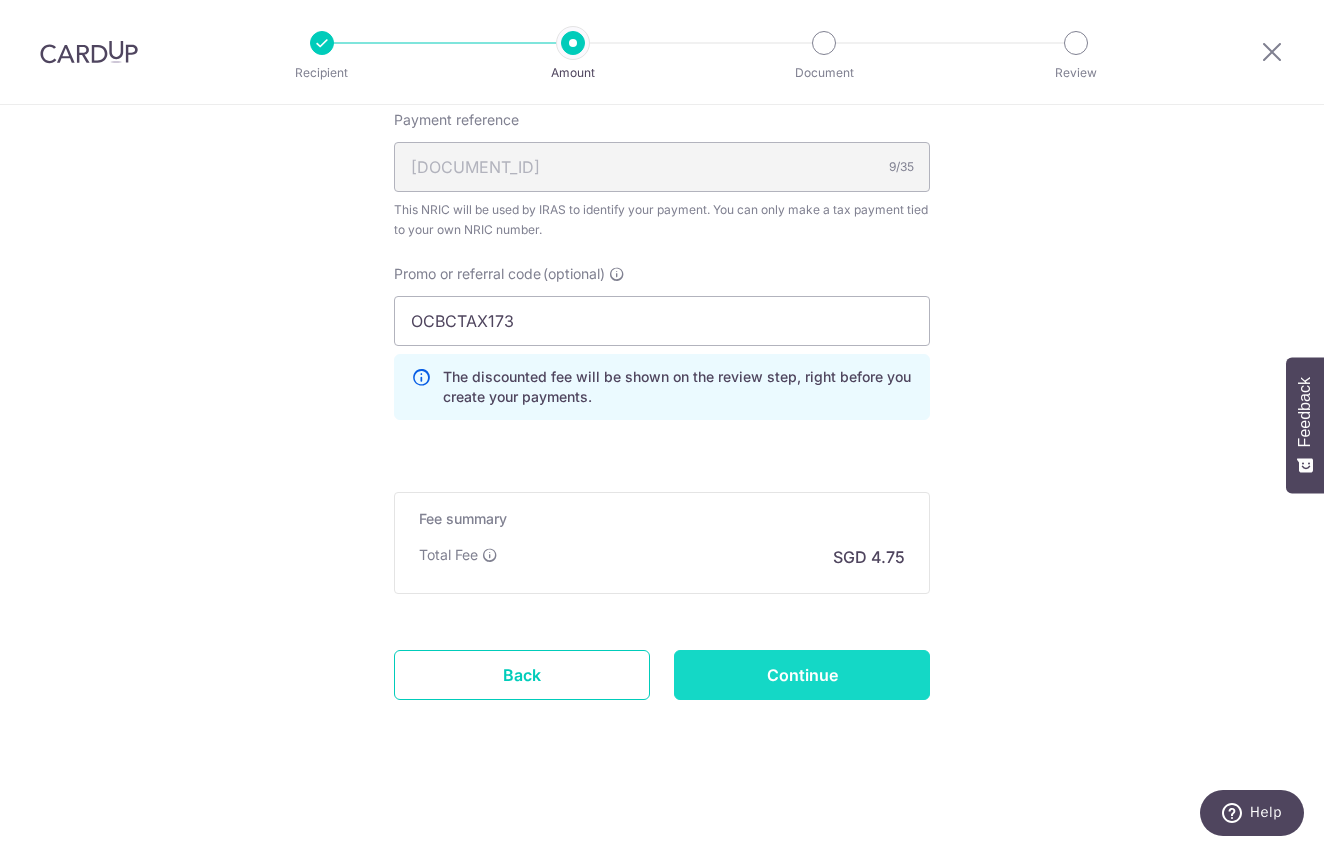 click on "Continue" at bounding box center (802, 675) 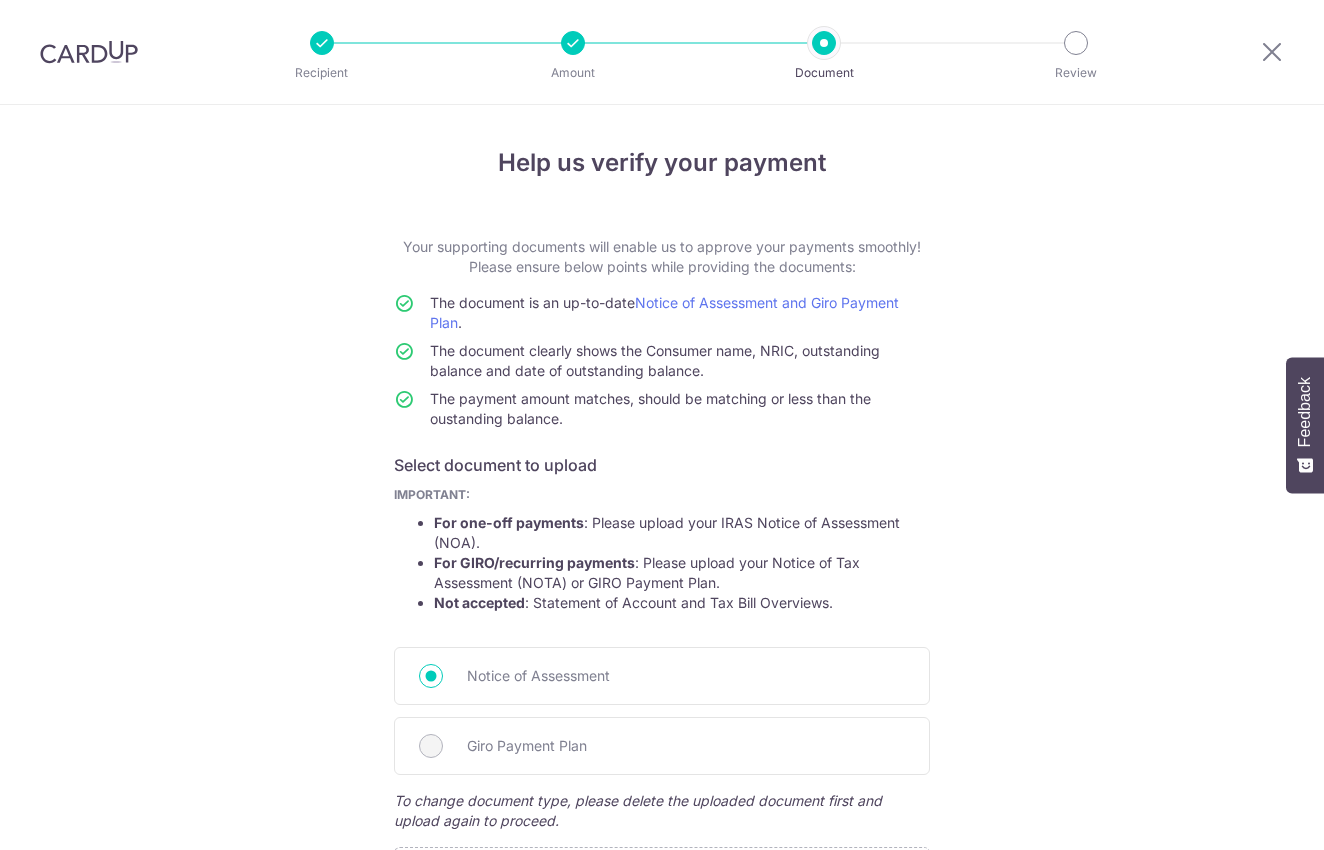 scroll, scrollTop: 0, scrollLeft: 0, axis: both 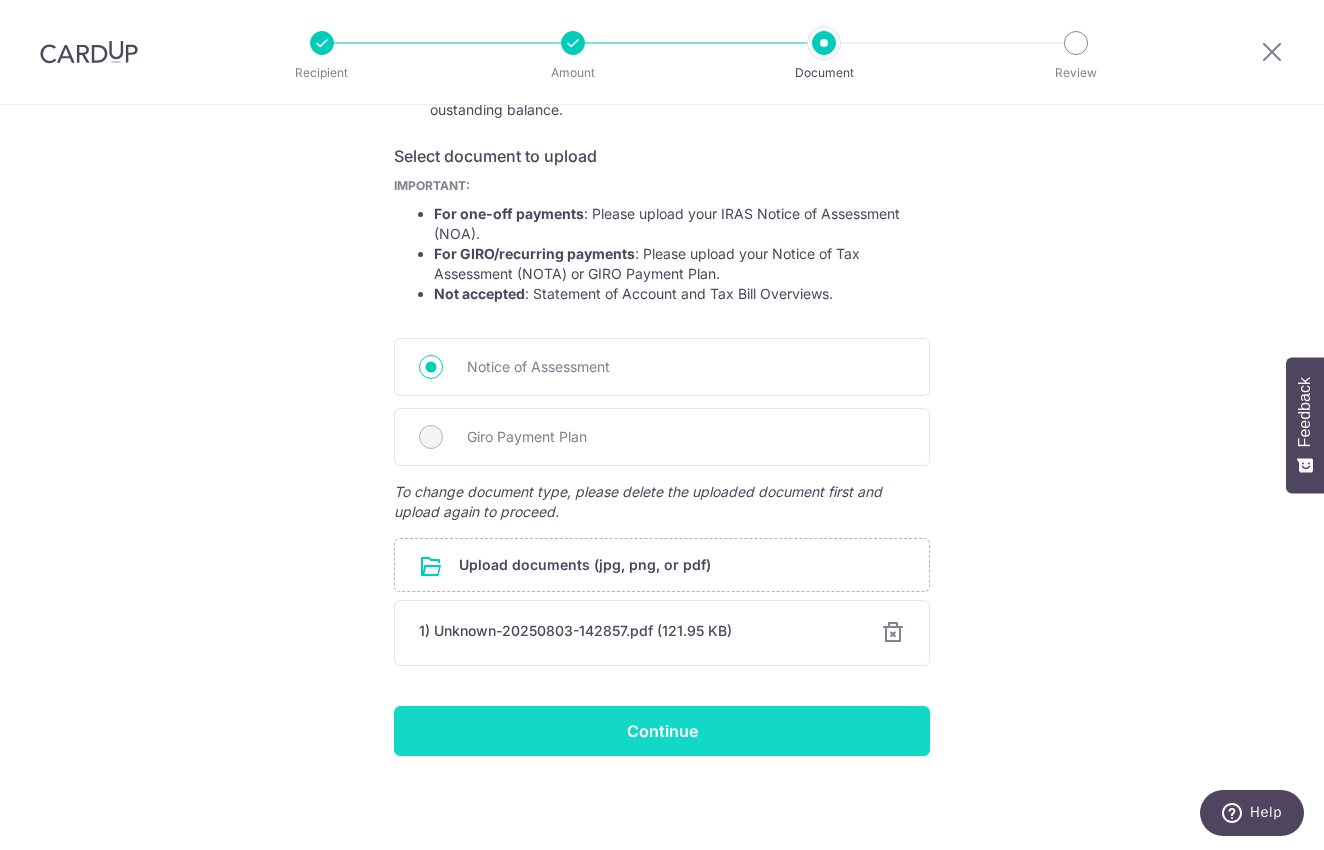 click on "Continue" at bounding box center [662, 731] 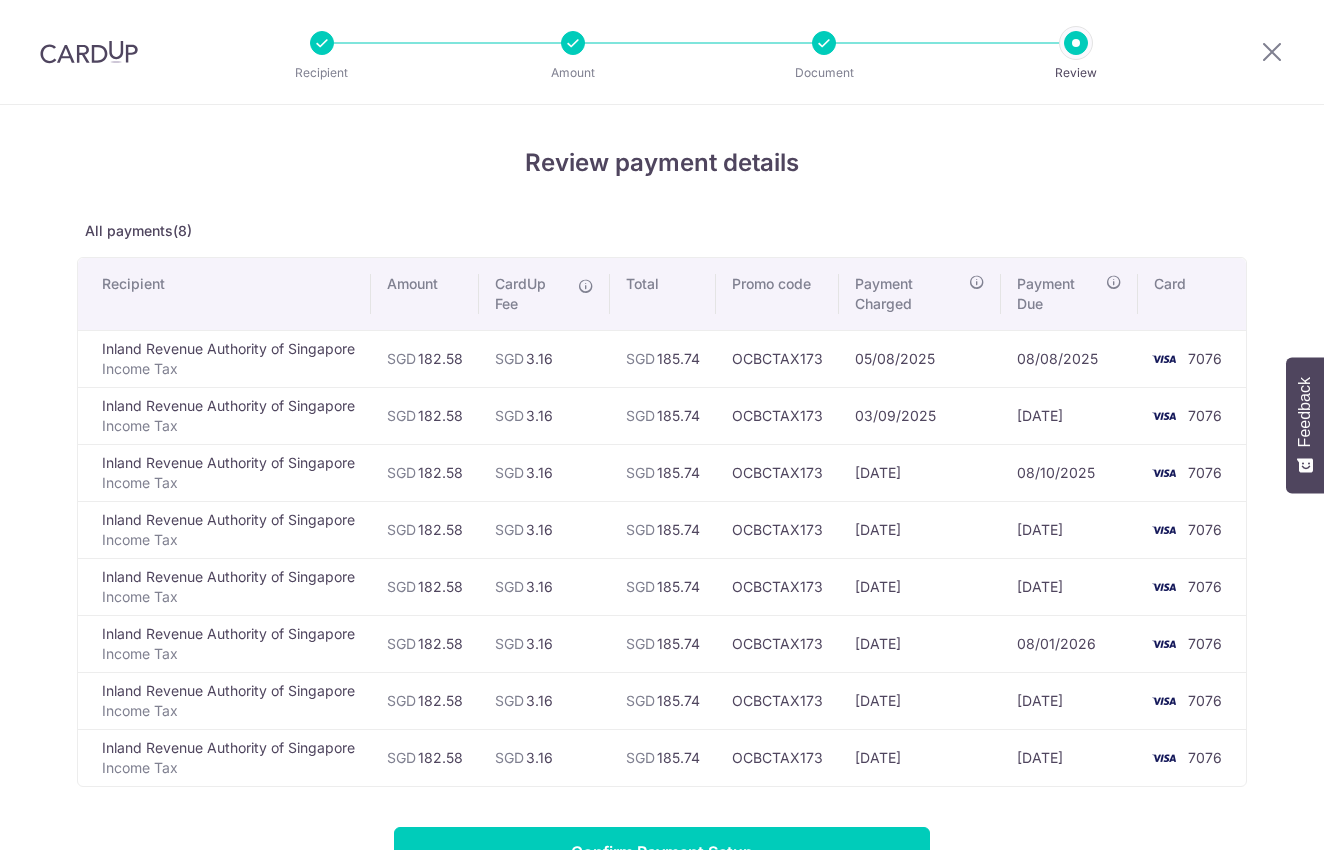 scroll, scrollTop: 0, scrollLeft: 0, axis: both 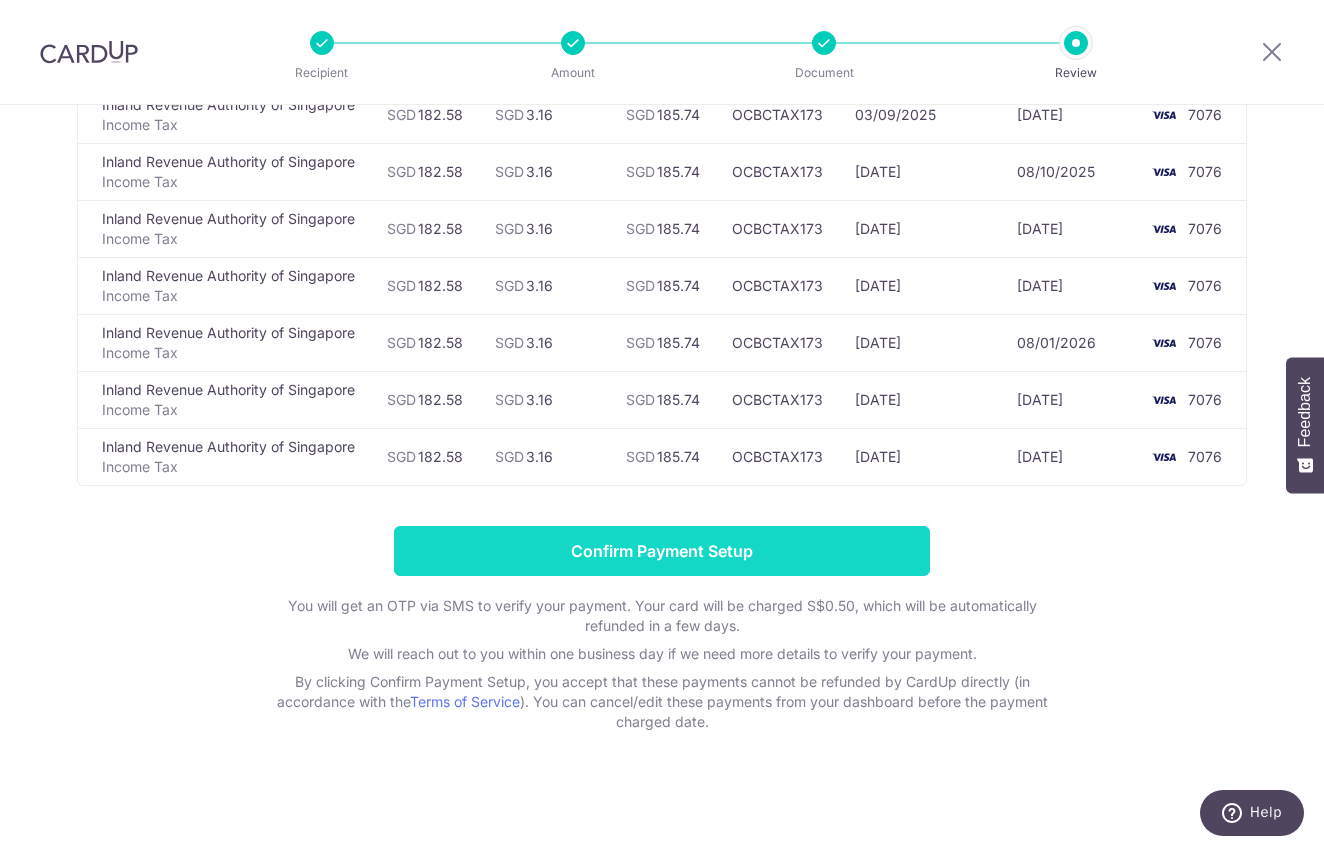 click on "Confirm Payment Setup" at bounding box center (662, 551) 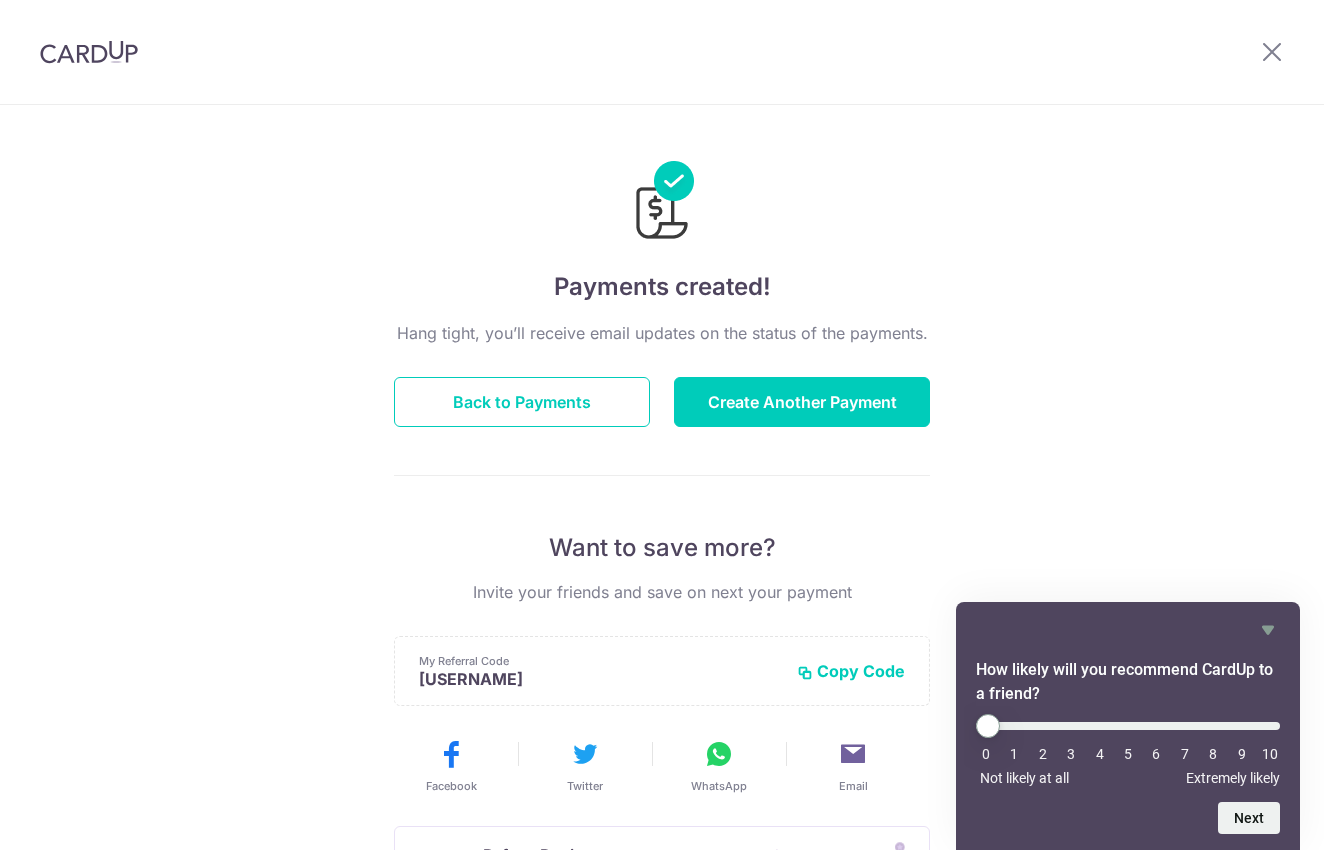 scroll, scrollTop: 0, scrollLeft: 0, axis: both 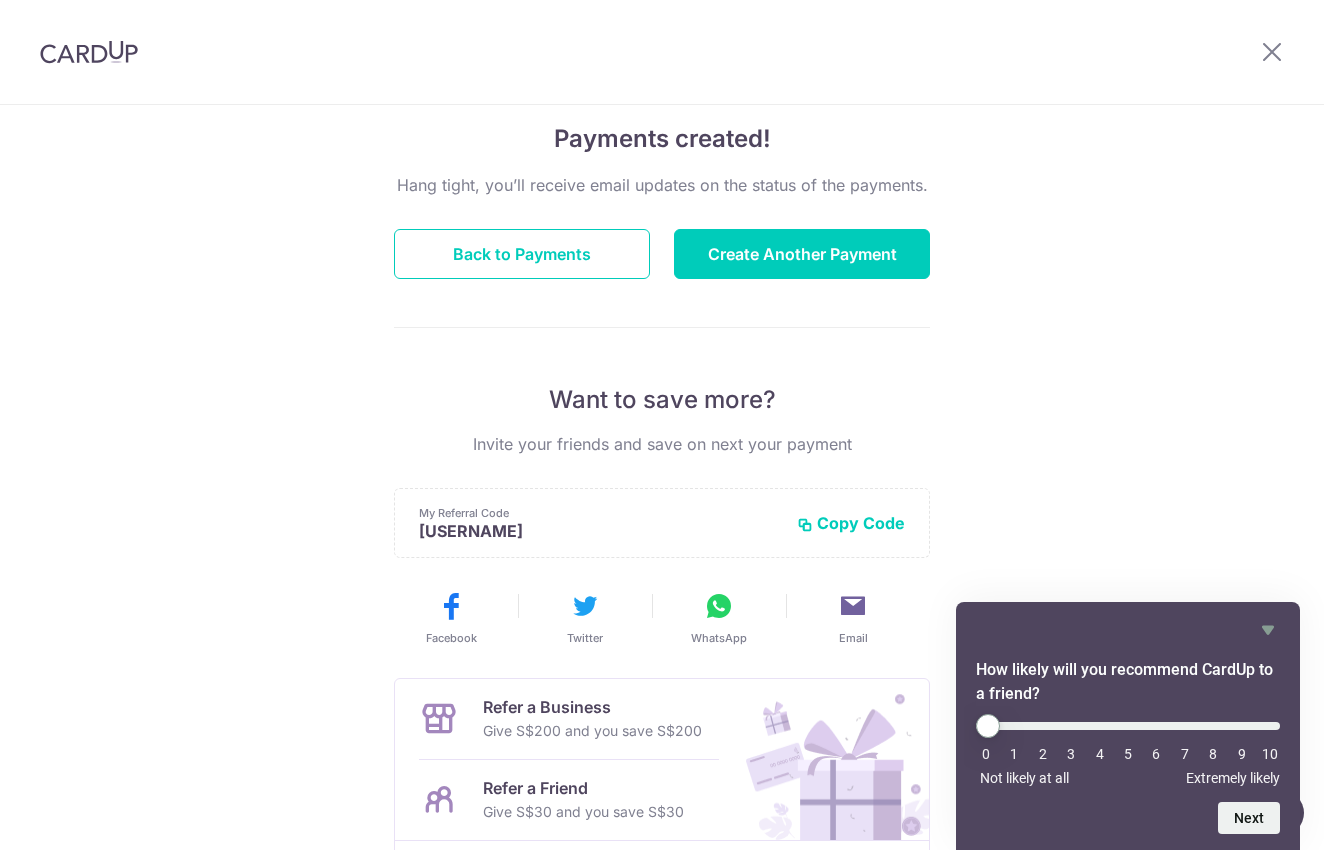 click on "Payments created!
Hang tight, you’ll receive email updates on the status of the payments.
Back to Payments
Create Another Payment
Want to save more?
Invite your friends and save on next your payment
My Referral Code
[USERNAME]
Copy Code
Copied
Facebook
Twitter
WhatsApp
Email" at bounding box center (662, 491) 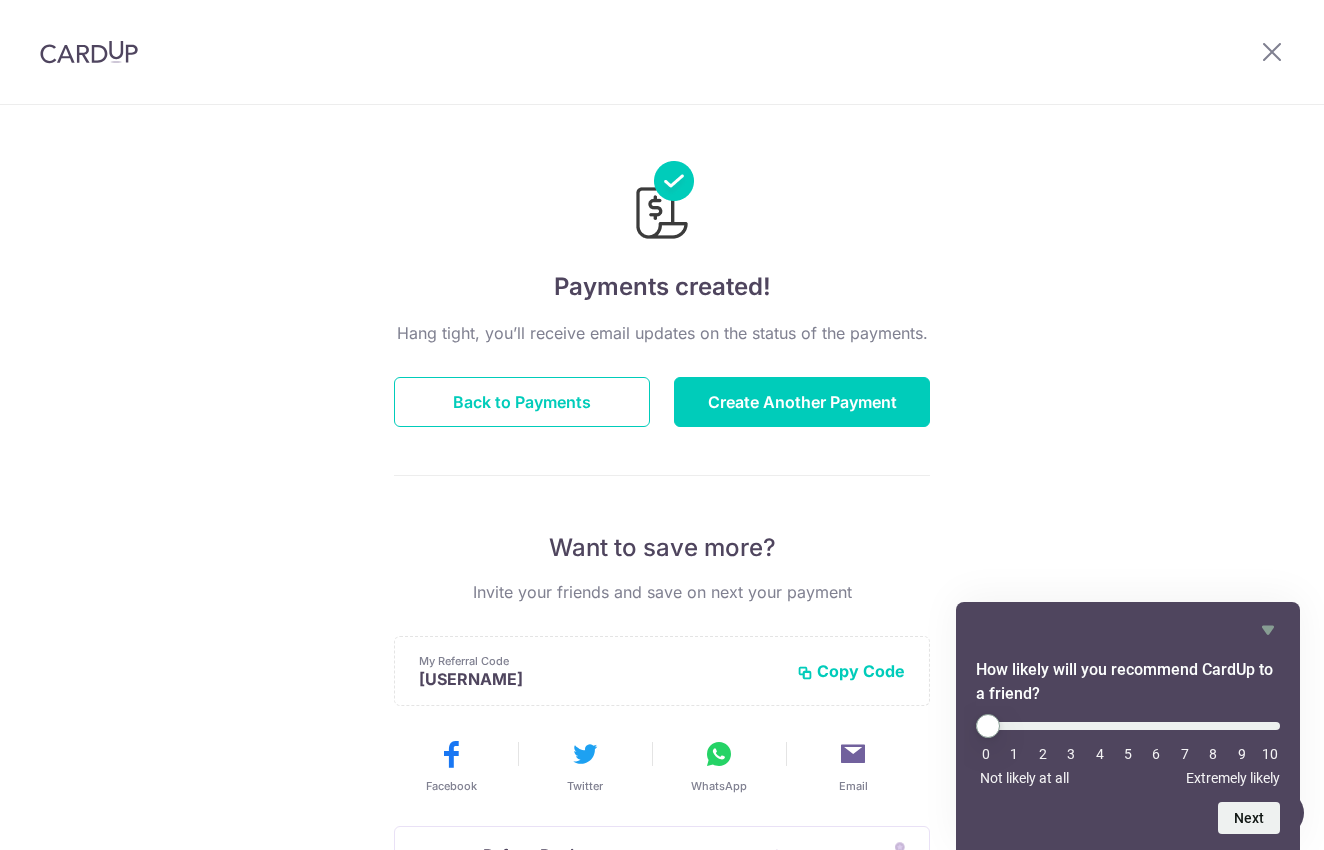 scroll, scrollTop: 0, scrollLeft: 0, axis: both 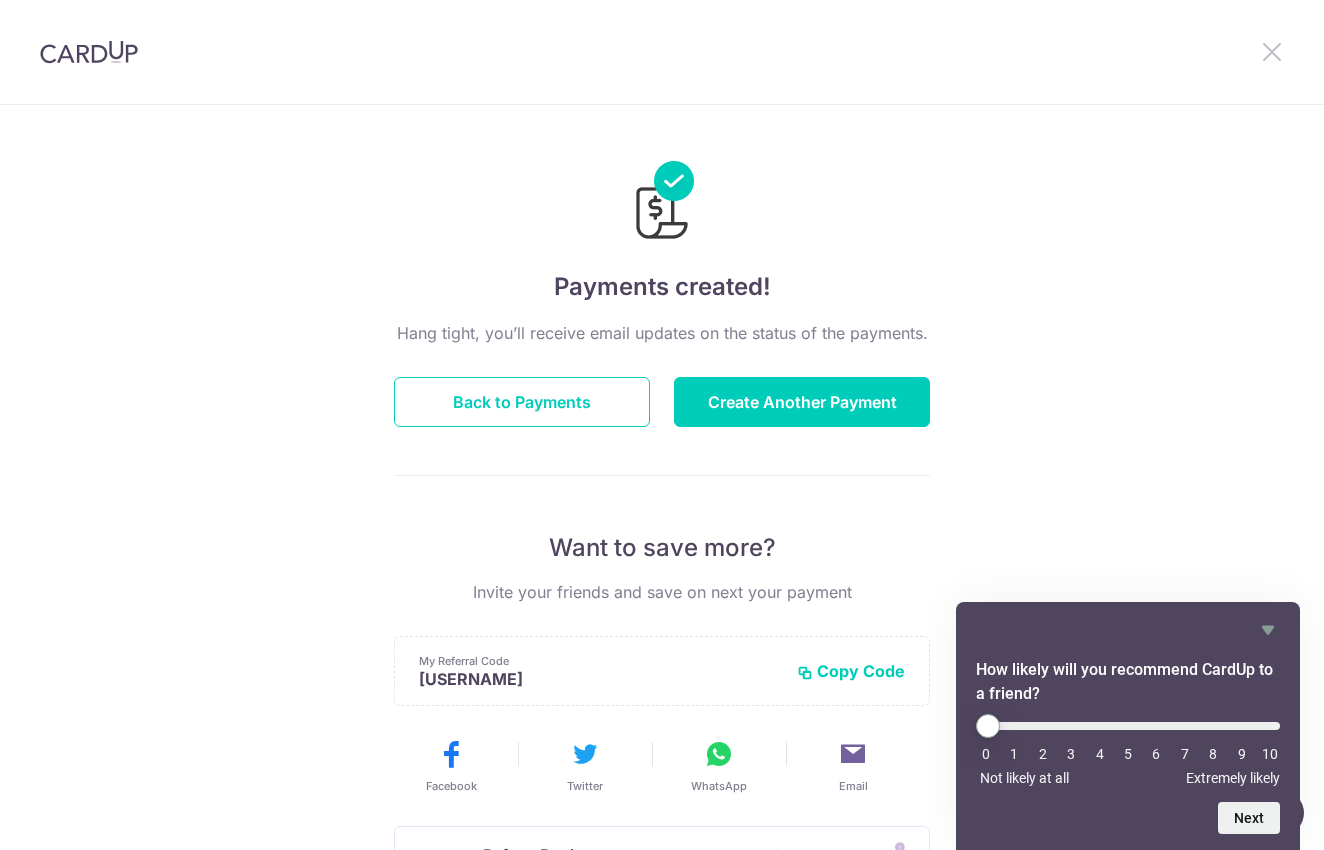 click at bounding box center [1272, 51] 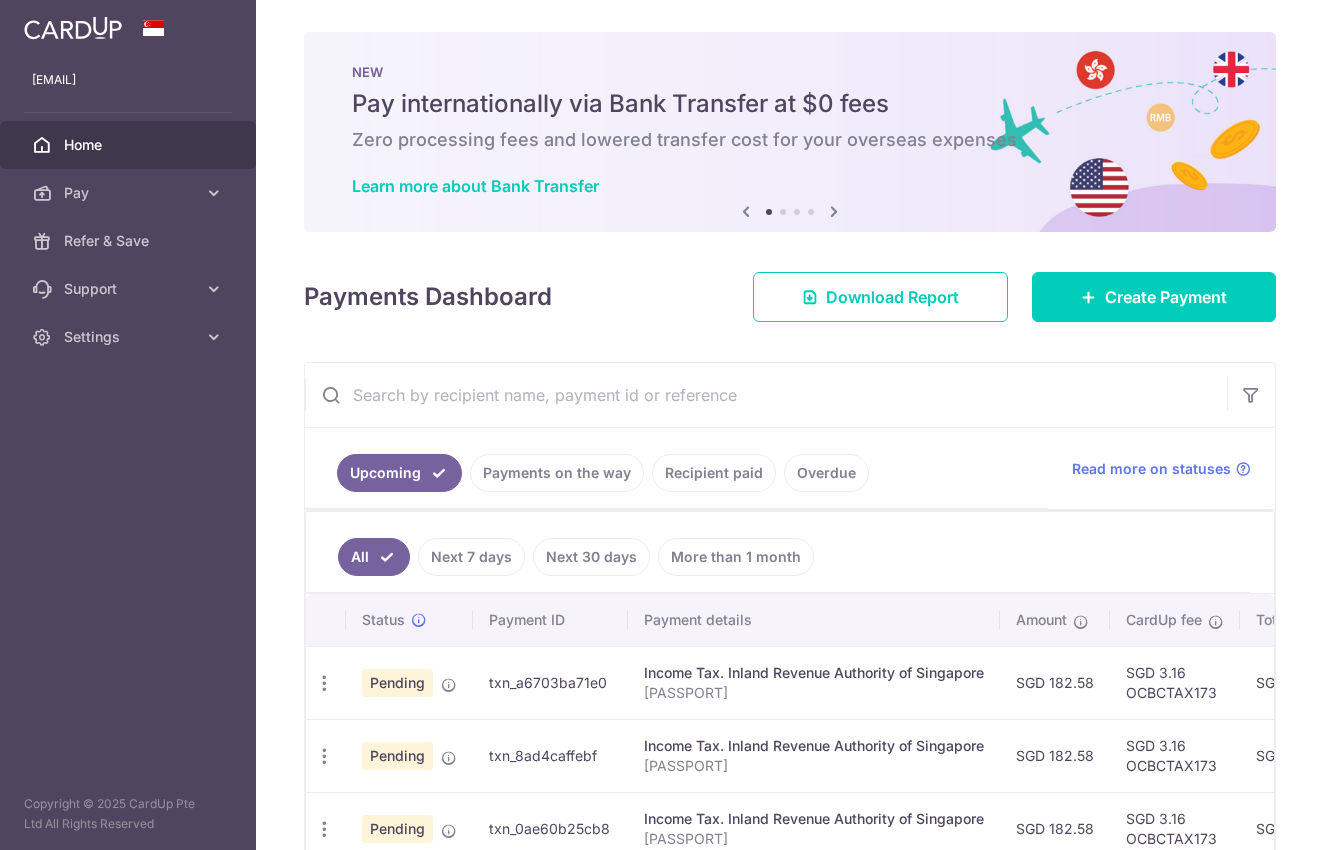 click on "NEW
Pay internationally via Bank Transfer at $0 fees
Zero processing fees and lowered transfer cost for your overseas expenses
Learn more about Bank Transfer" at bounding box center (790, 132) 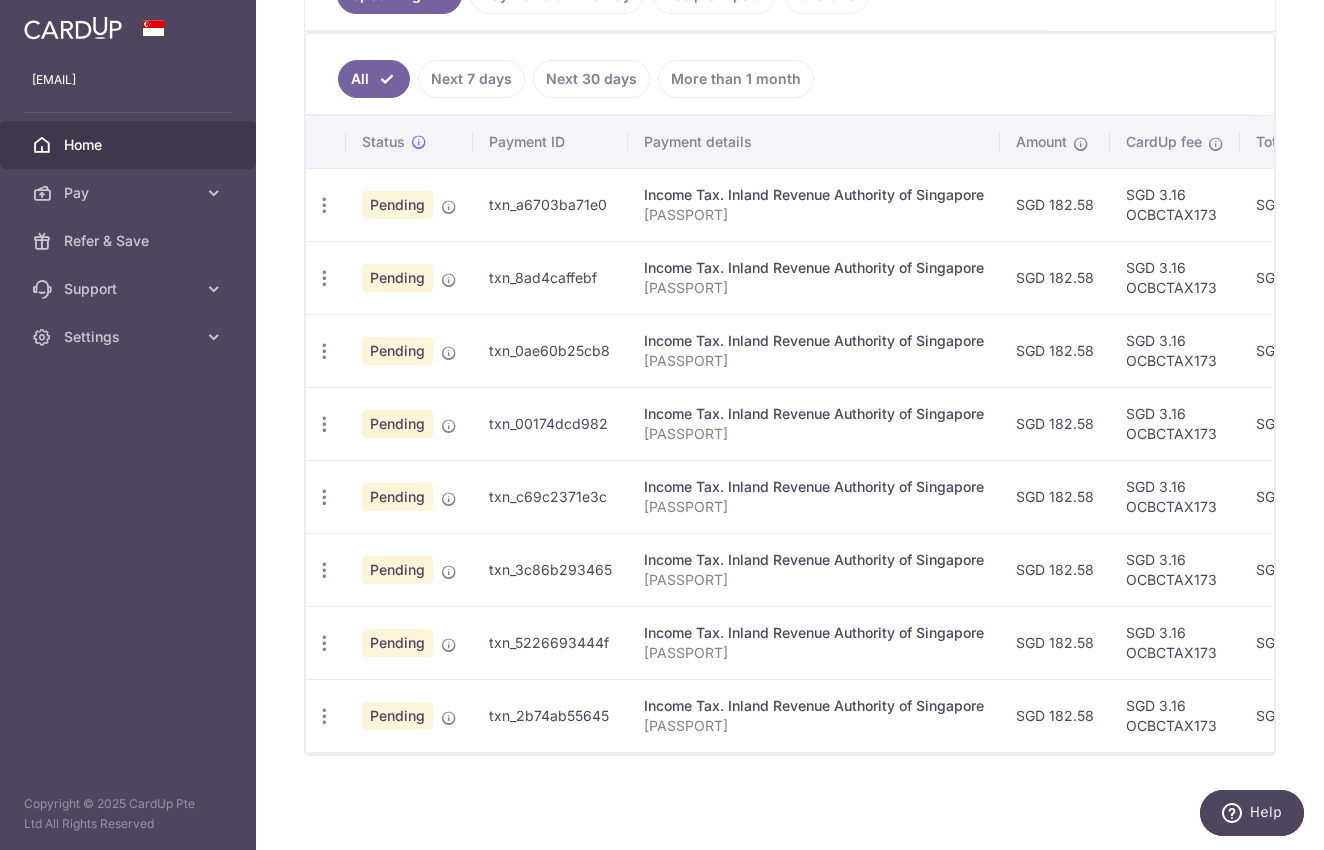 scroll, scrollTop: 478, scrollLeft: 0, axis: vertical 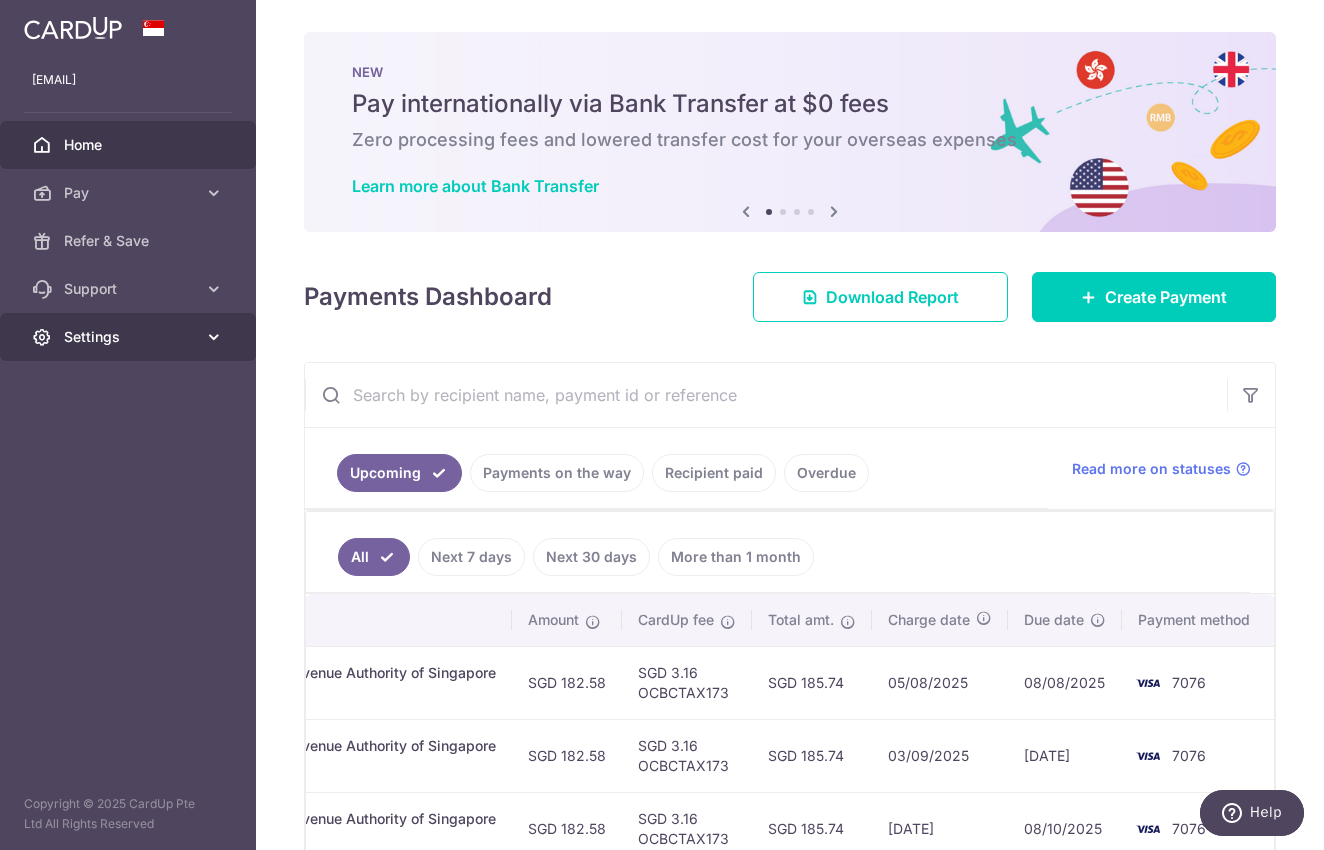 click at bounding box center [214, 337] 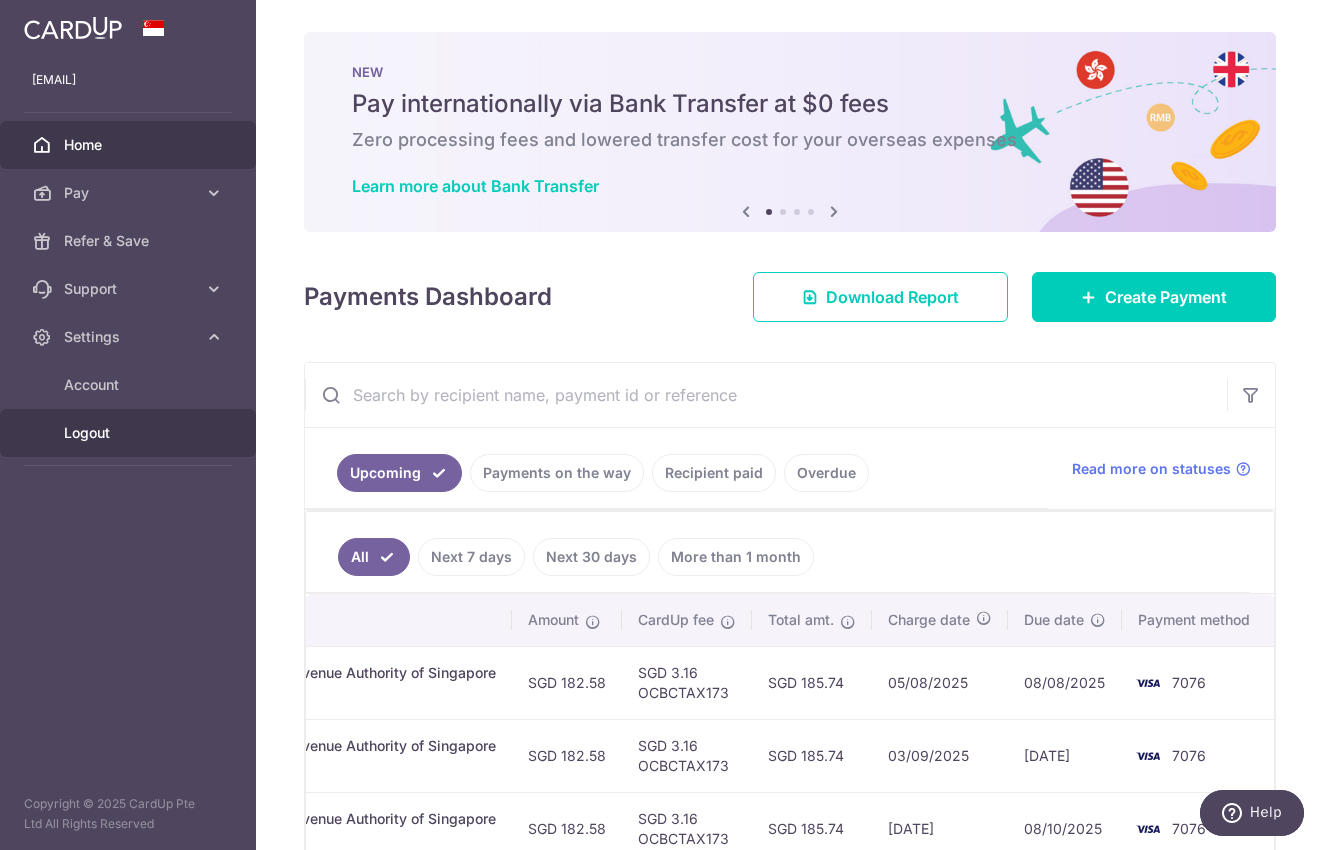click on "Logout" at bounding box center (130, 433) 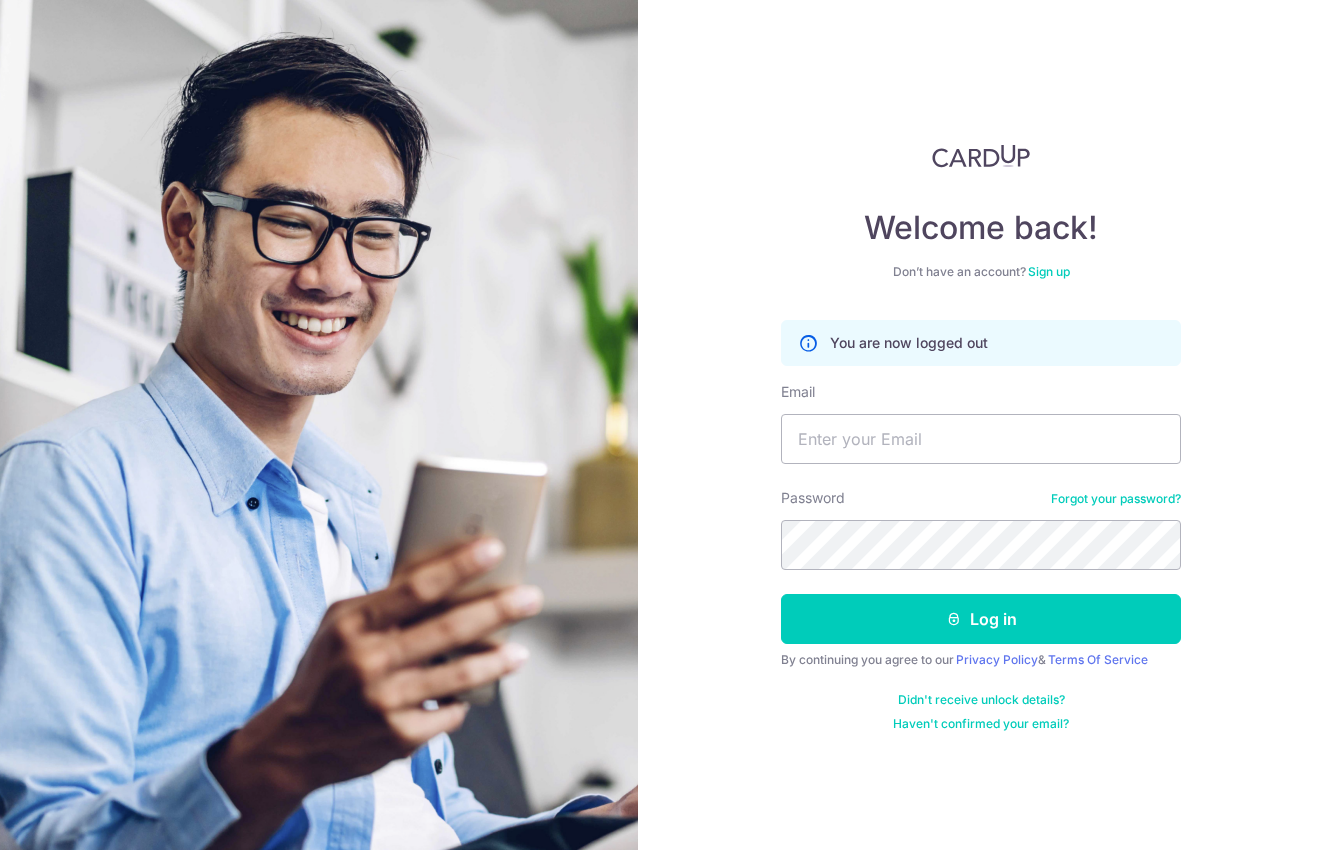 scroll, scrollTop: 0, scrollLeft: 0, axis: both 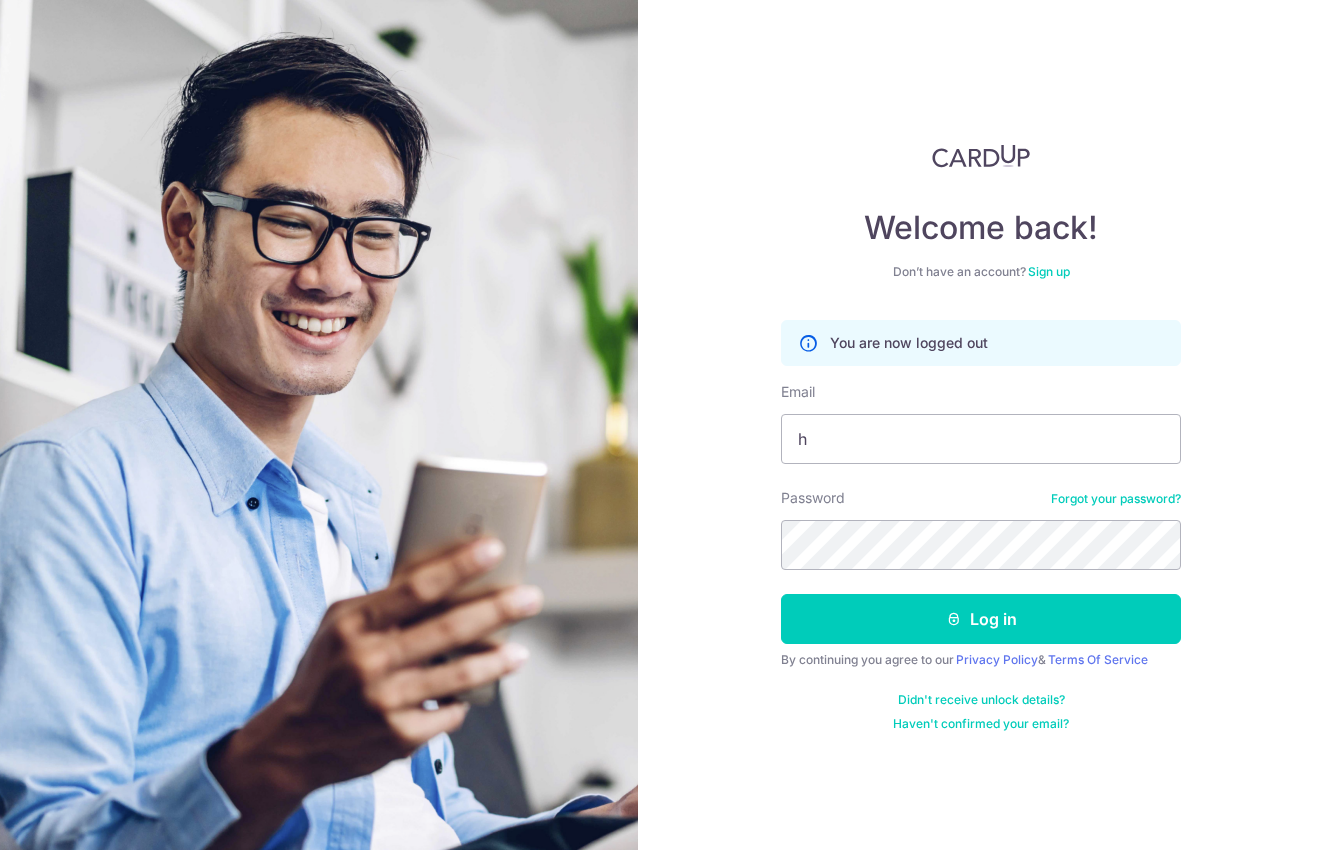 type on "ht" 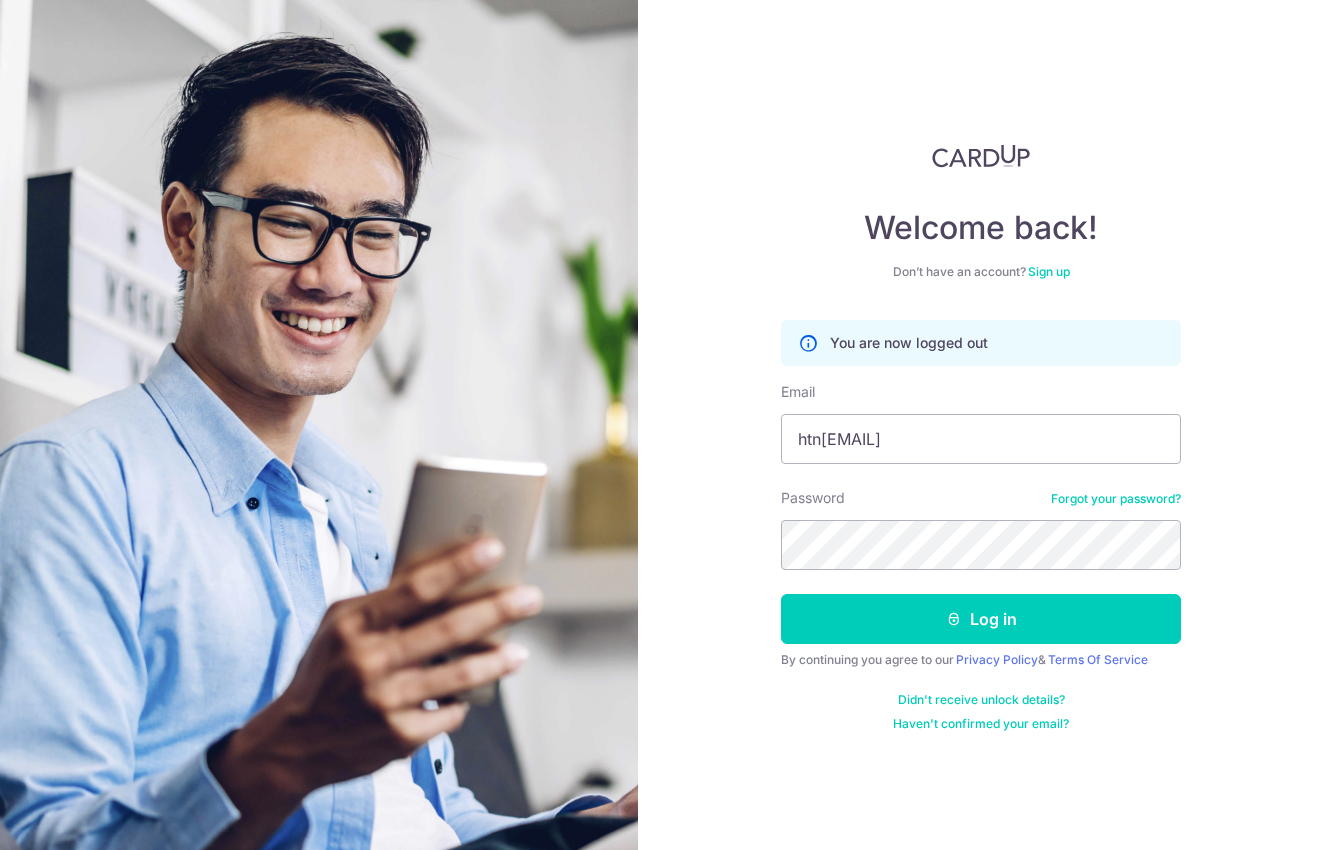type on "[EMAIL]" 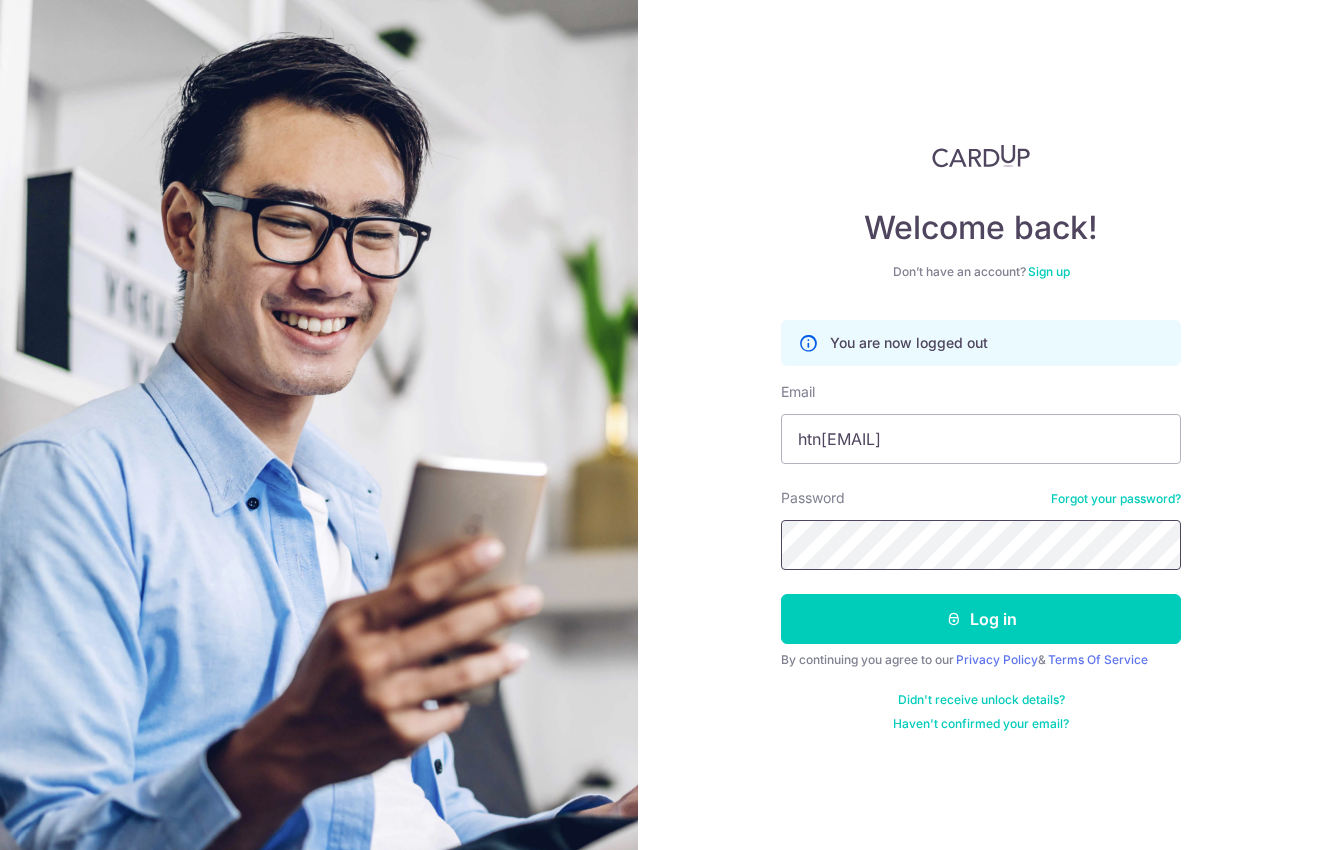 click on "Log in" at bounding box center (981, 619) 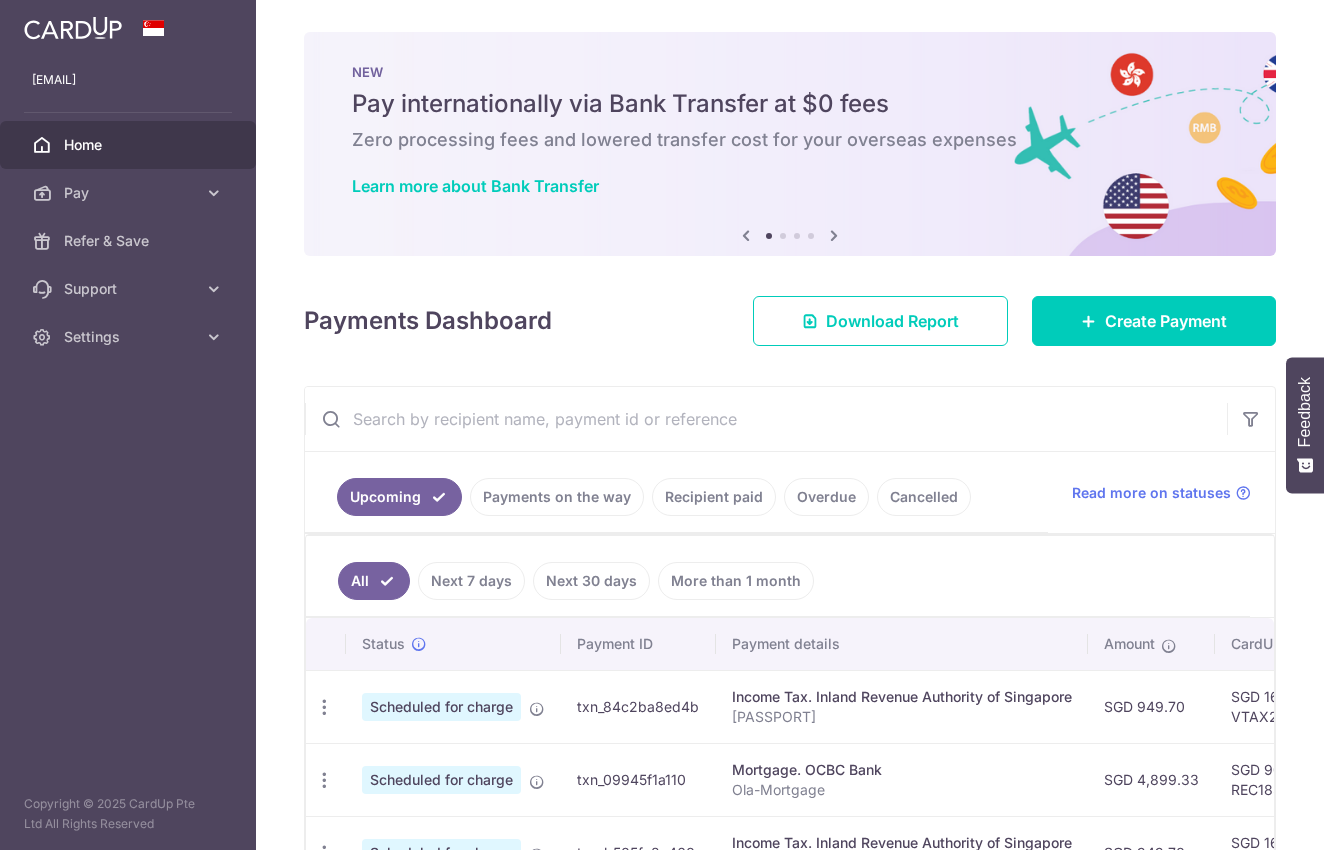 scroll, scrollTop: 0, scrollLeft: 0, axis: both 